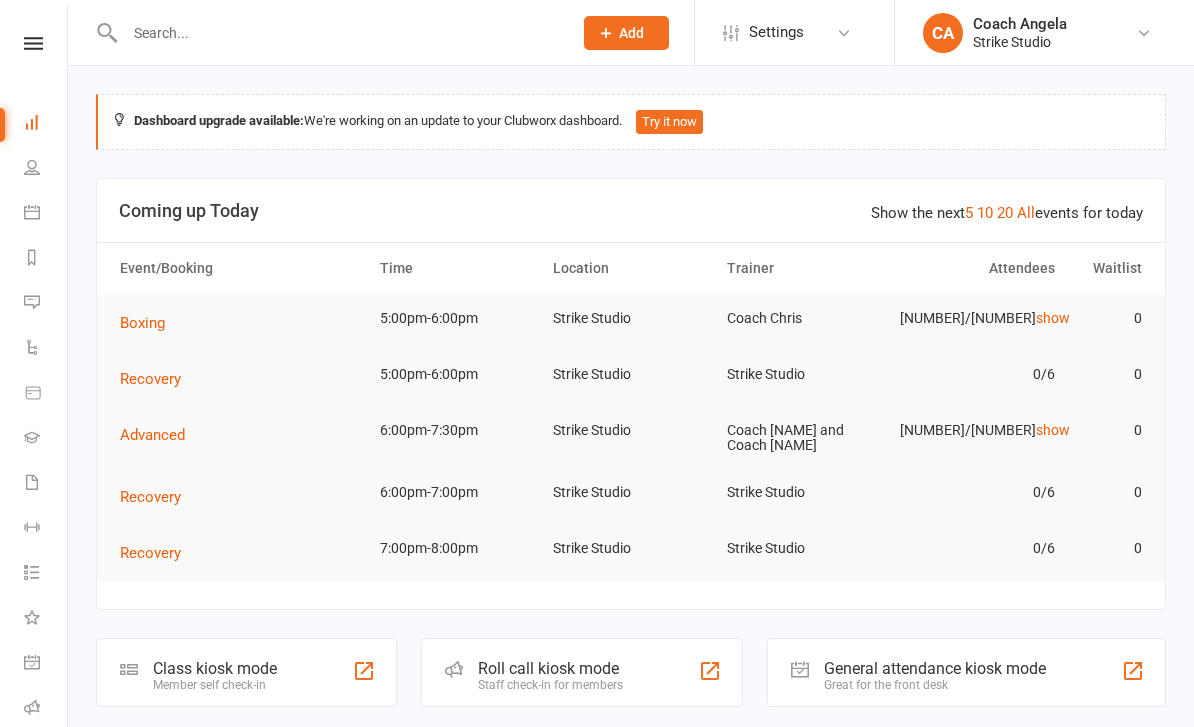 scroll, scrollTop: 0, scrollLeft: 0, axis: both 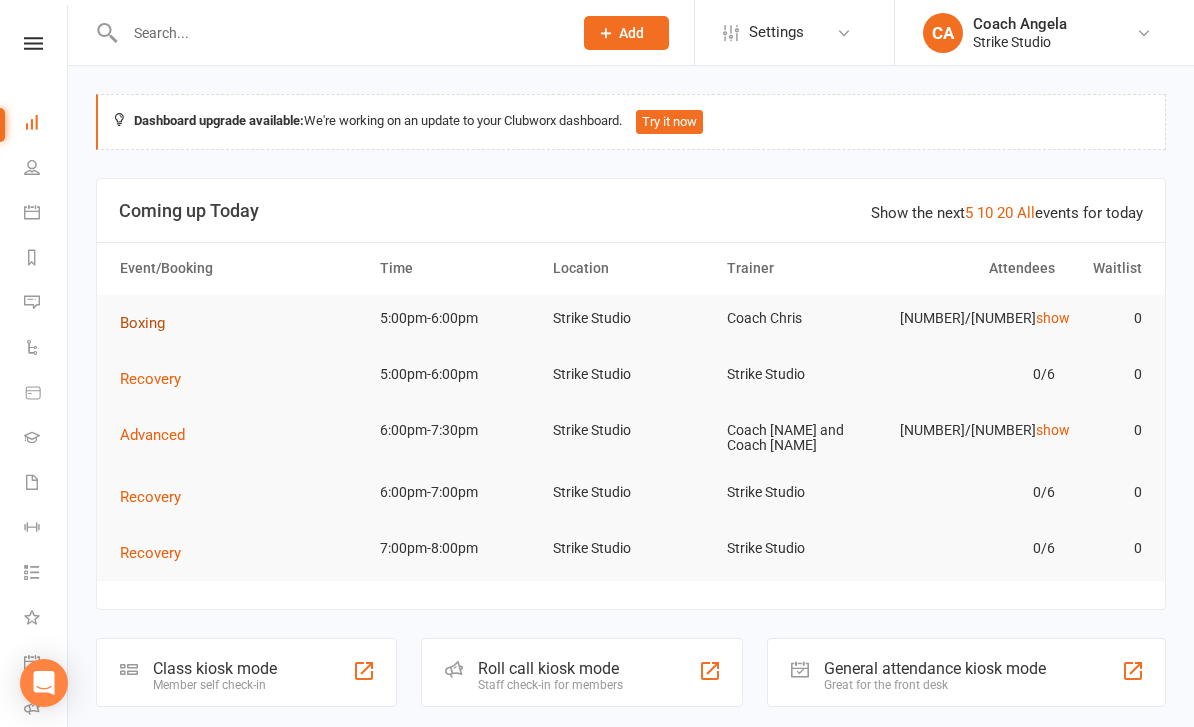 click on "Boxing" at bounding box center [142, 323] 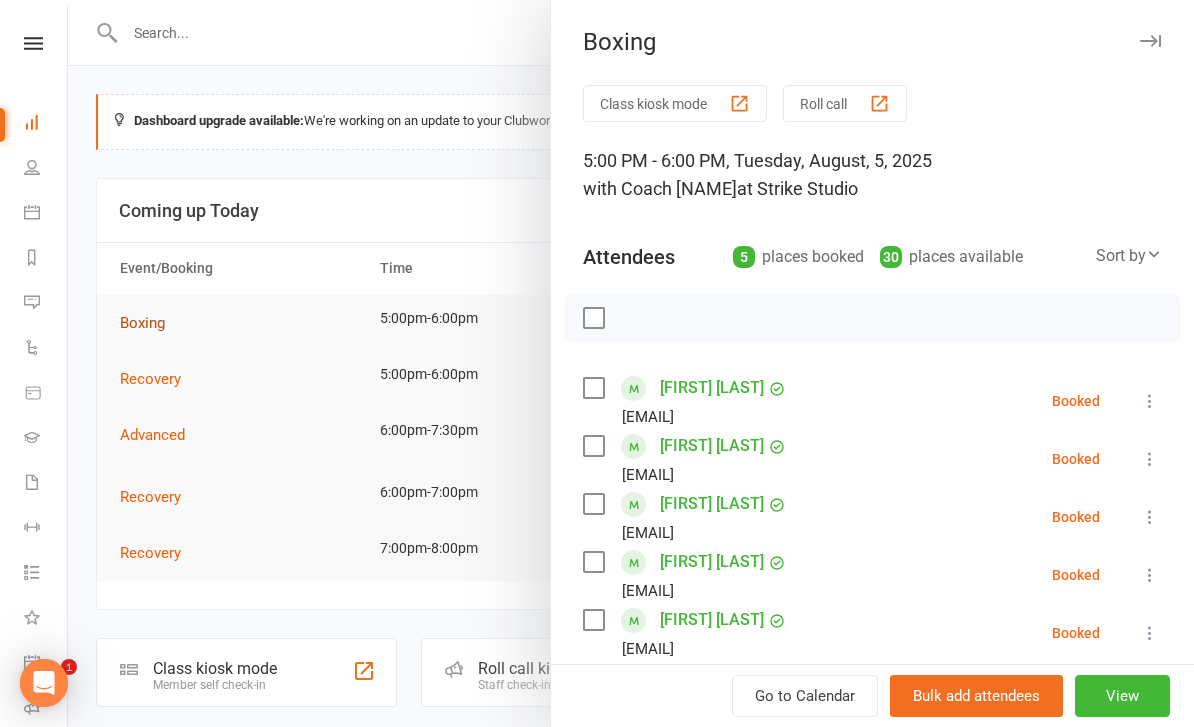 scroll, scrollTop: 0, scrollLeft: 0, axis: both 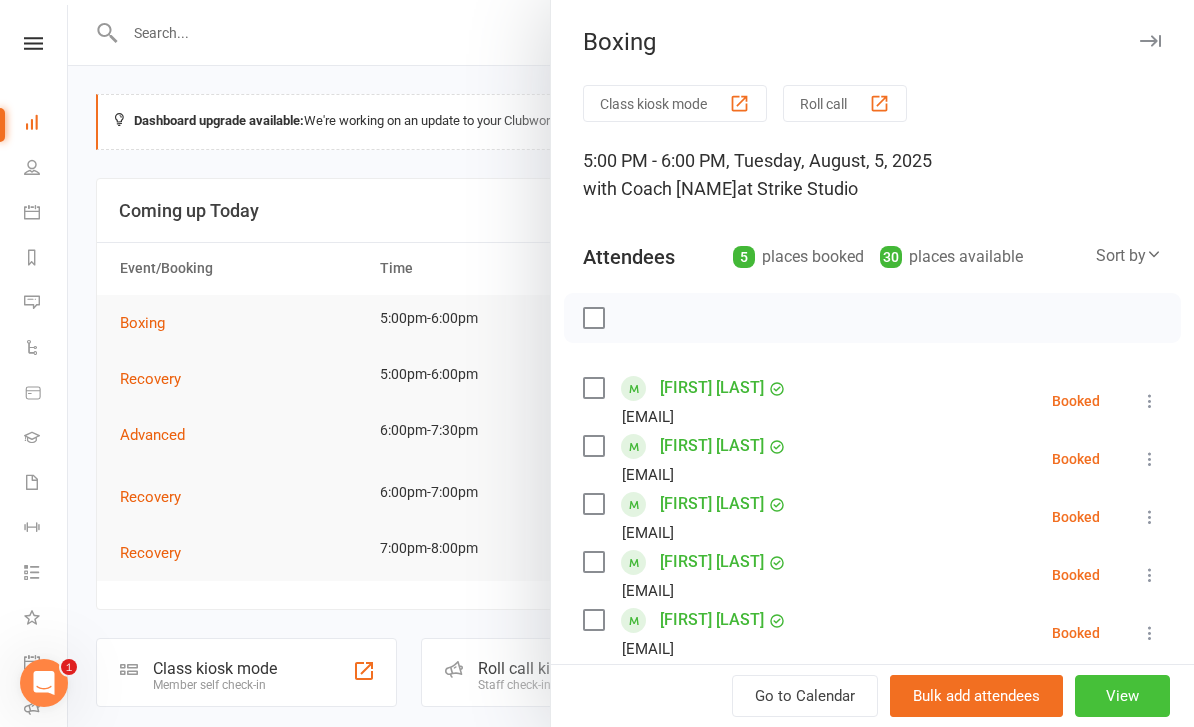 click on "View" at bounding box center (1122, 696) 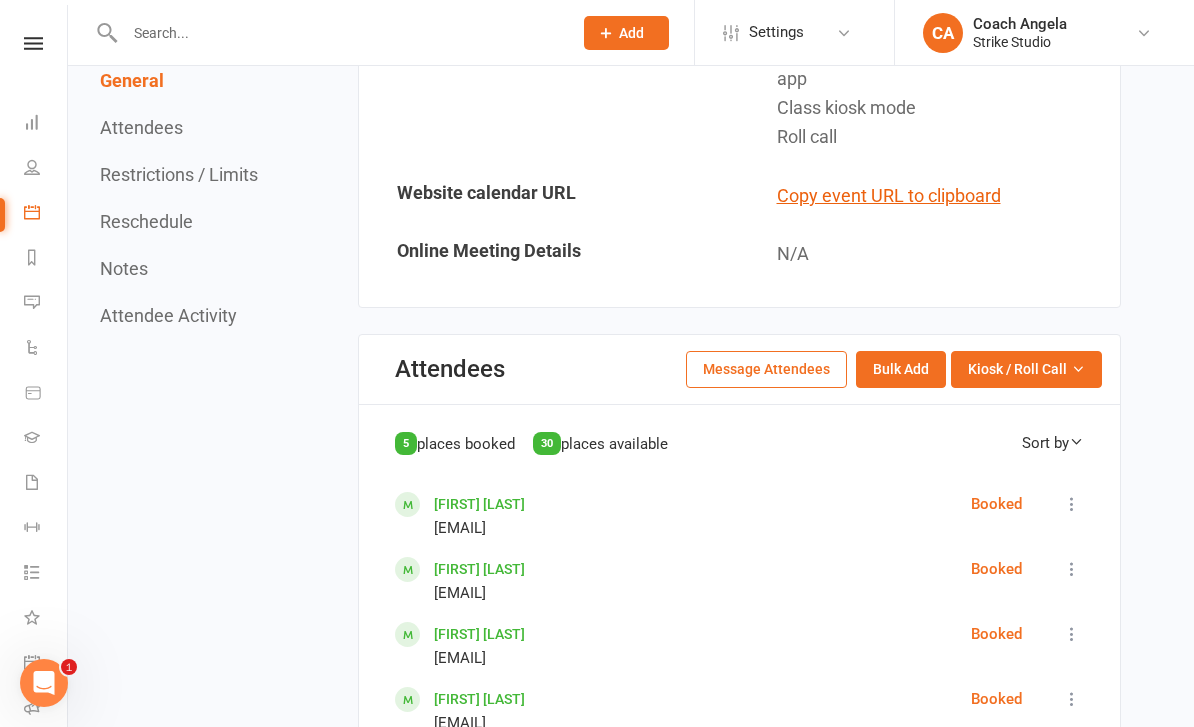 scroll, scrollTop: 1012, scrollLeft: 0, axis: vertical 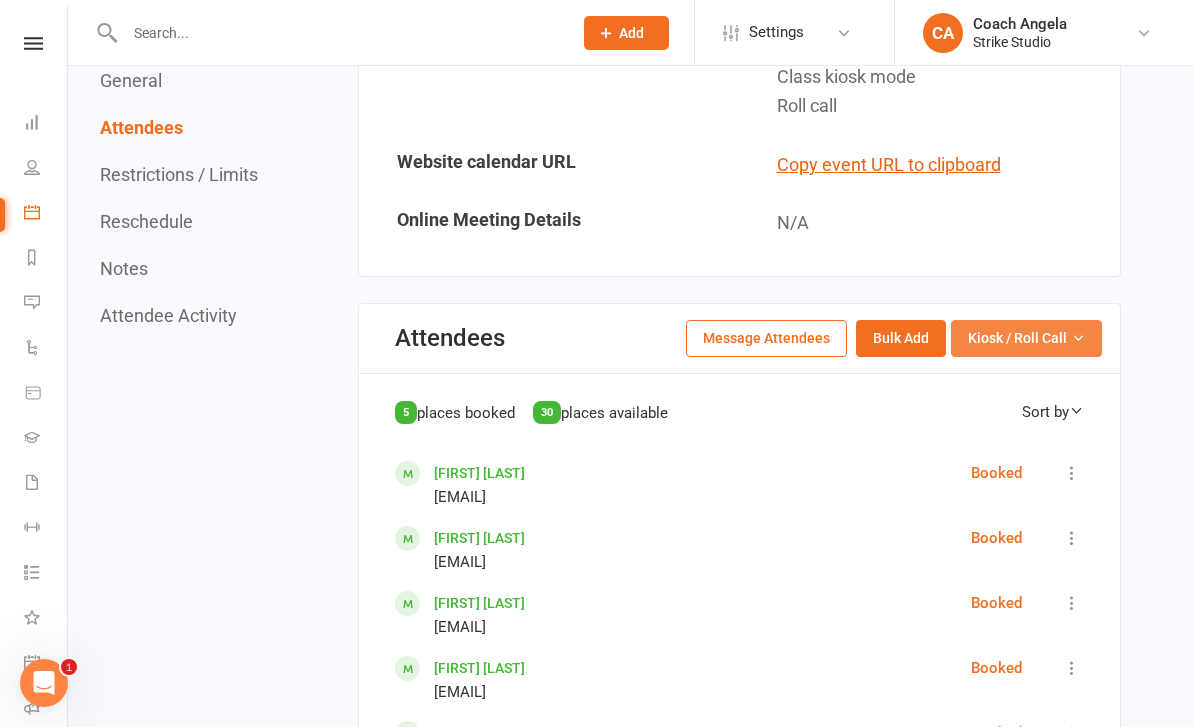 click at bounding box center (1078, 338) 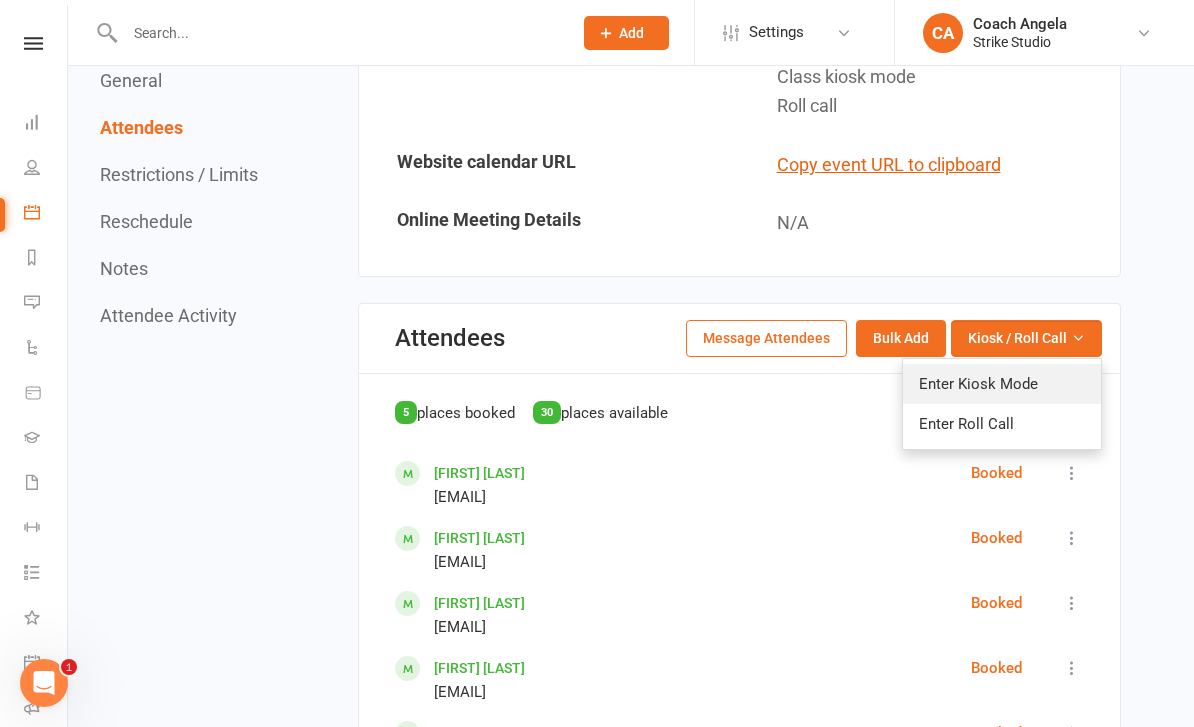 click on "Enter Kiosk Mode" at bounding box center (1002, 384) 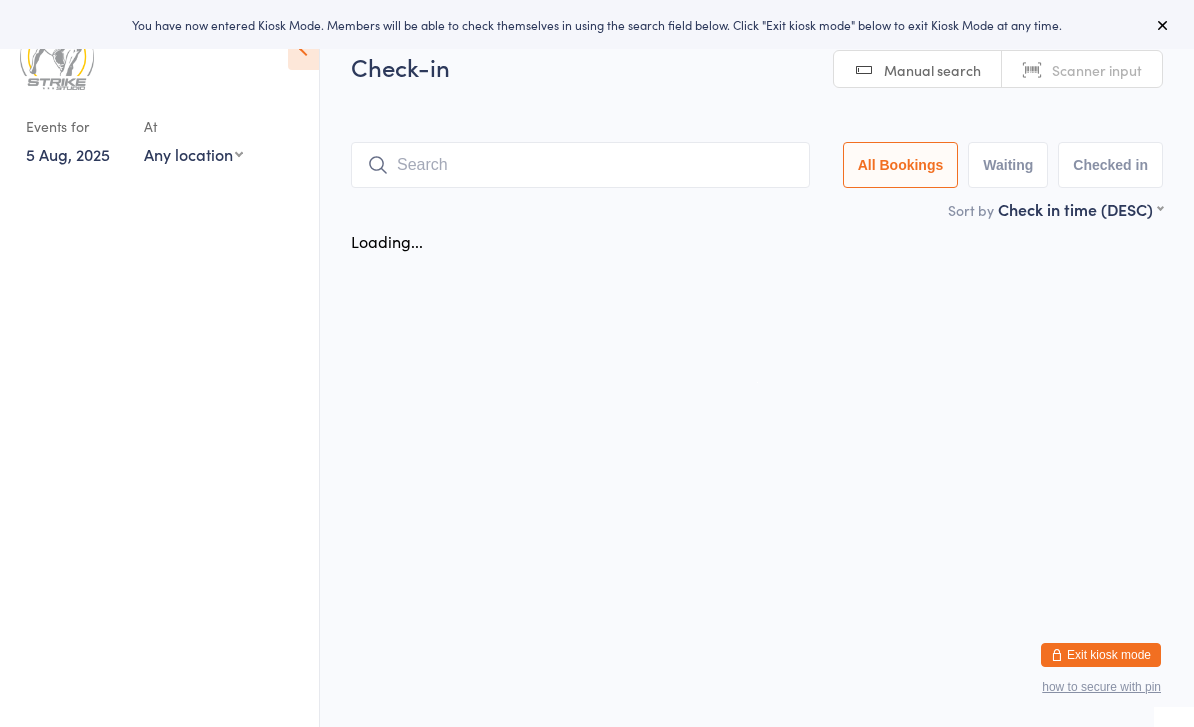 scroll, scrollTop: 0, scrollLeft: 0, axis: both 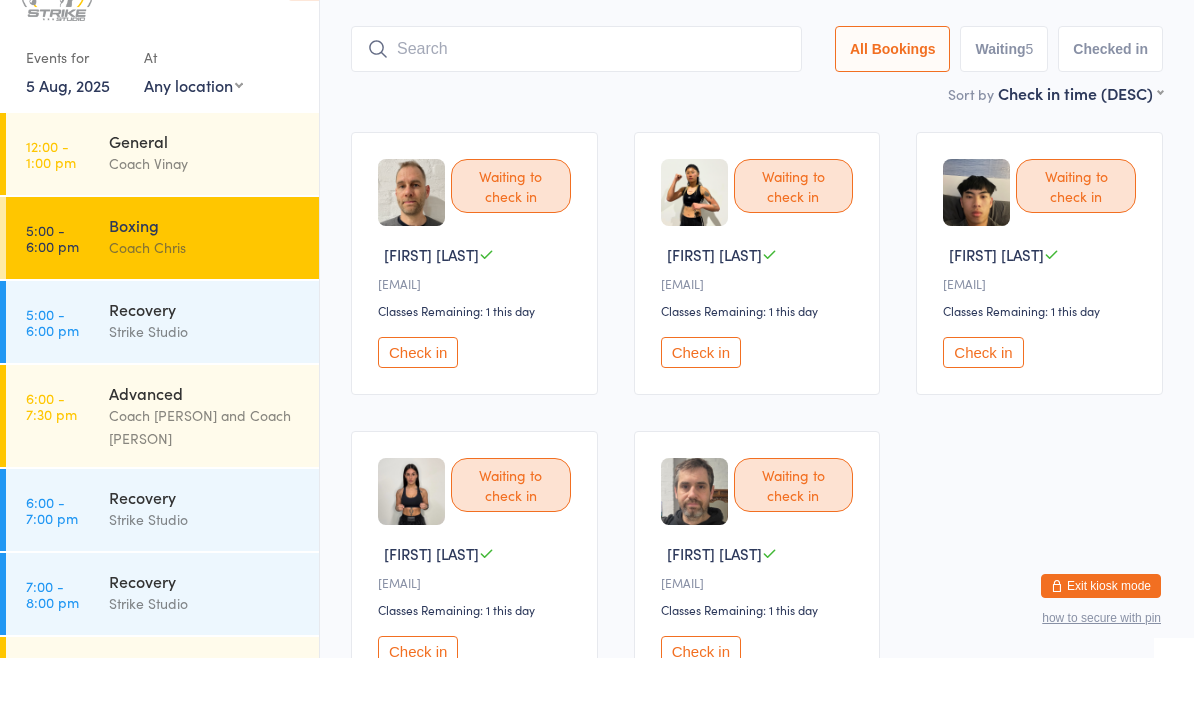 click on "Check in" at bounding box center (983, 421) 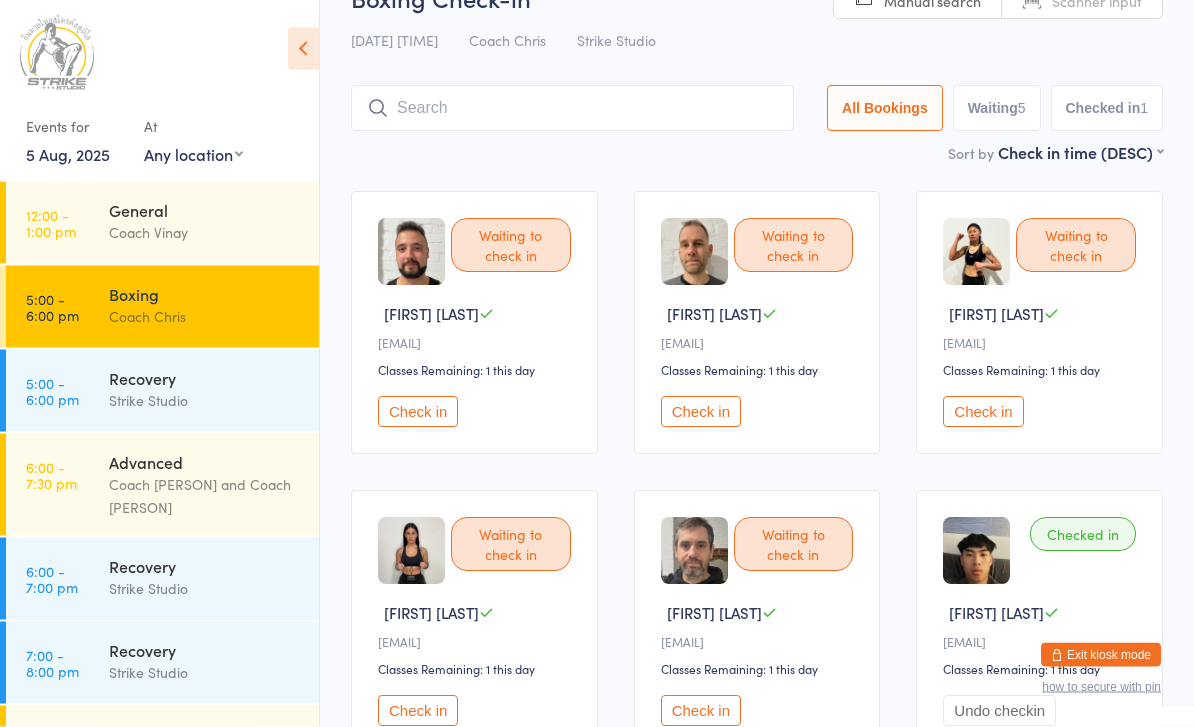 scroll, scrollTop: 0, scrollLeft: 0, axis: both 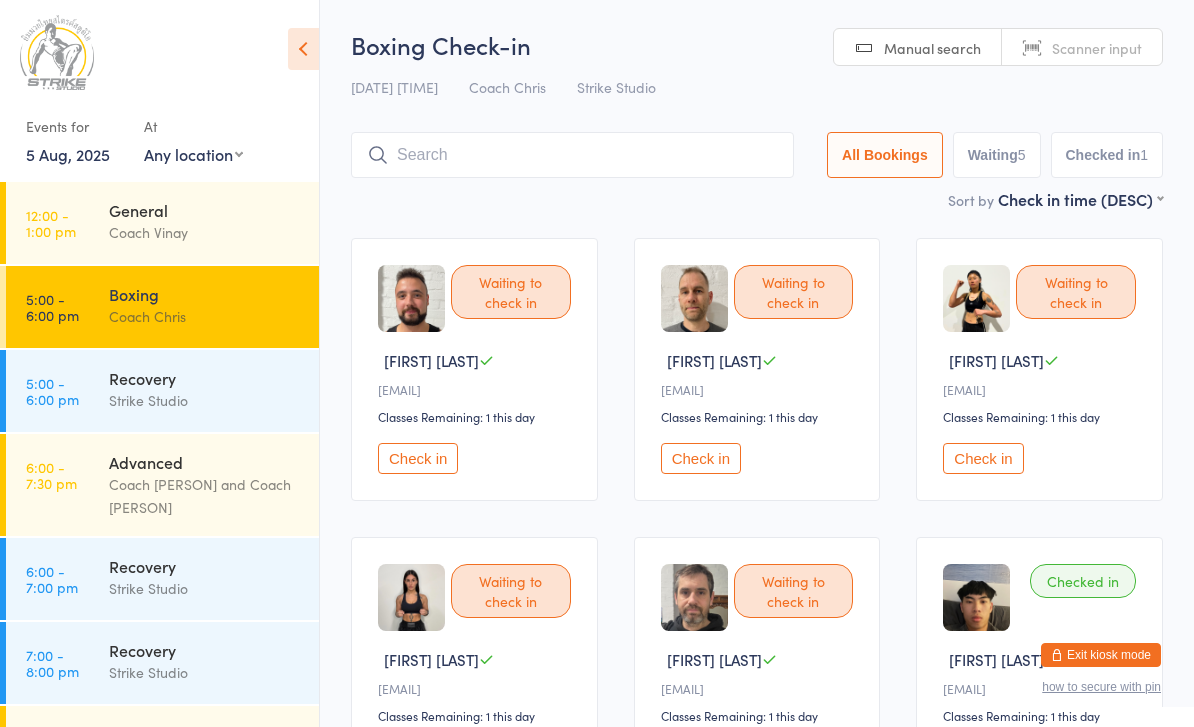 click on "Exit kiosk mode" at bounding box center (1101, 655) 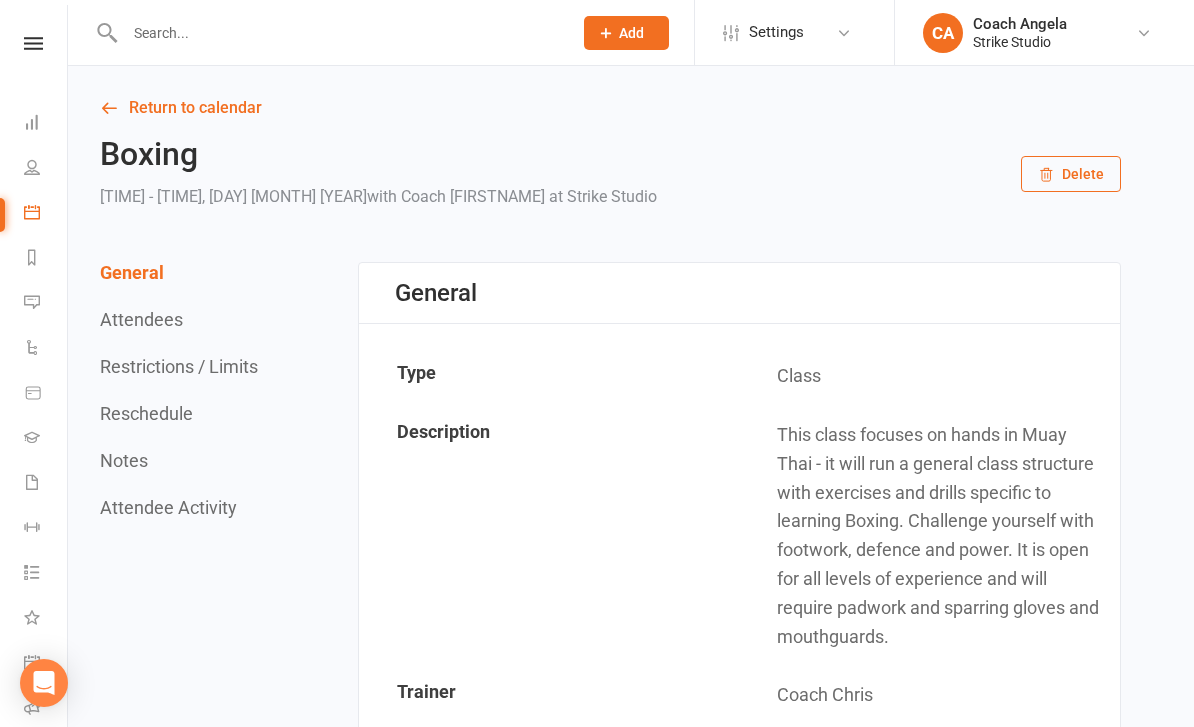 scroll, scrollTop: 0, scrollLeft: 0, axis: both 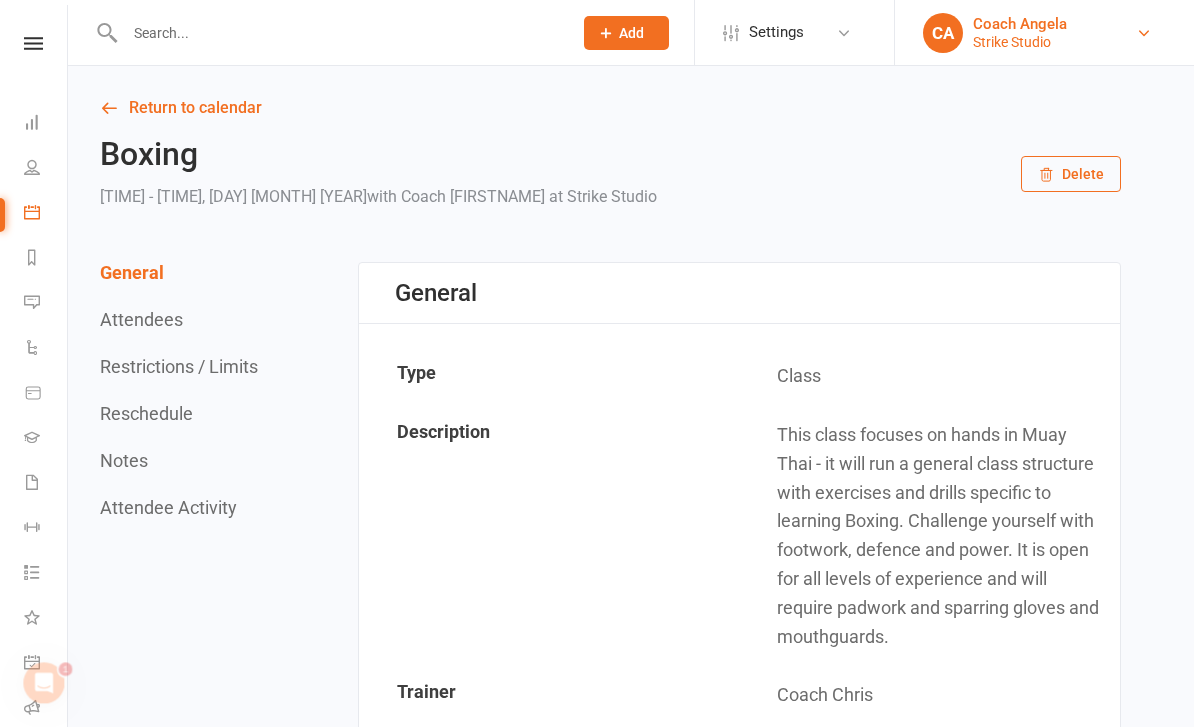 click on "CA Coach Angela Strike Studio" at bounding box center [1042, 33] 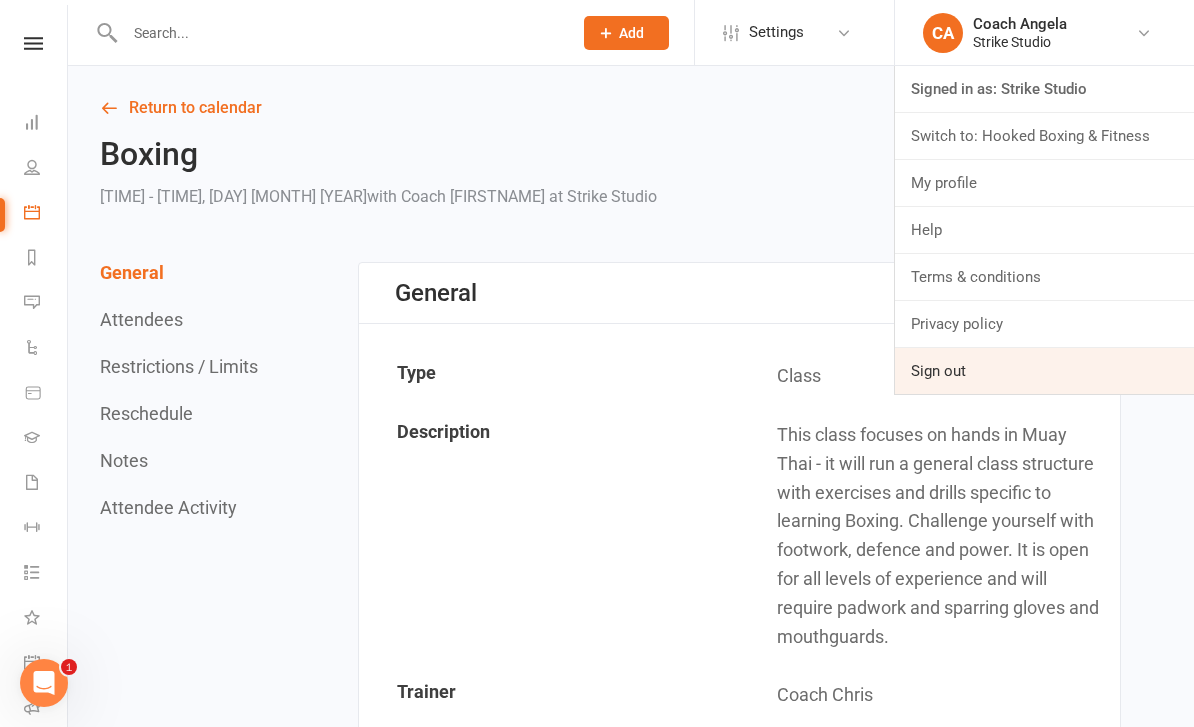 click on "Sign out" at bounding box center [1044, 371] 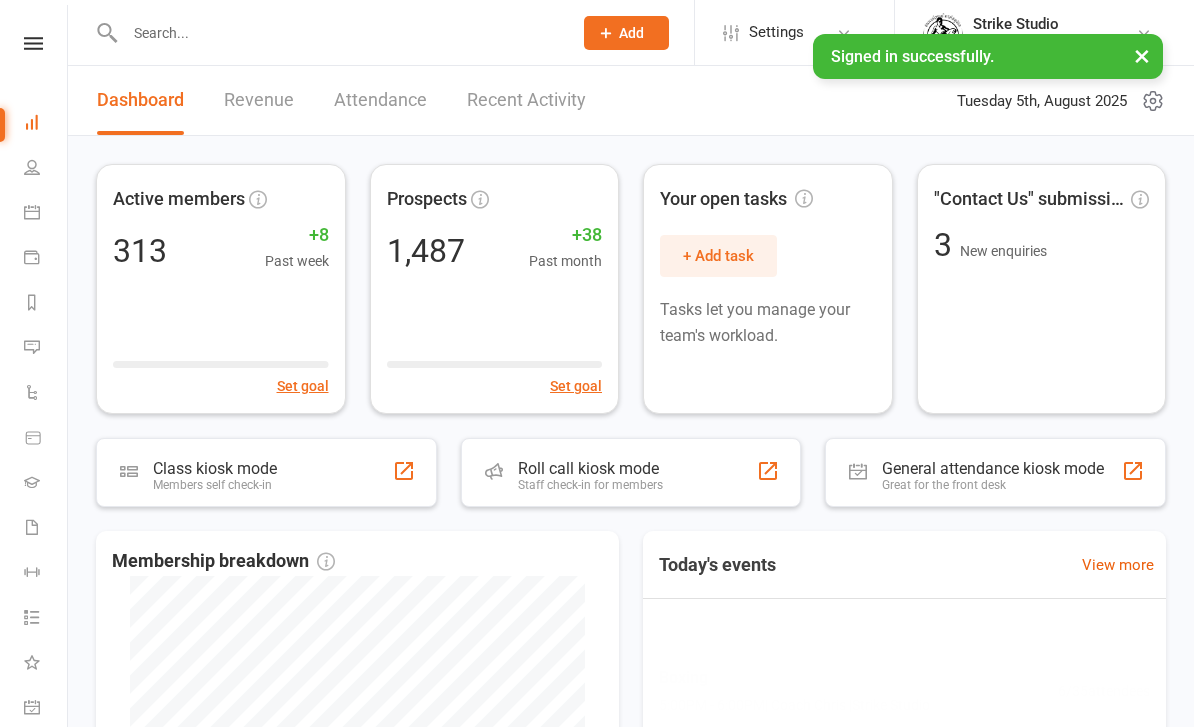 scroll, scrollTop: 0, scrollLeft: 0, axis: both 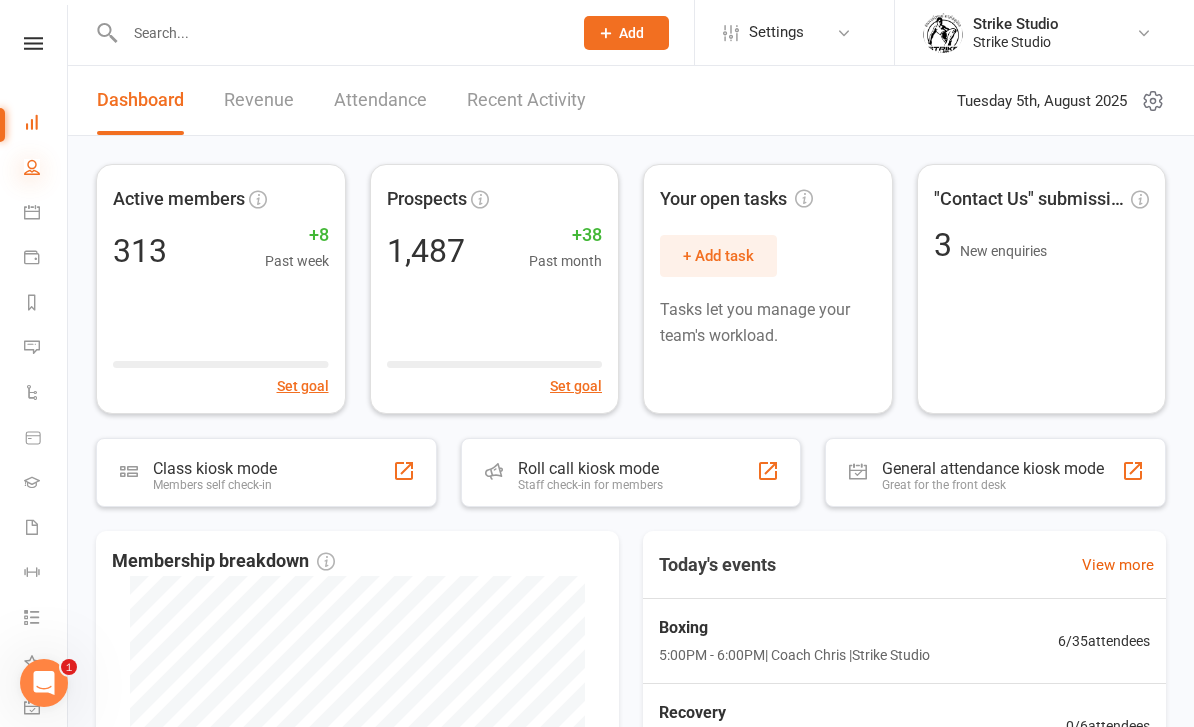 click at bounding box center [32, 167] 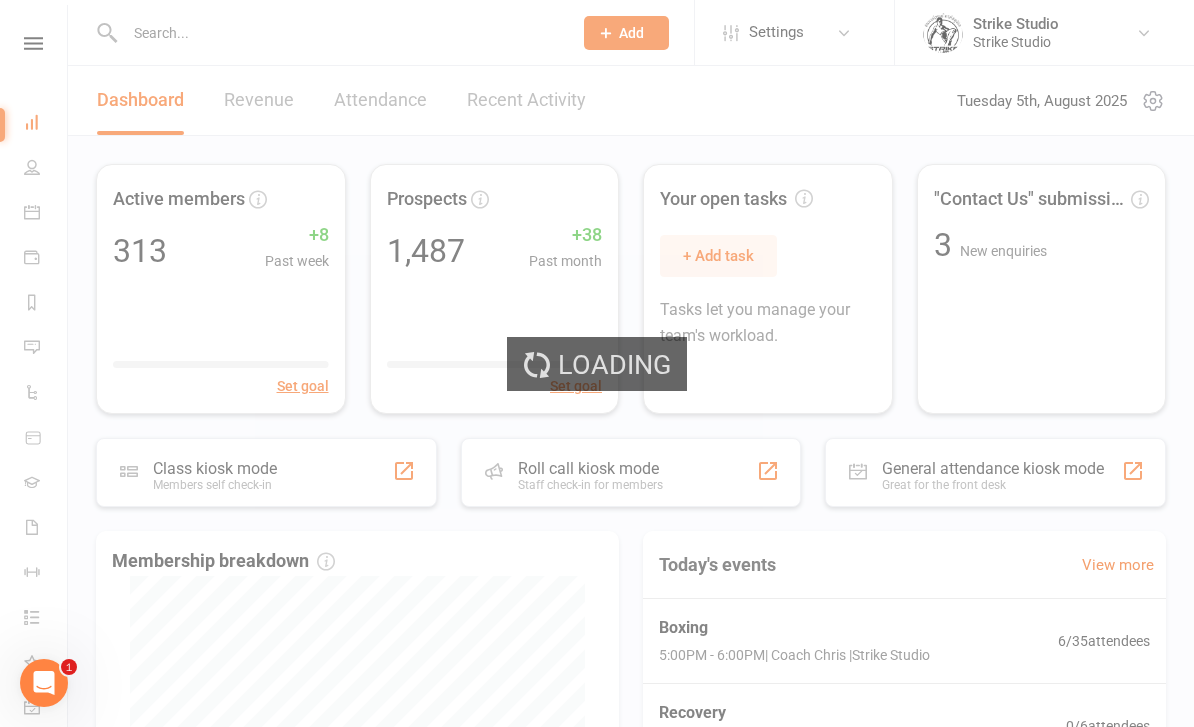 select on "100" 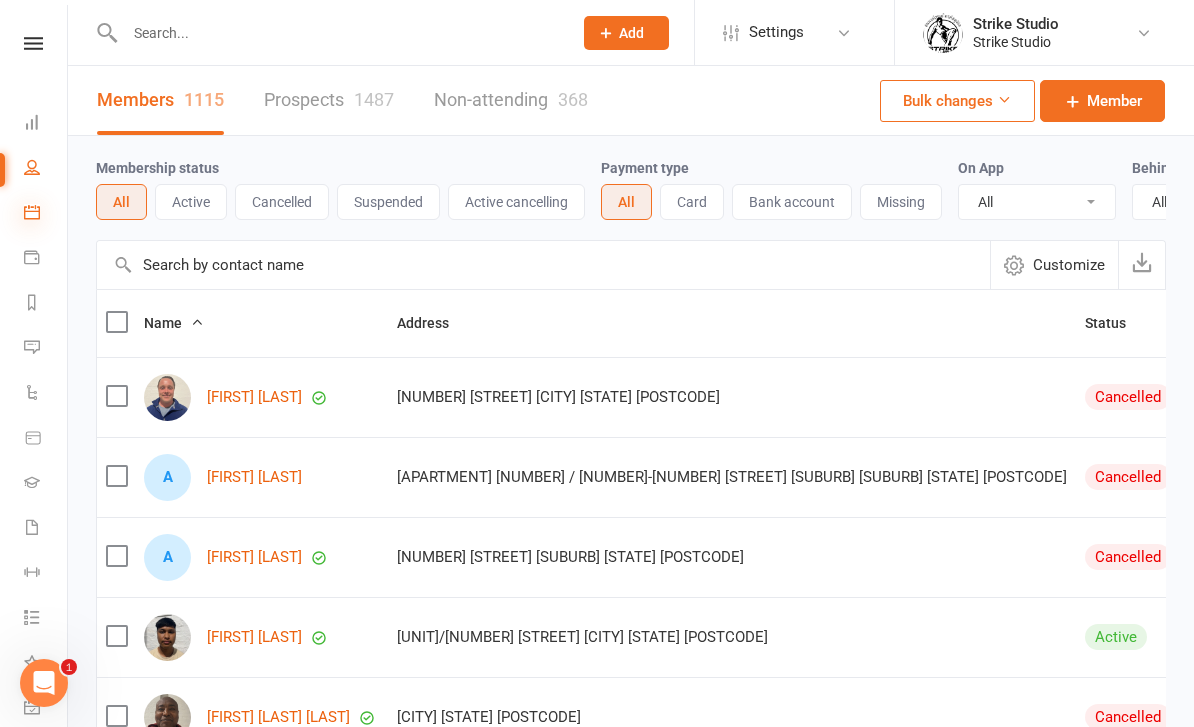 click at bounding box center (32, 212) 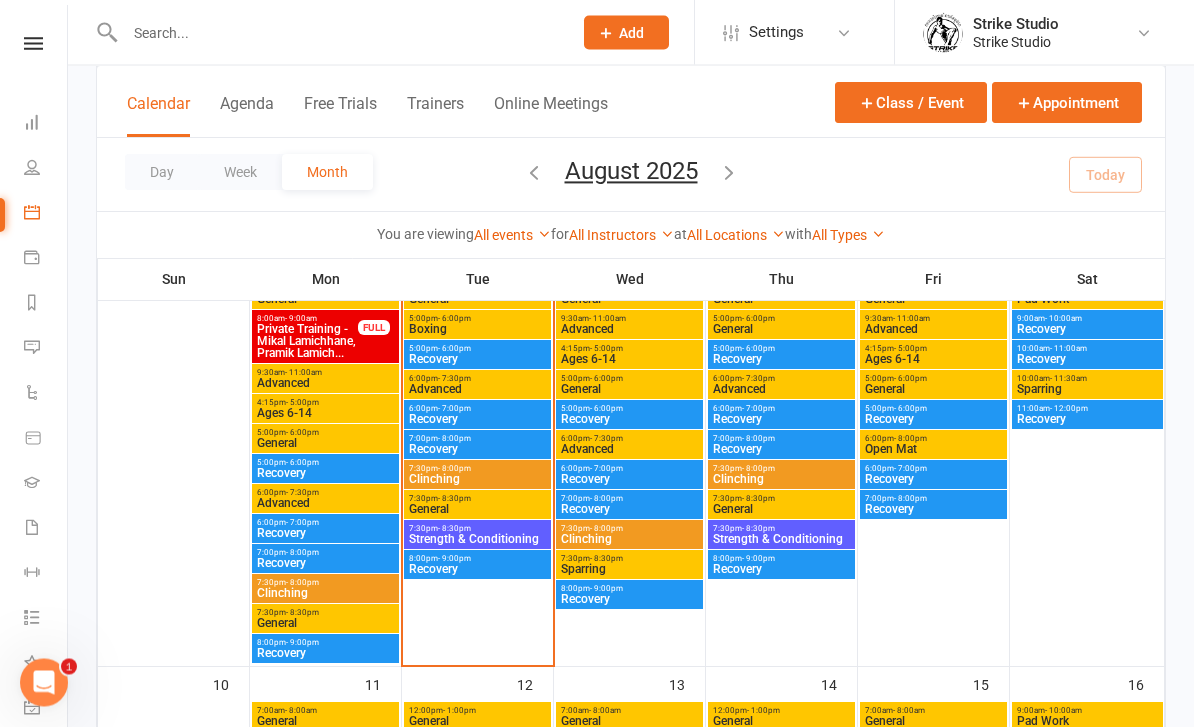 scroll, scrollTop: 546, scrollLeft: 0, axis: vertical 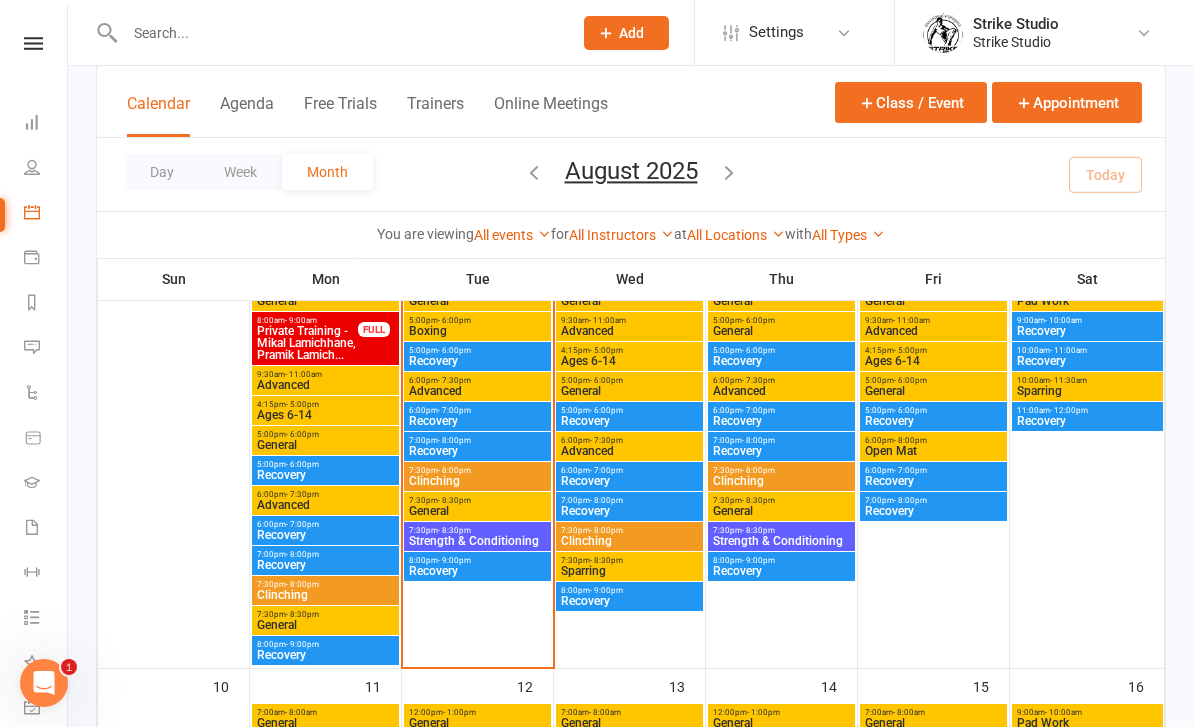 click on "Recovery" at bounding box center (477, 361) 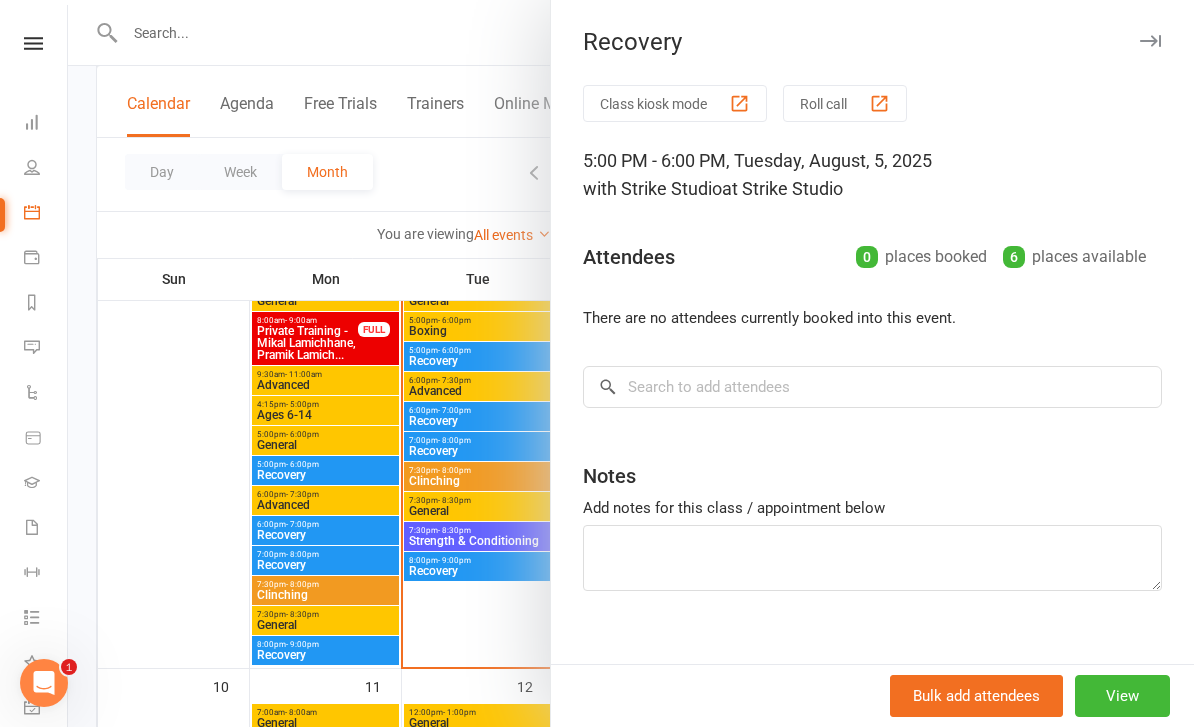 click at bounding box center [631, 363] 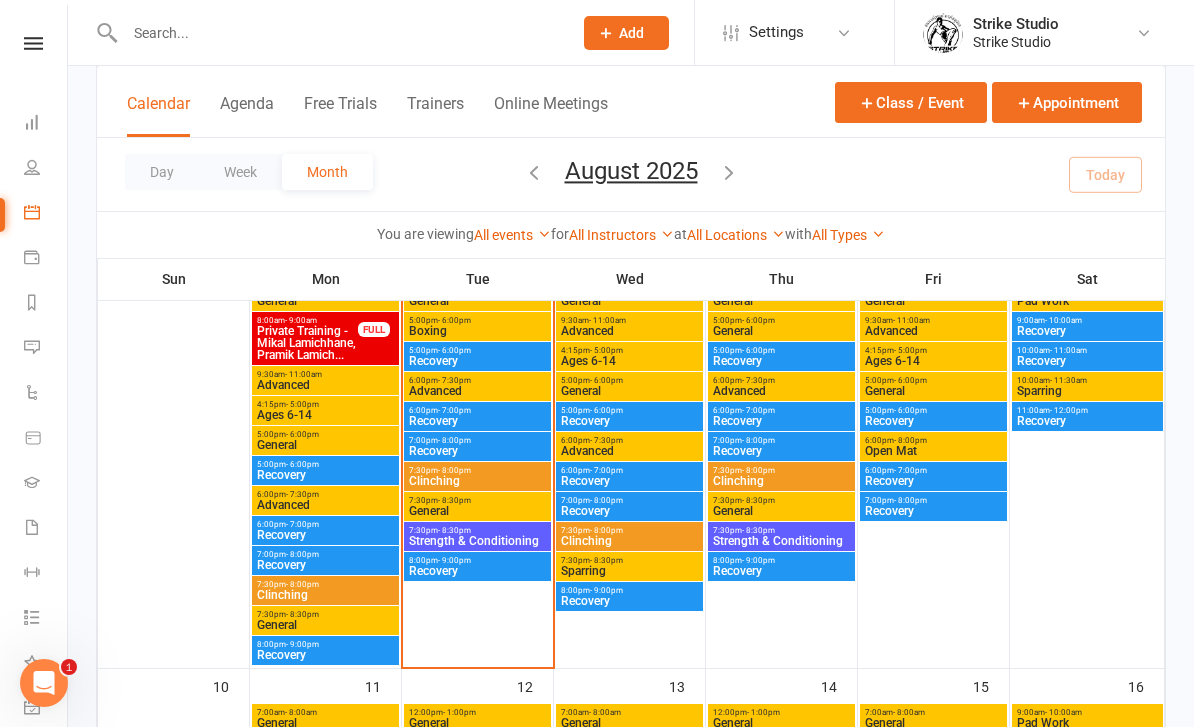 click on "Boxing" at bounding box center (477, 331) 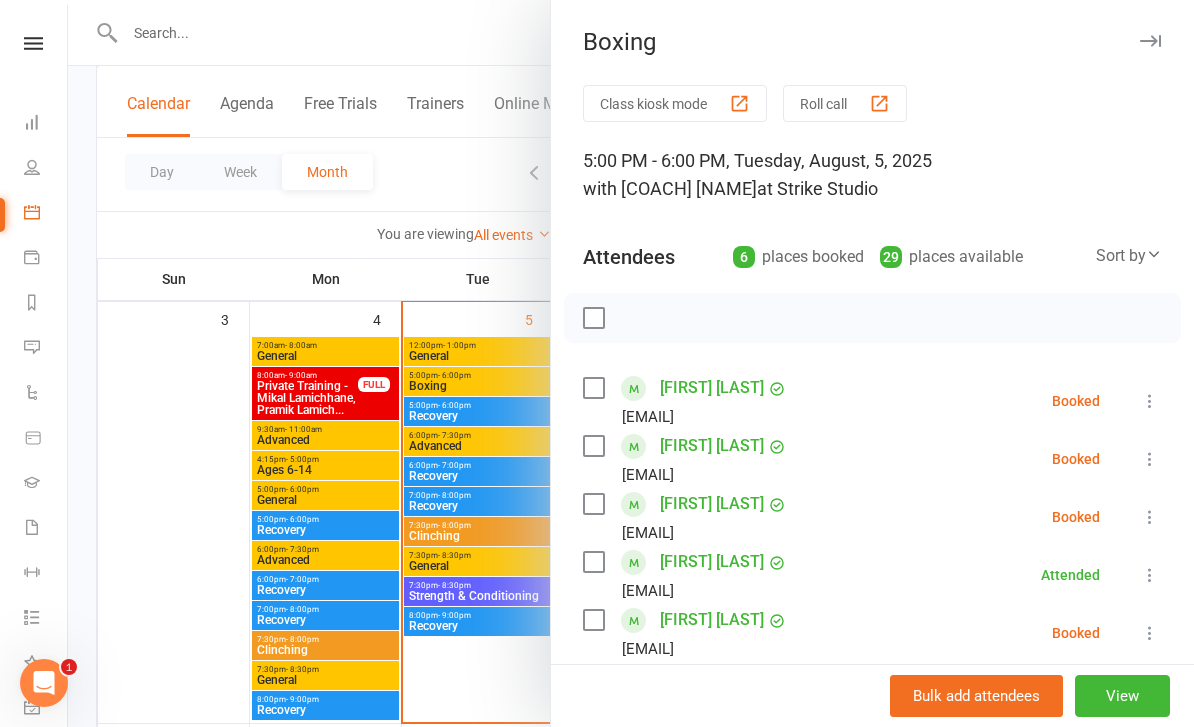 scroll, scrollTop: 486, scrollLeft: 0, axis: vertical 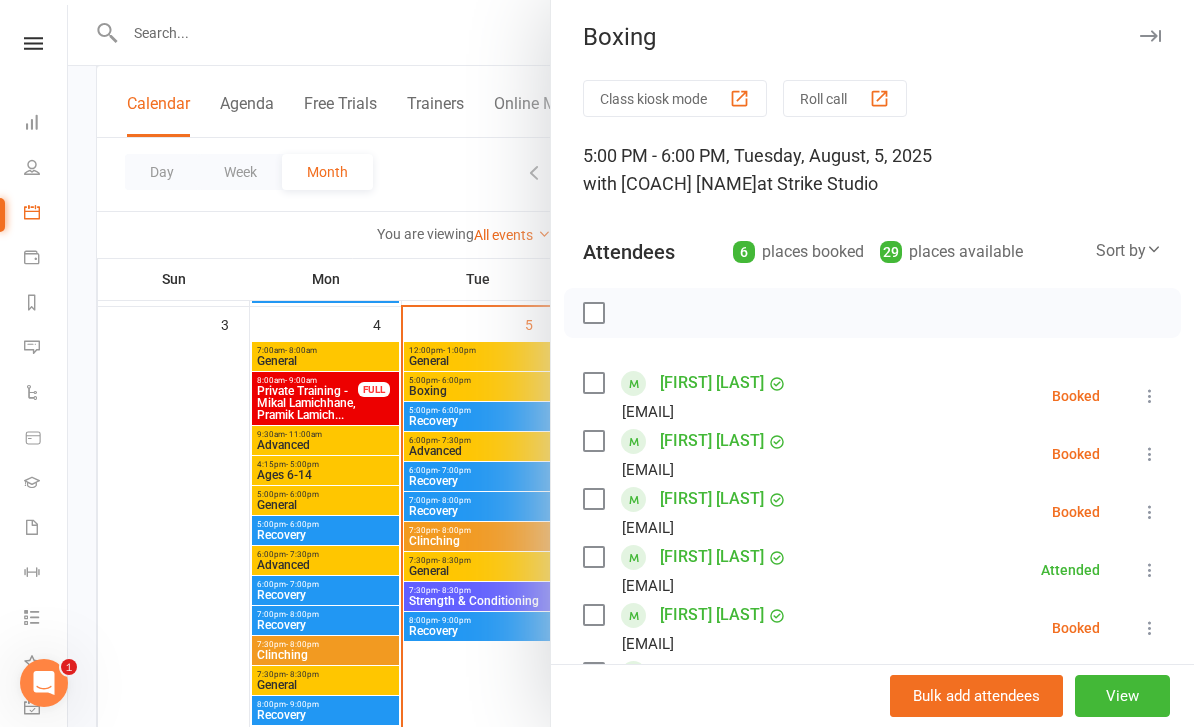 click on "Class kiosk mode" at bounding box center [675, 98] 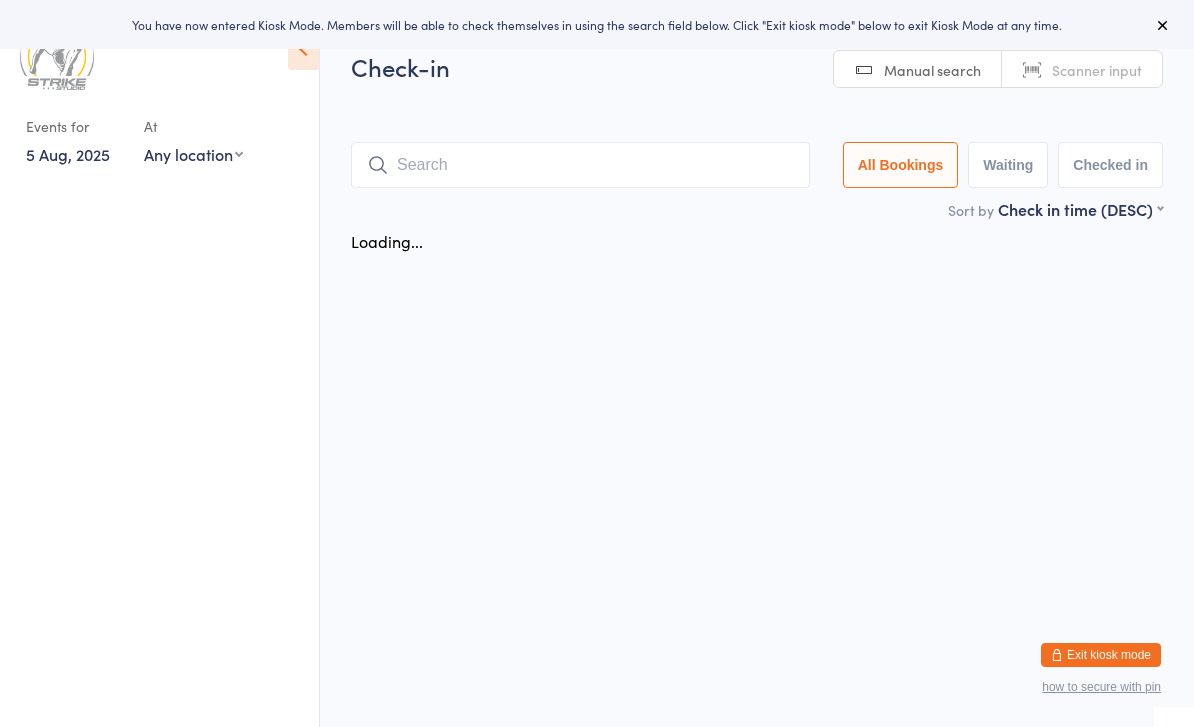 scroll, scrollTop: 0, scrollLeft: 0, axis: both 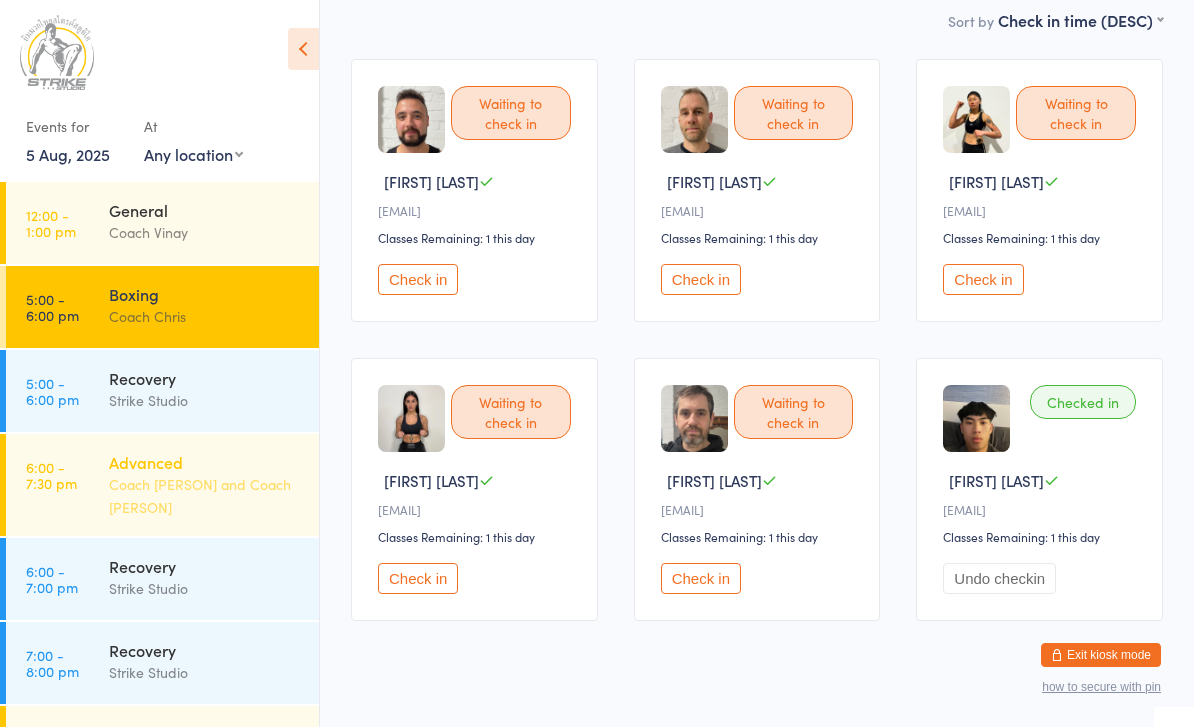 click on "Coach [PERSON] and Coach [PERSON]" at bounding box center [205, 496] 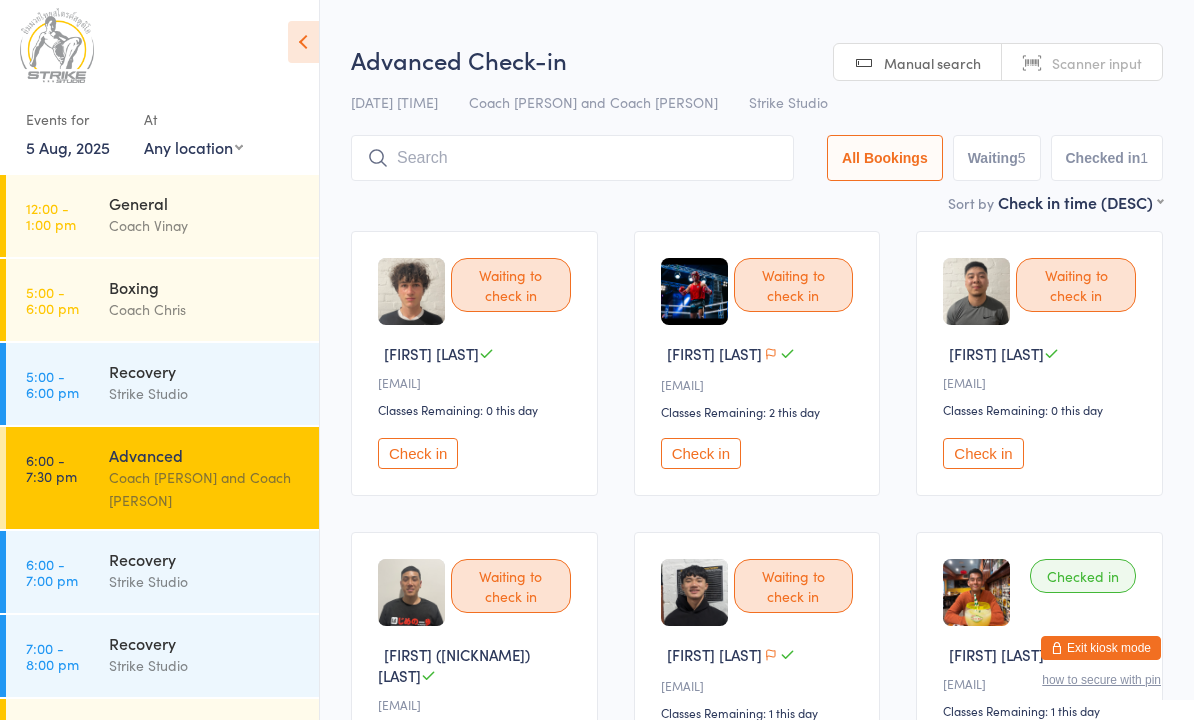 click on "Check in" at bounding box center (418, 460) 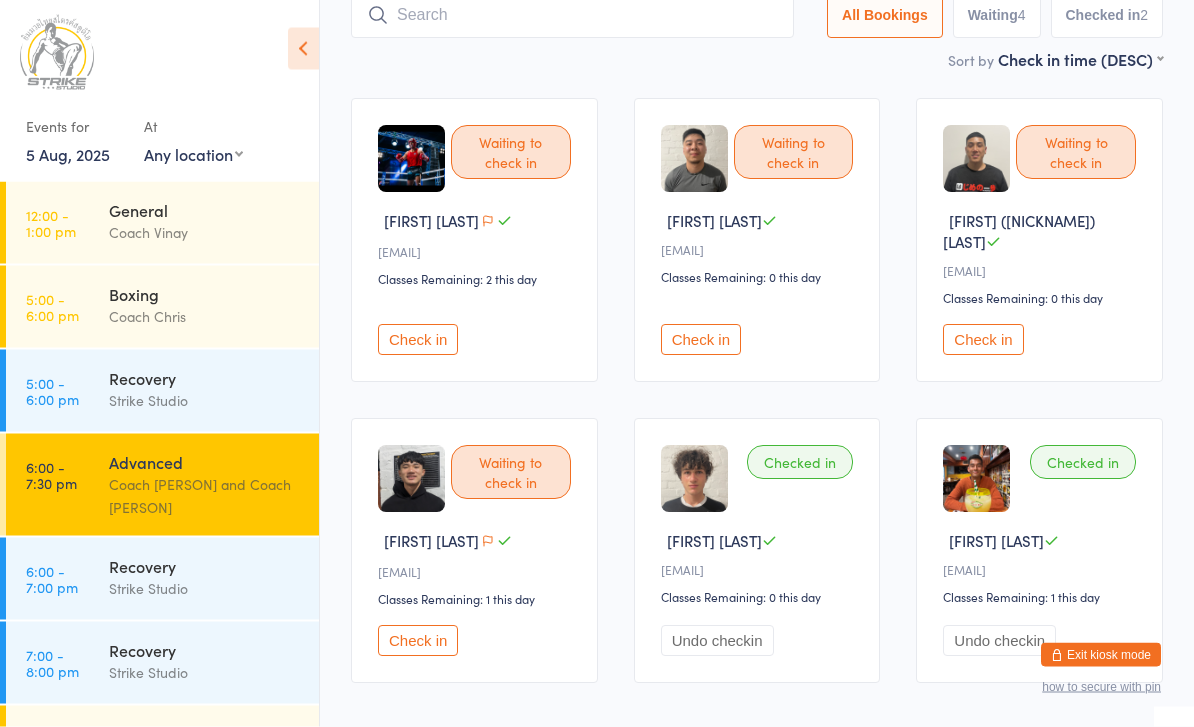scroll, scrollTop: 181, scrollLeft: 0, axis: vertical 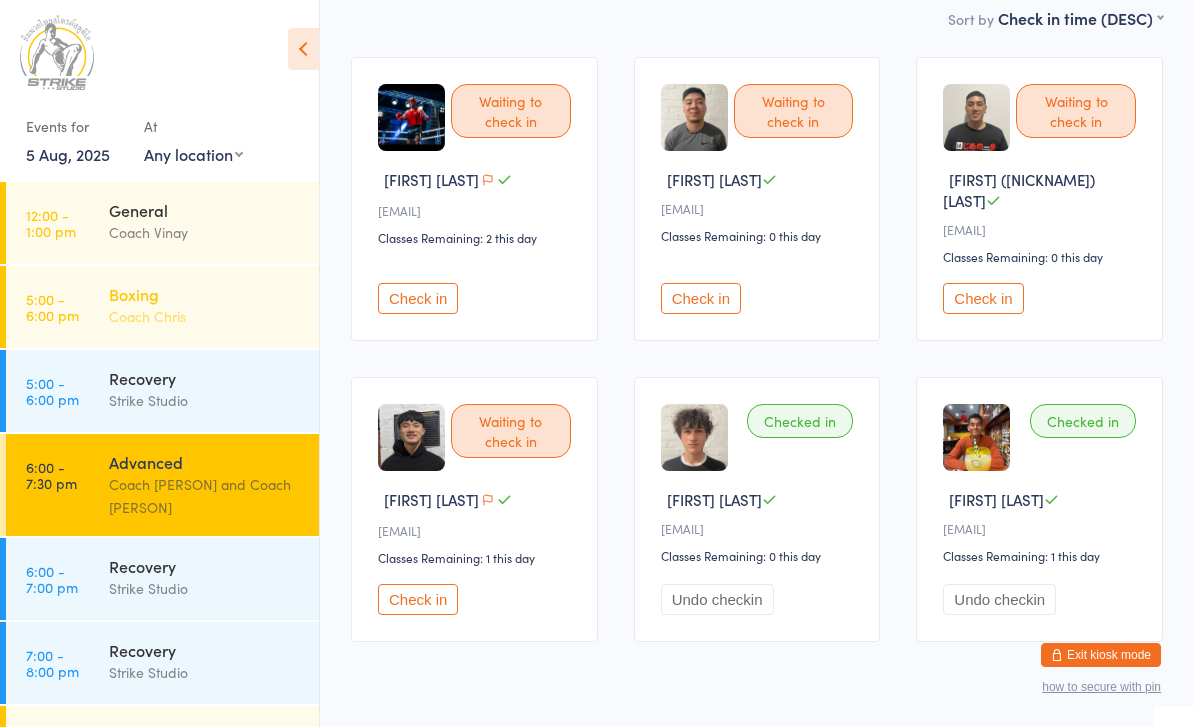 click on "Boxing" at bounding box center (205, 294) 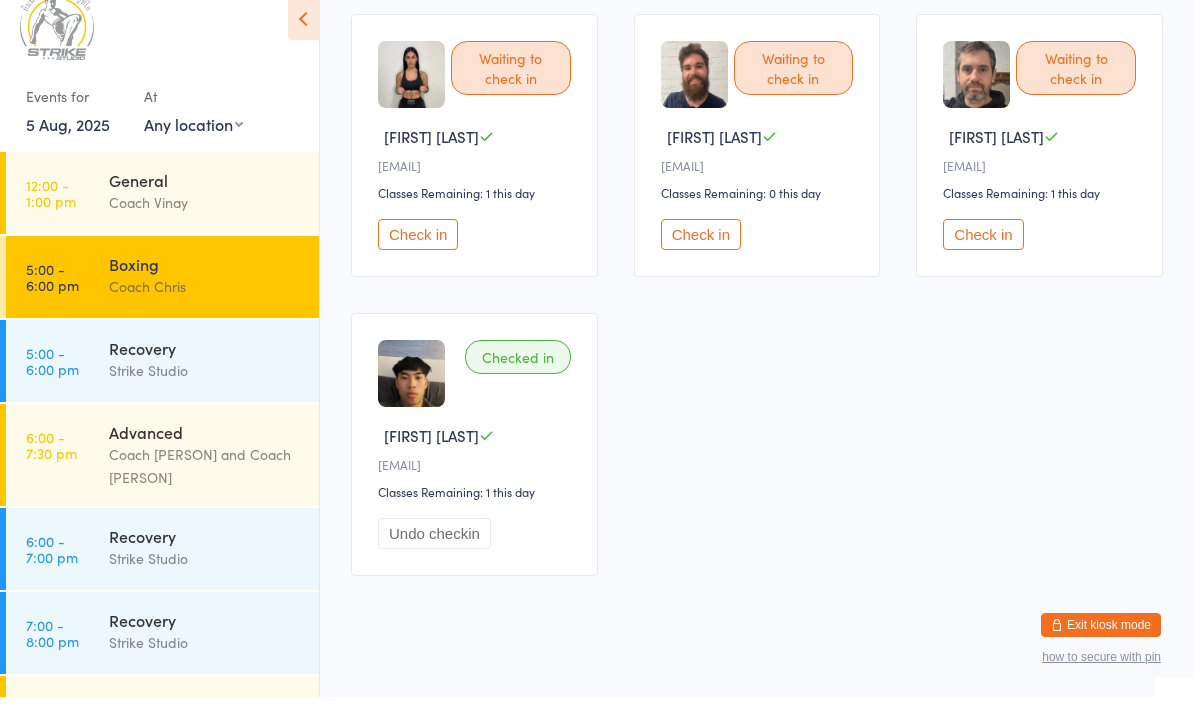 scroll, scrollTop: 548, scrollLeft: 0, axis: vertical 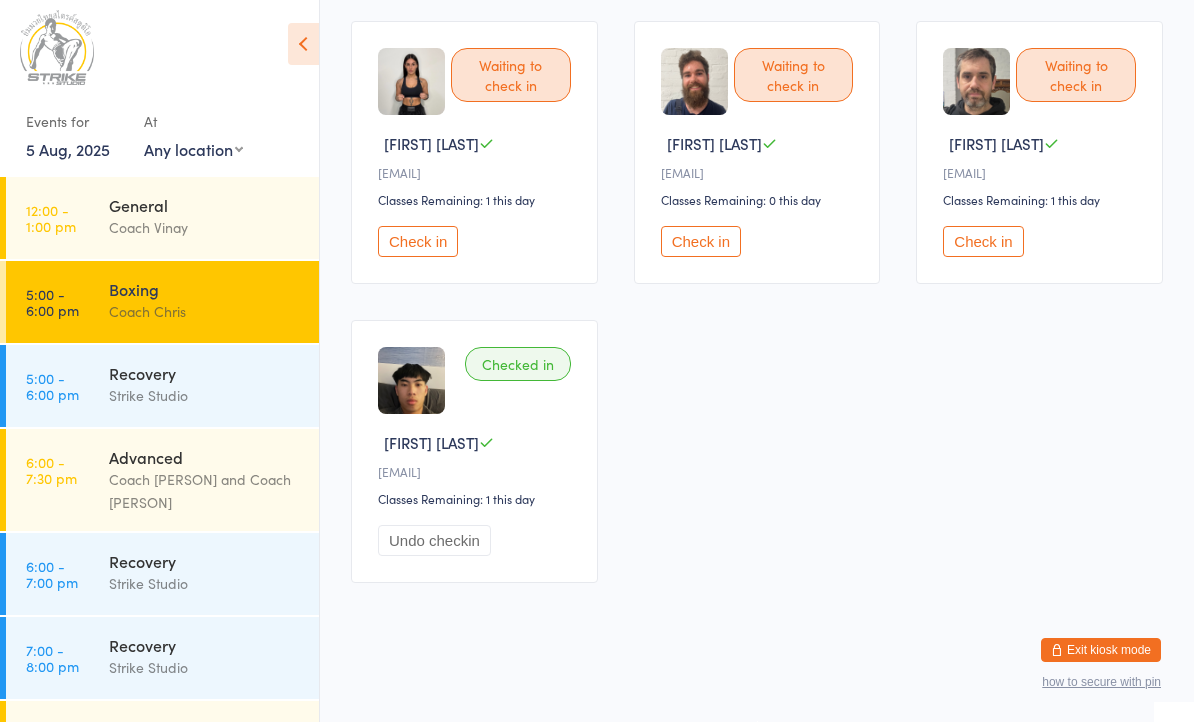 click on "Check in" at bounding box center [983, 246] 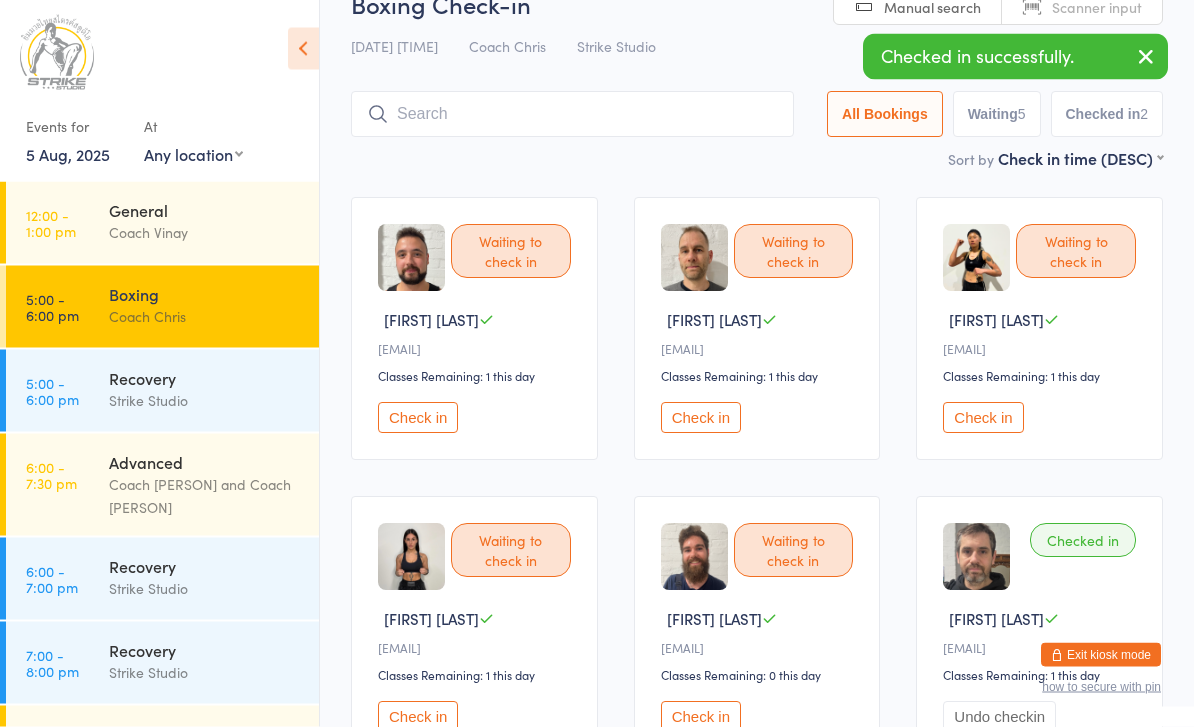scroll, scrollTop: 0, scrollLeft: 0, axis: both 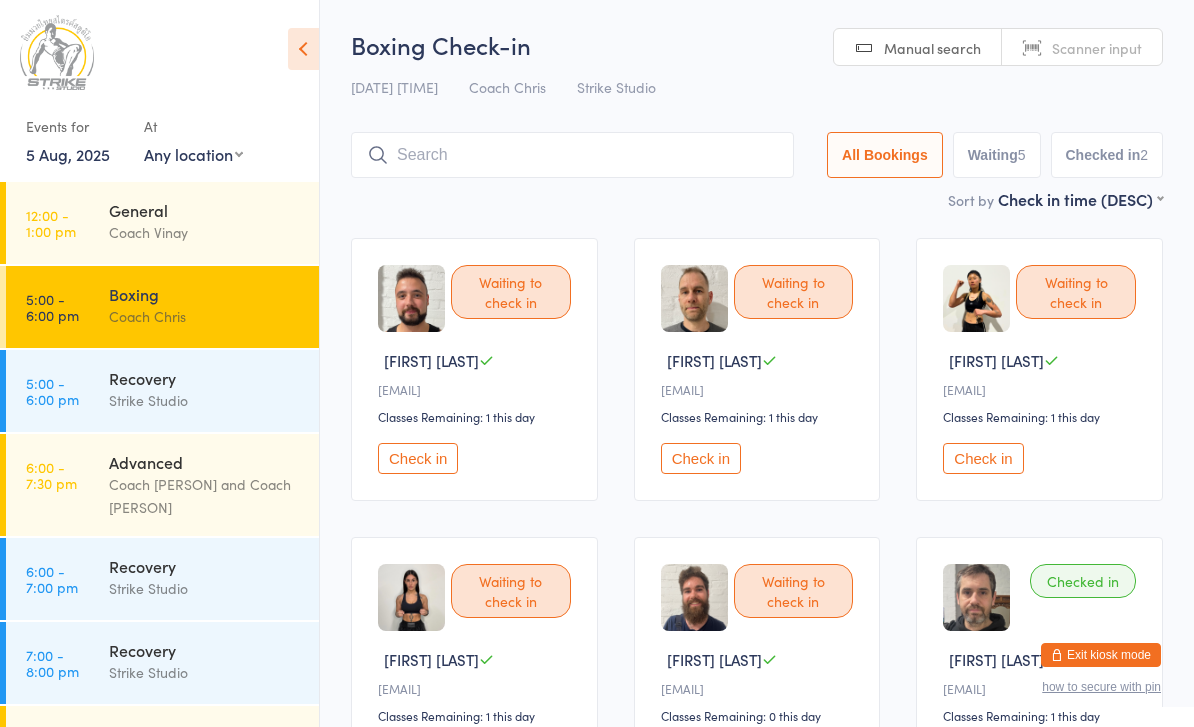 click at bounding box center (572, 155) 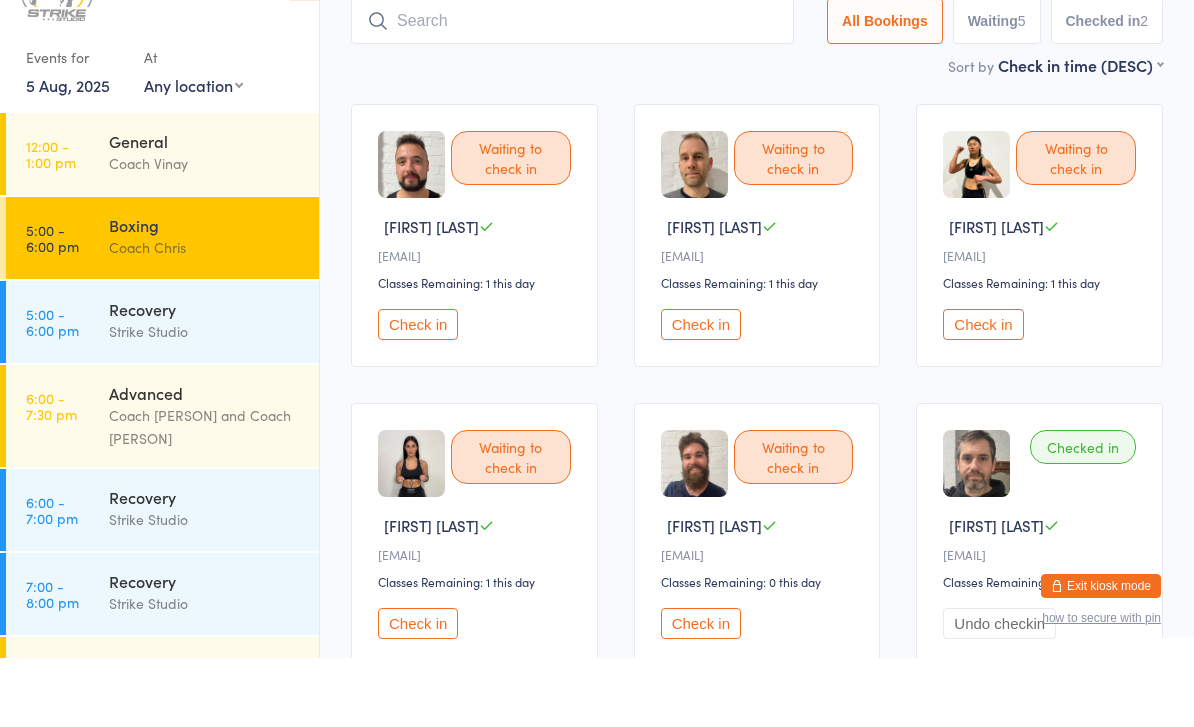 scroll, scrollTop: 131, scrollLeft: 0, axis: vertical 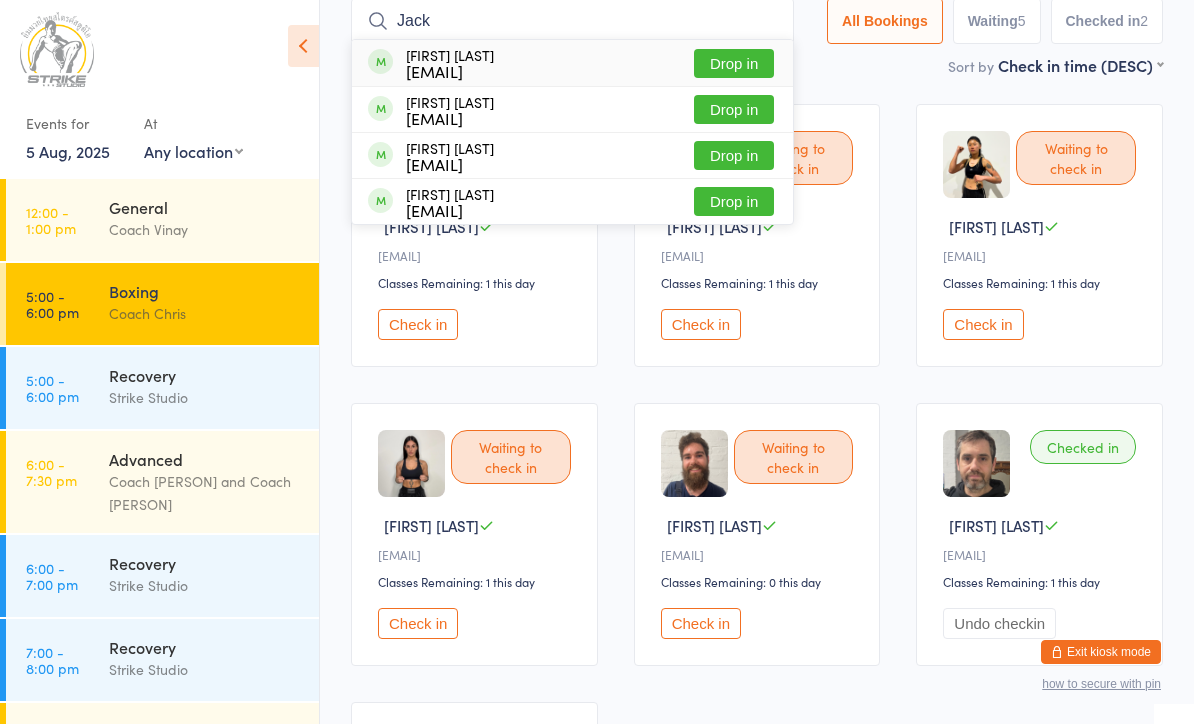type on "Jack" 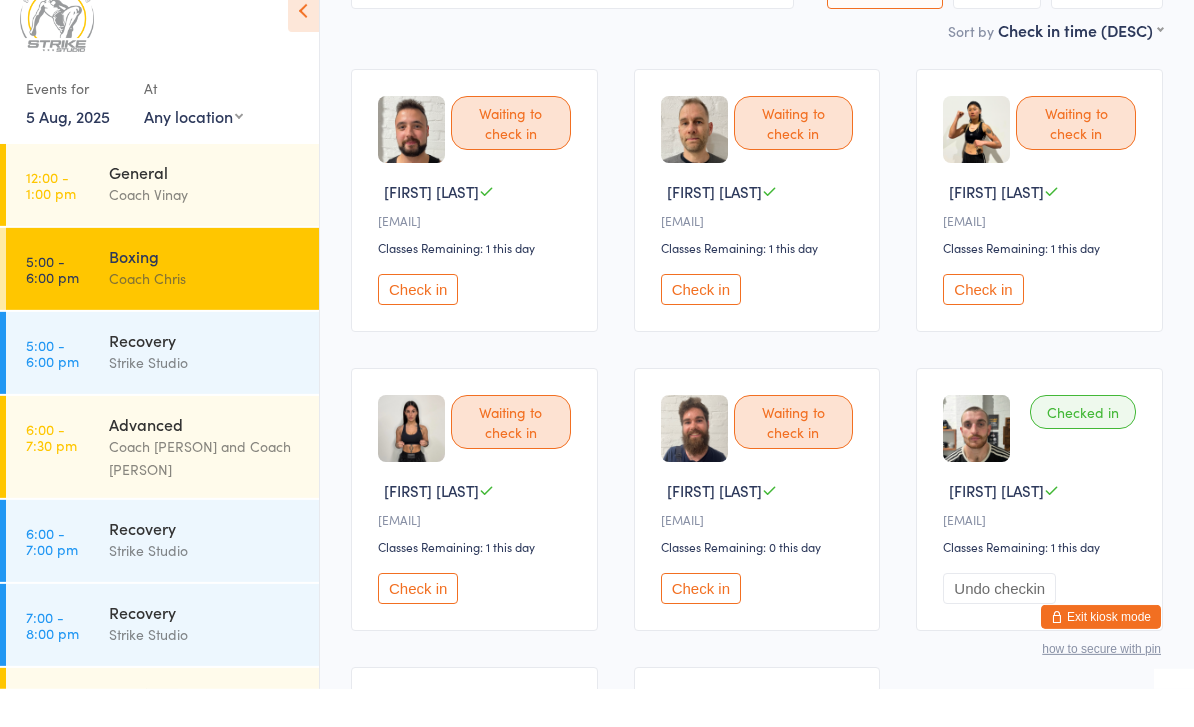 scroll, scrollTop: 112, scrollLeft: 0, axis: vertical 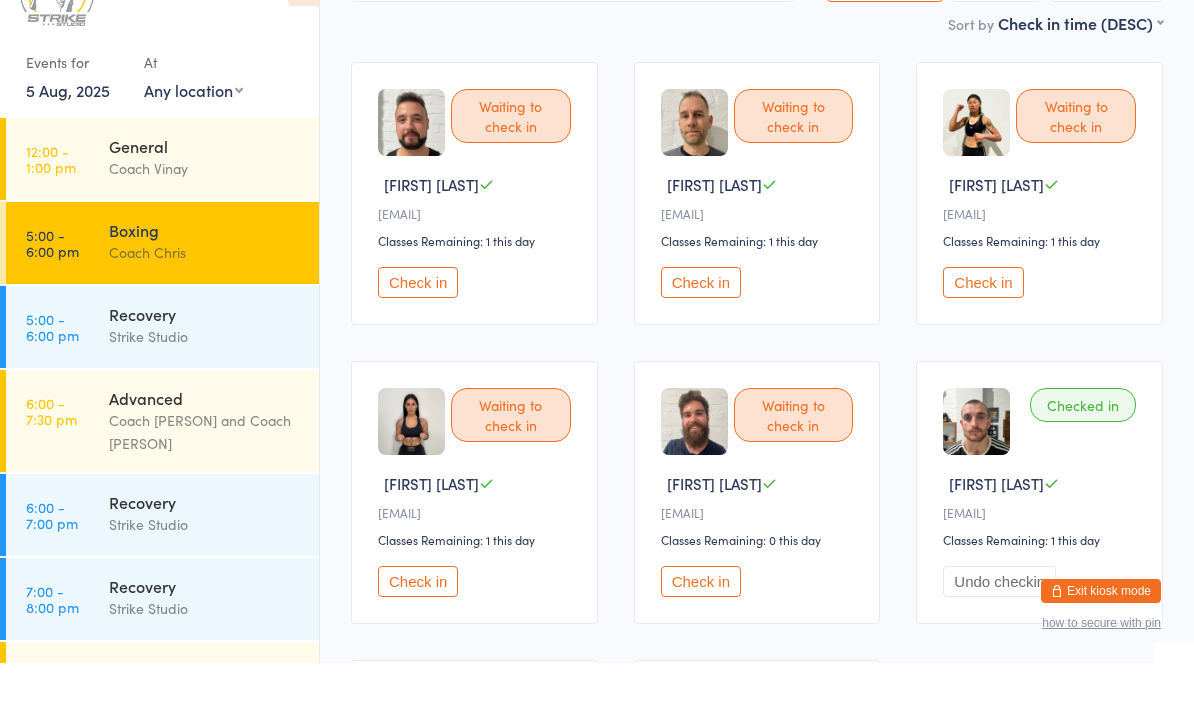 click on "Check in" at bounding box center (701, 346) 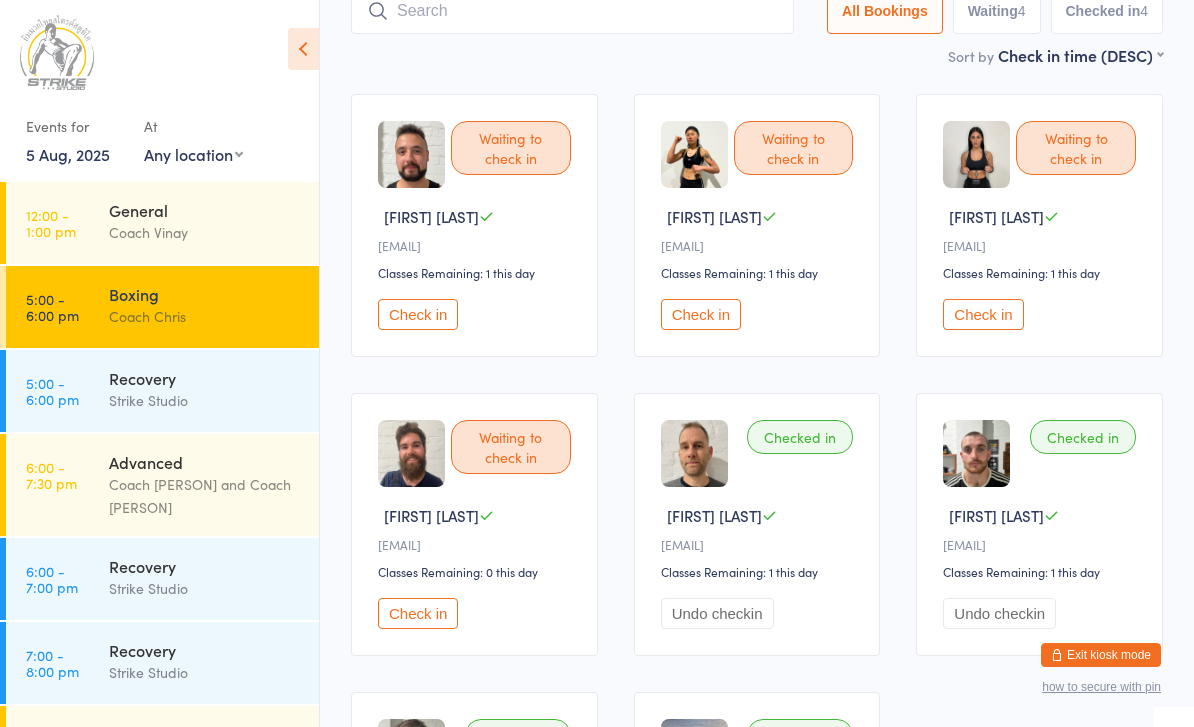 scroll, scrollTop: 0, scrollLeft: 0, axis: both 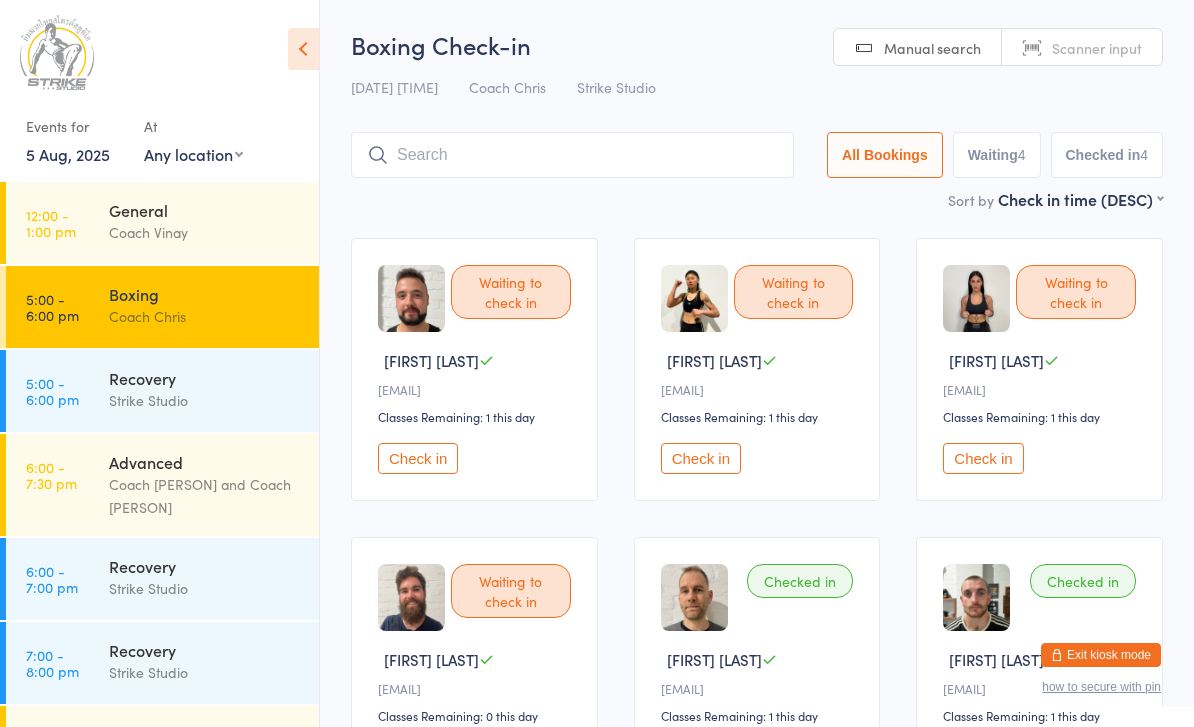 click at bounding box center (572, 155) 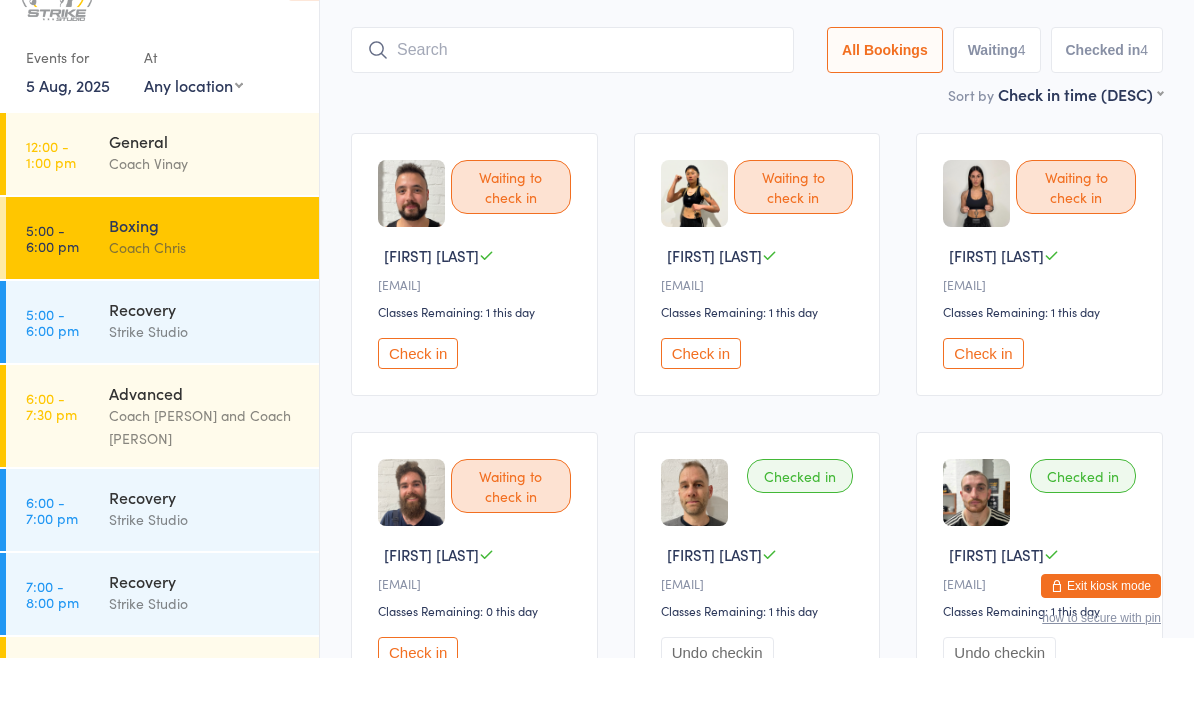 scroll, scrollTop: 65, scrollLeft: 0, axis: vertical 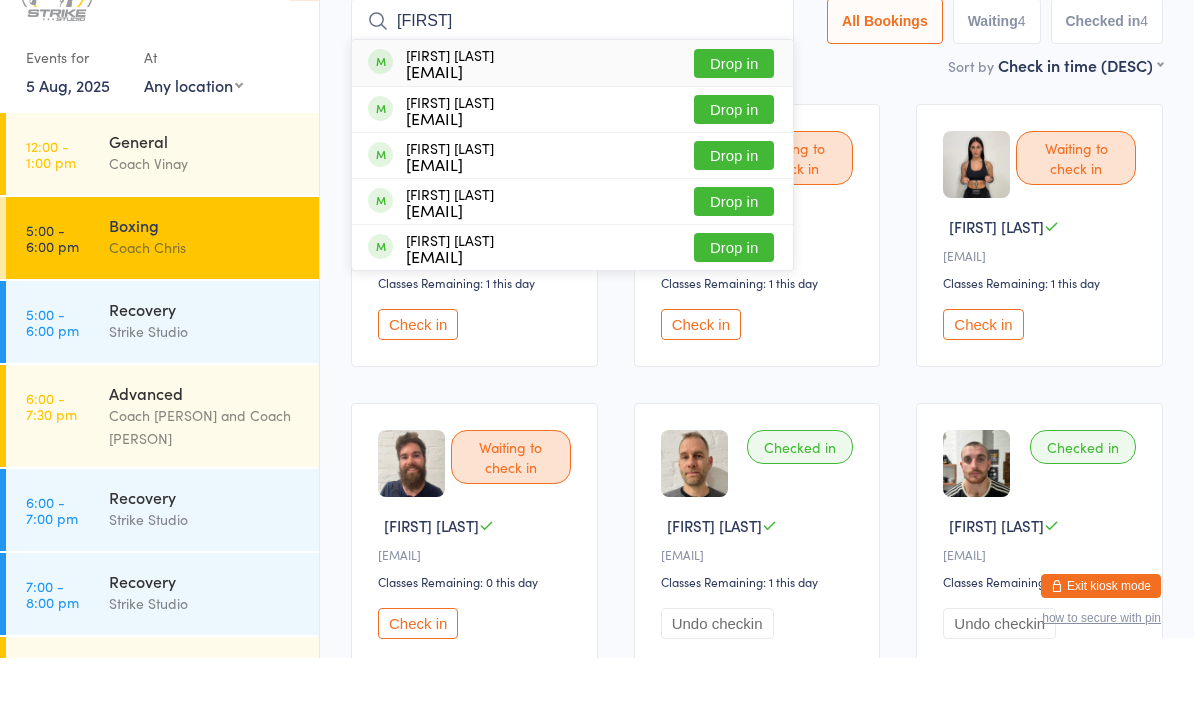 type on "[FIRST]" 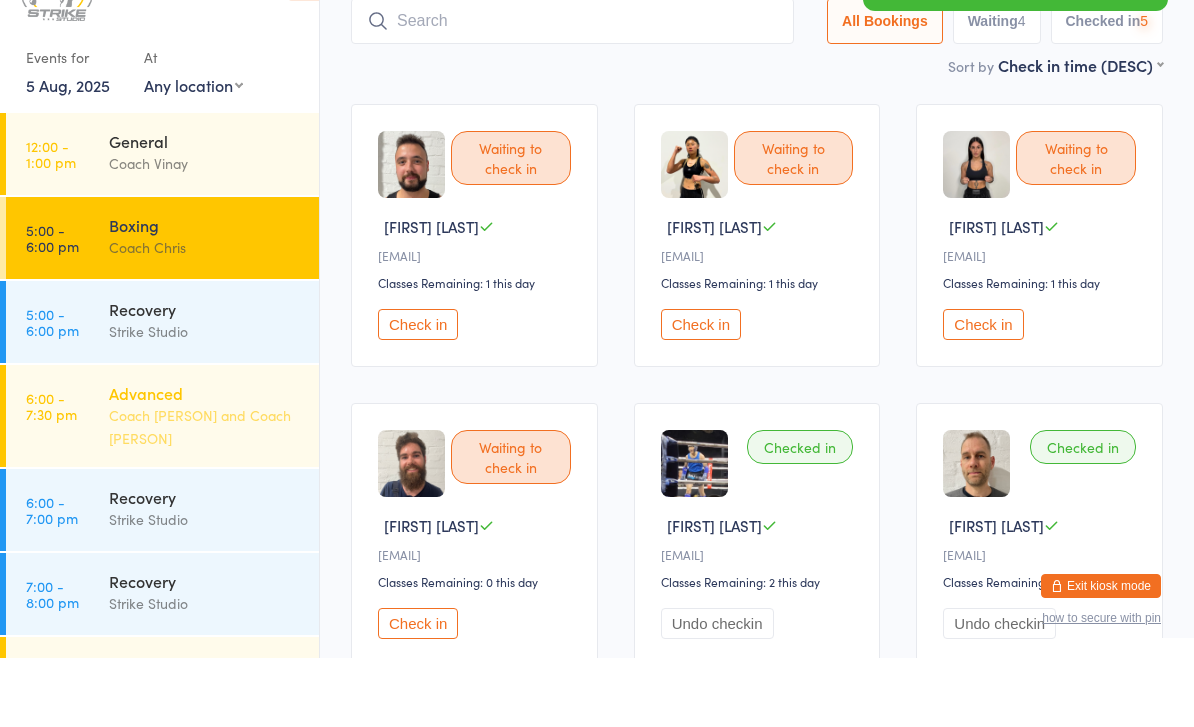 click on "Coach [PERSON] and Coach [PERSON]" at bounding box center (205, 496) 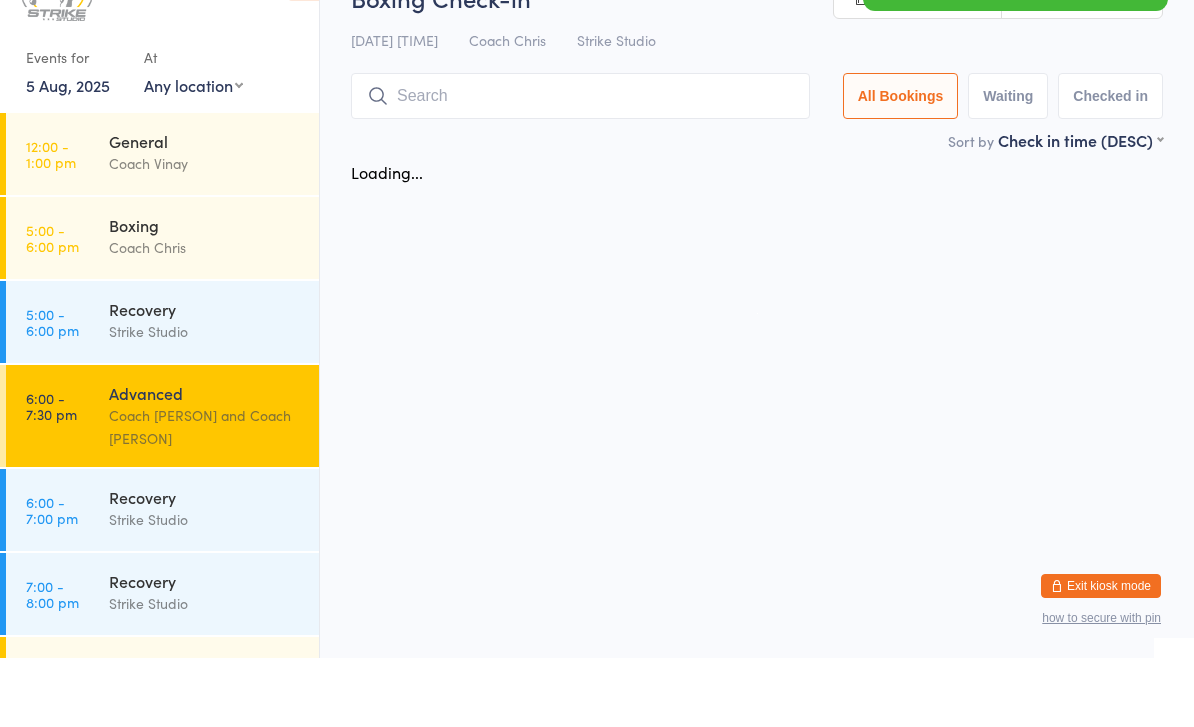 scroll, scrollTop: 0, scrollLeft: 0, axis: both 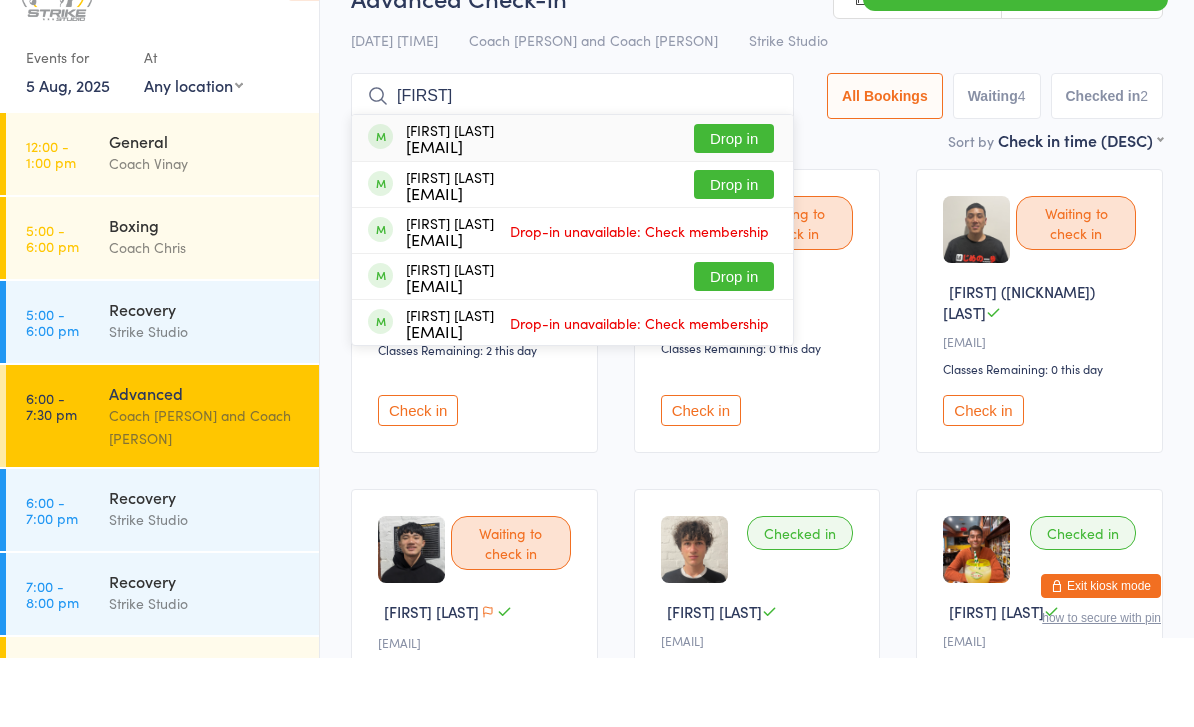 type on "[FIRST]" 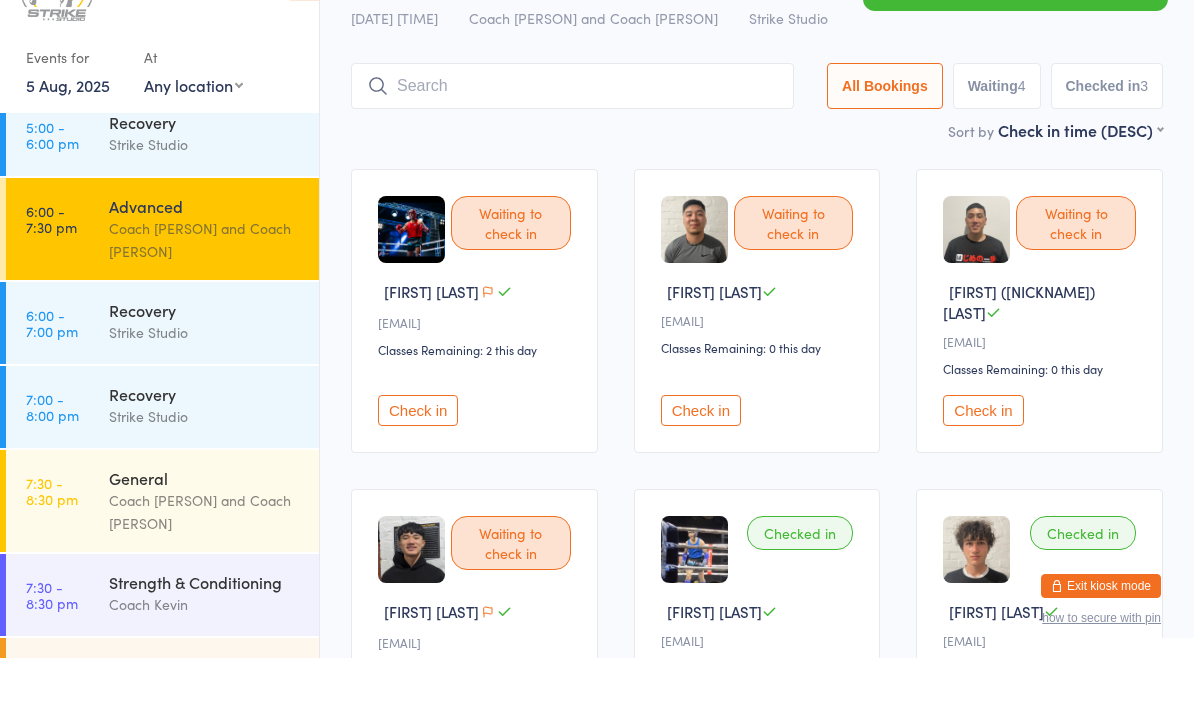 scroll, scrollTop: 173, scrollLeft: 0, axis: vertical 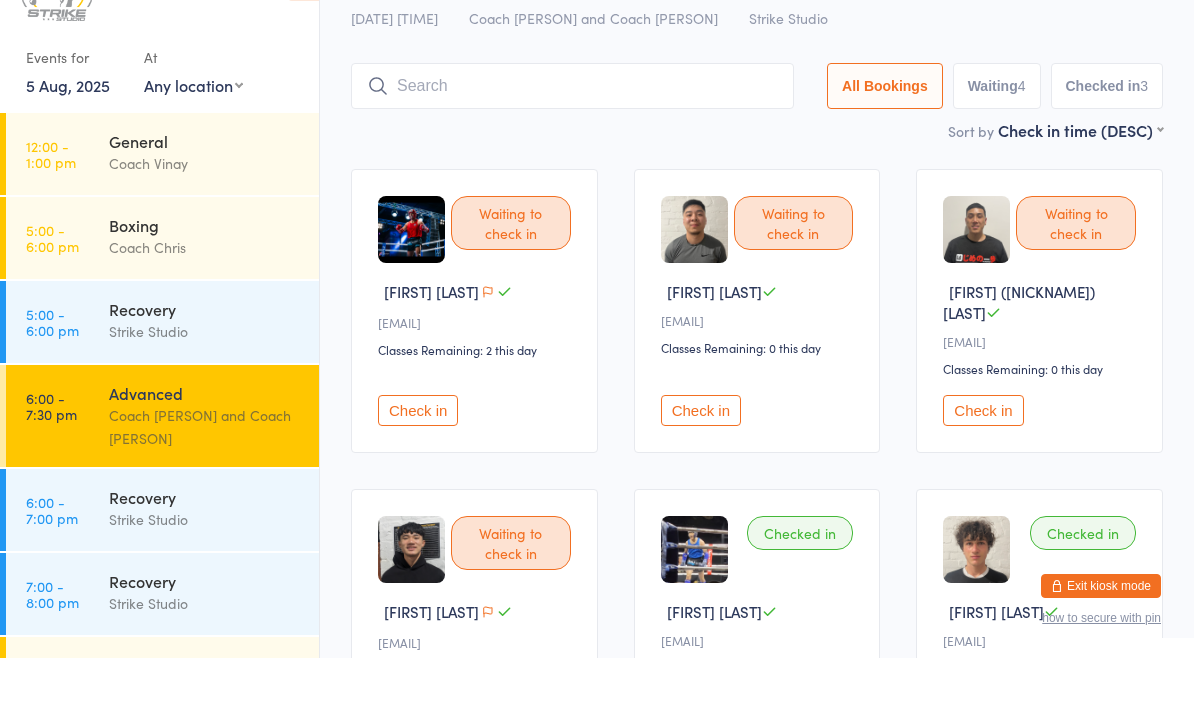 type on "S" 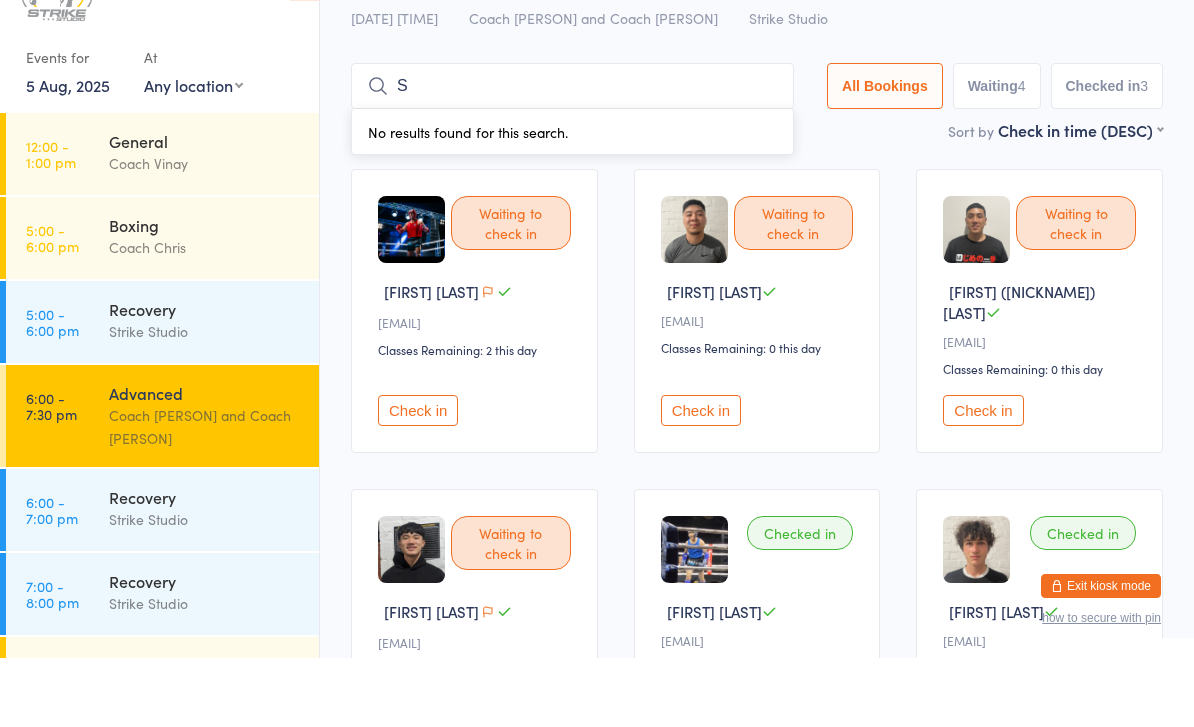 scroll, scrollTop: 0, scrollLeft: 0, axis: both 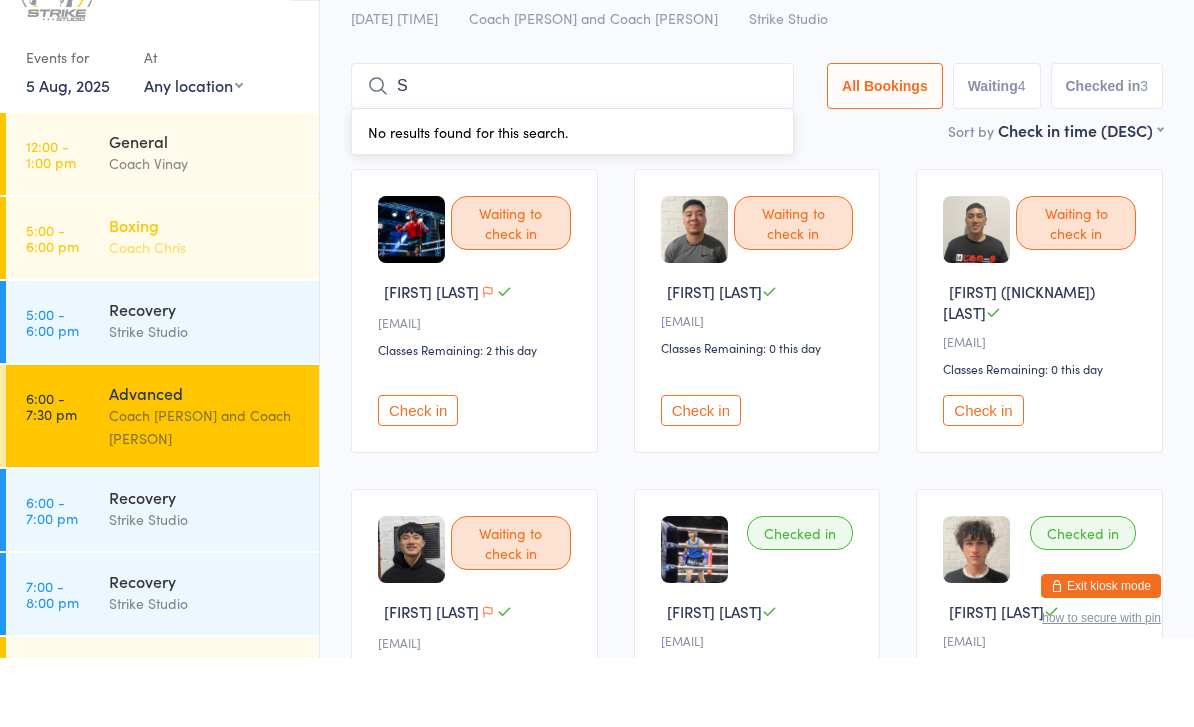 click on "Coach Chris" at bounding box center [205, 316] 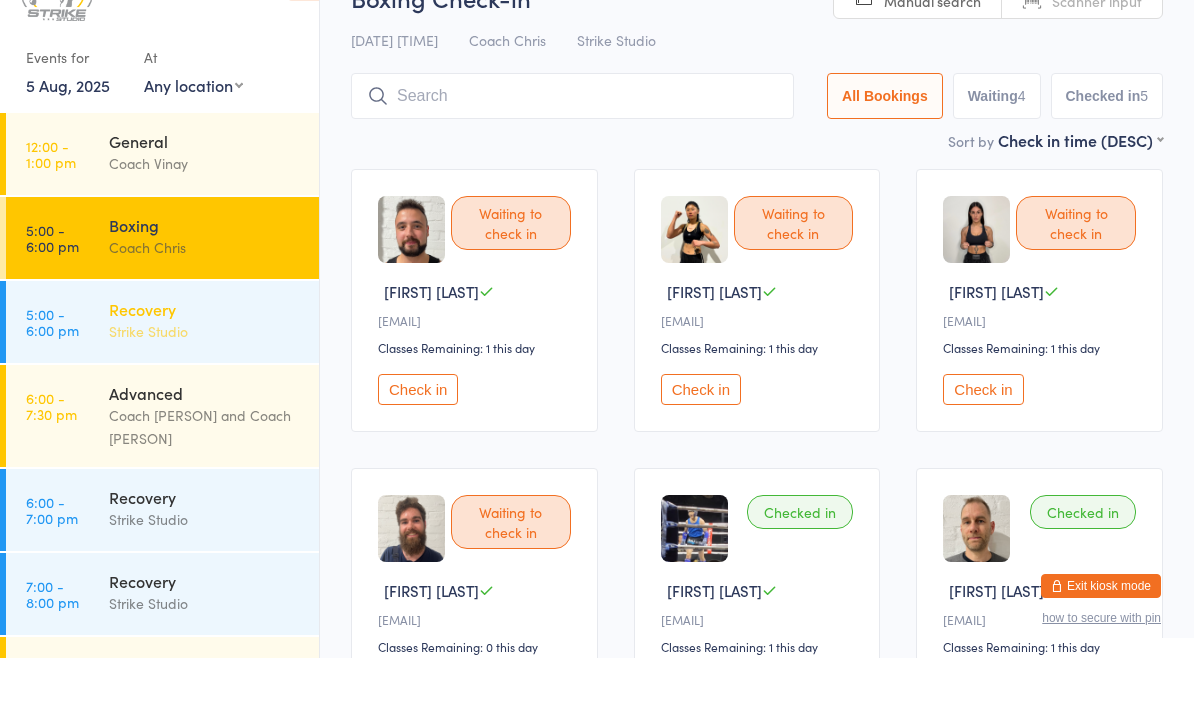 click on "Recovery Strike Studio" at bounding box center [214, 389] 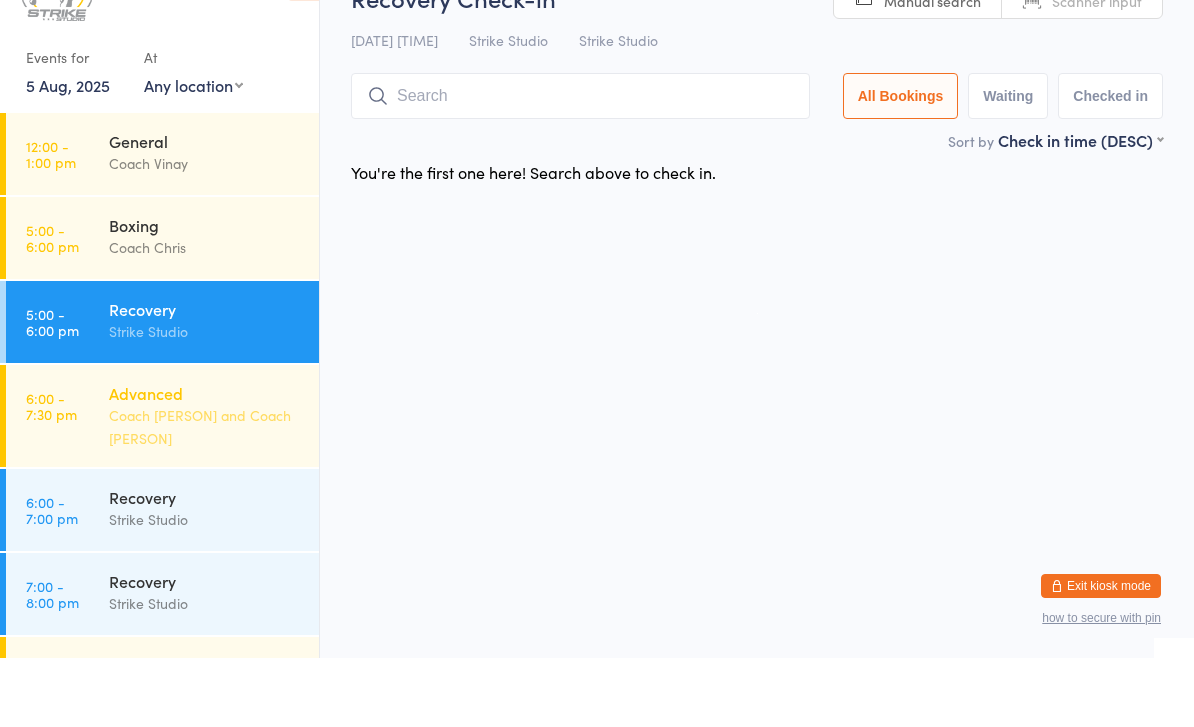click on "Coach [PERSON] and Coach [PERSON]" at bounding box center [205, 496] 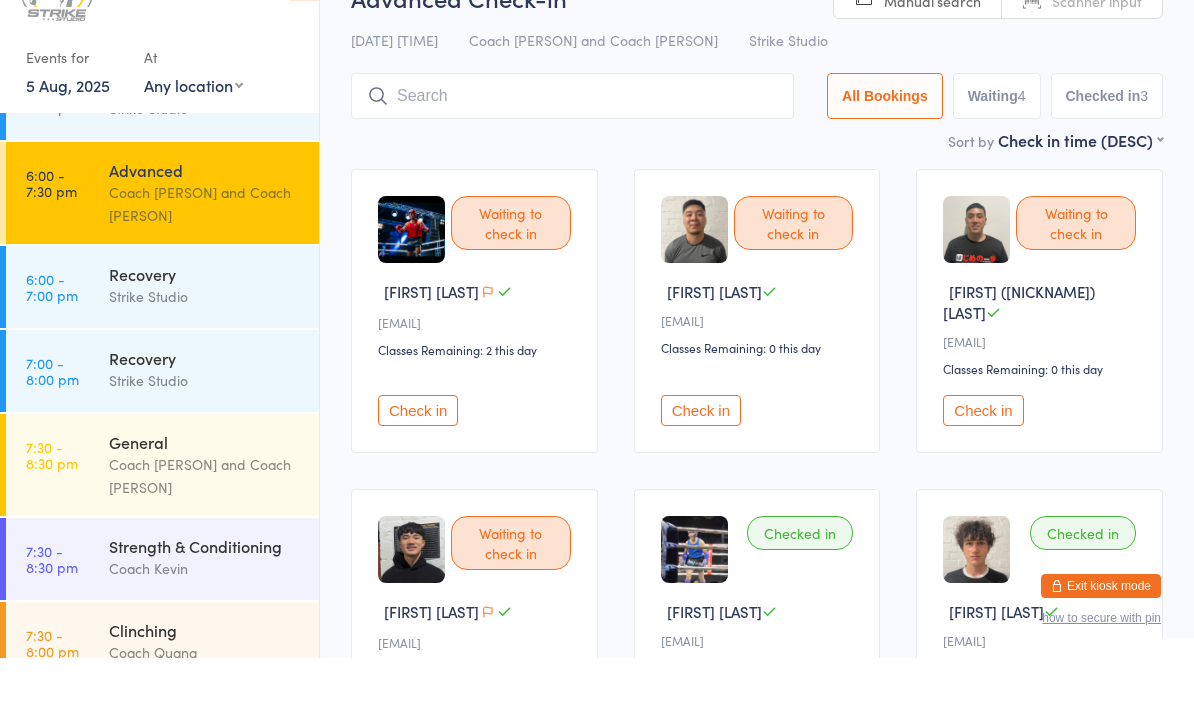 scroll, scrollTop: 218, scrollLeft: 0, axis: vertical 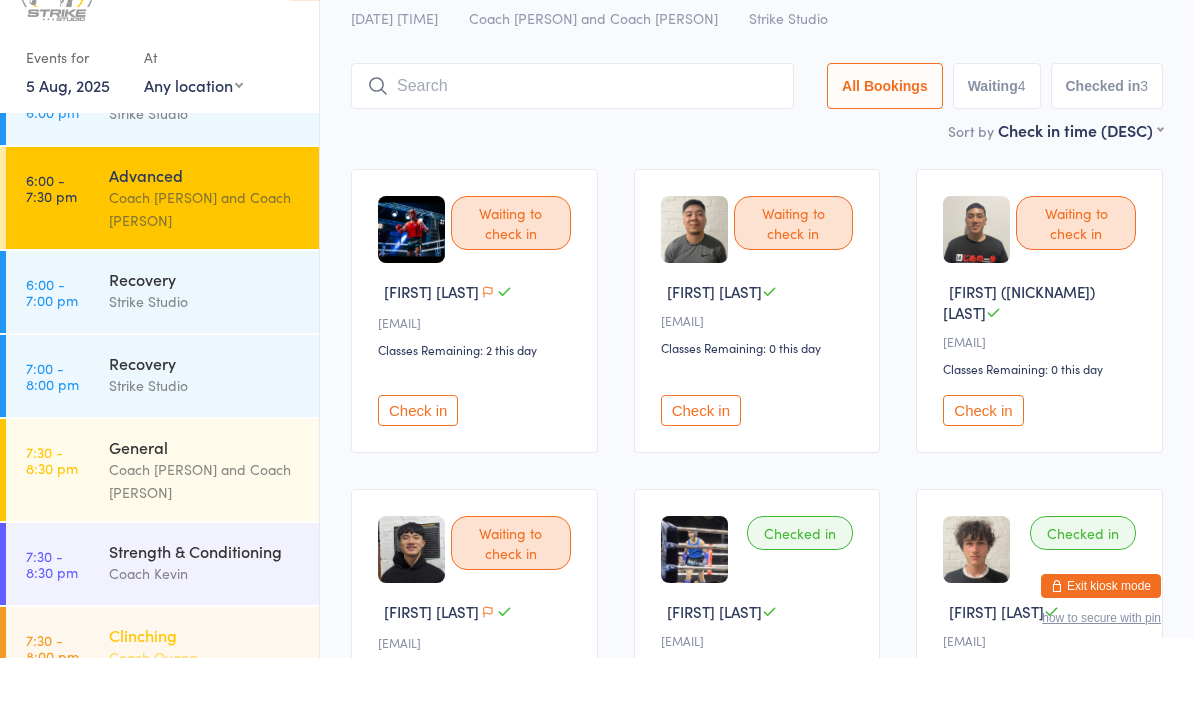 click on "Clinching" at bounding box center [205, 704] 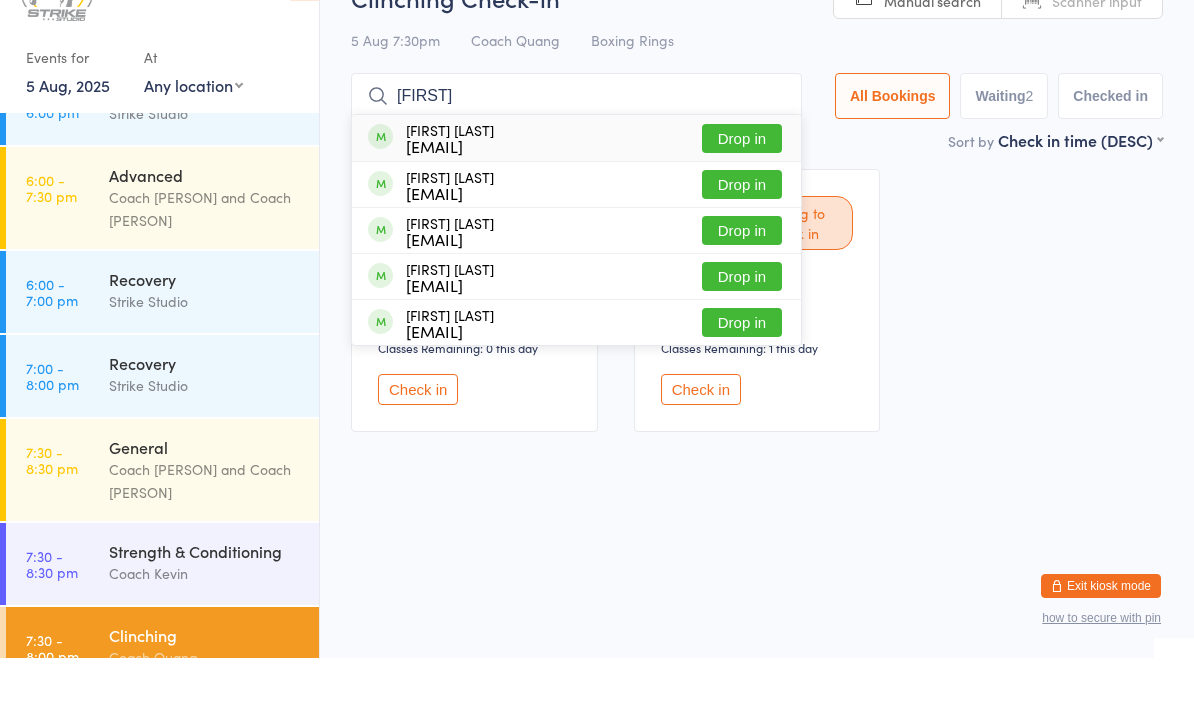 type on "[FIRST]" 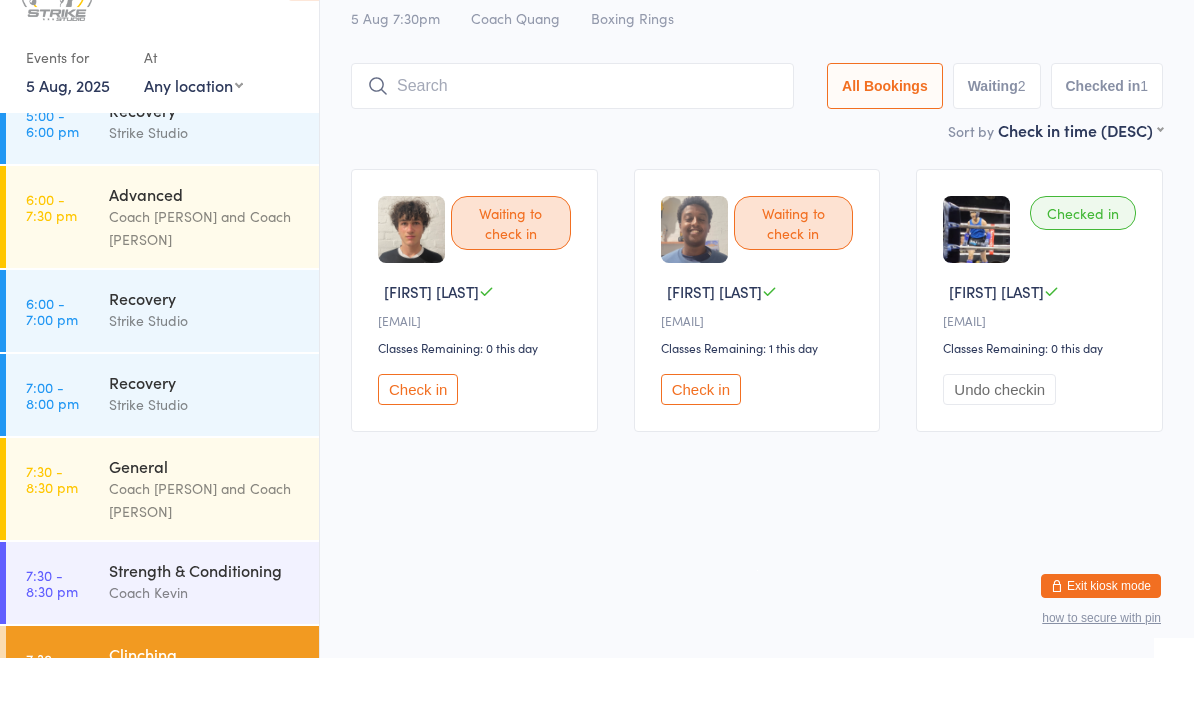 scroll, scrollTop: 220, scrollLeft: 0, axis: vertical 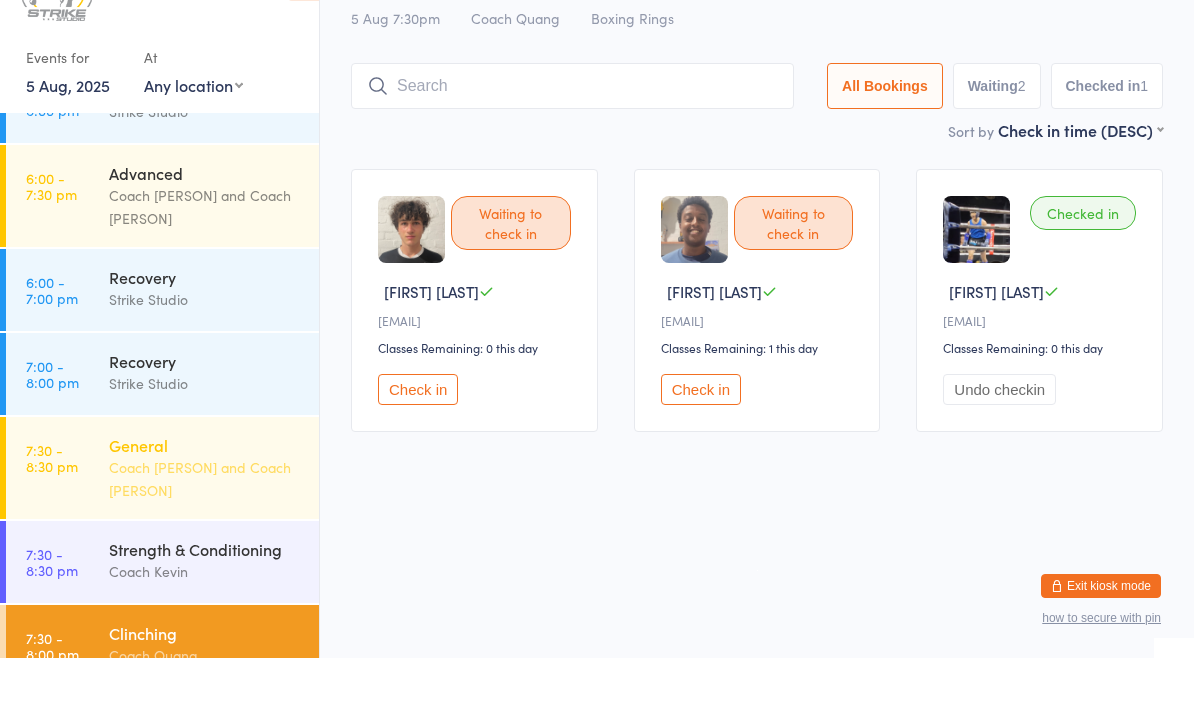 click on "General Coach [PERSON] and Coach [PERSON]" at bounding box center (214, 537) 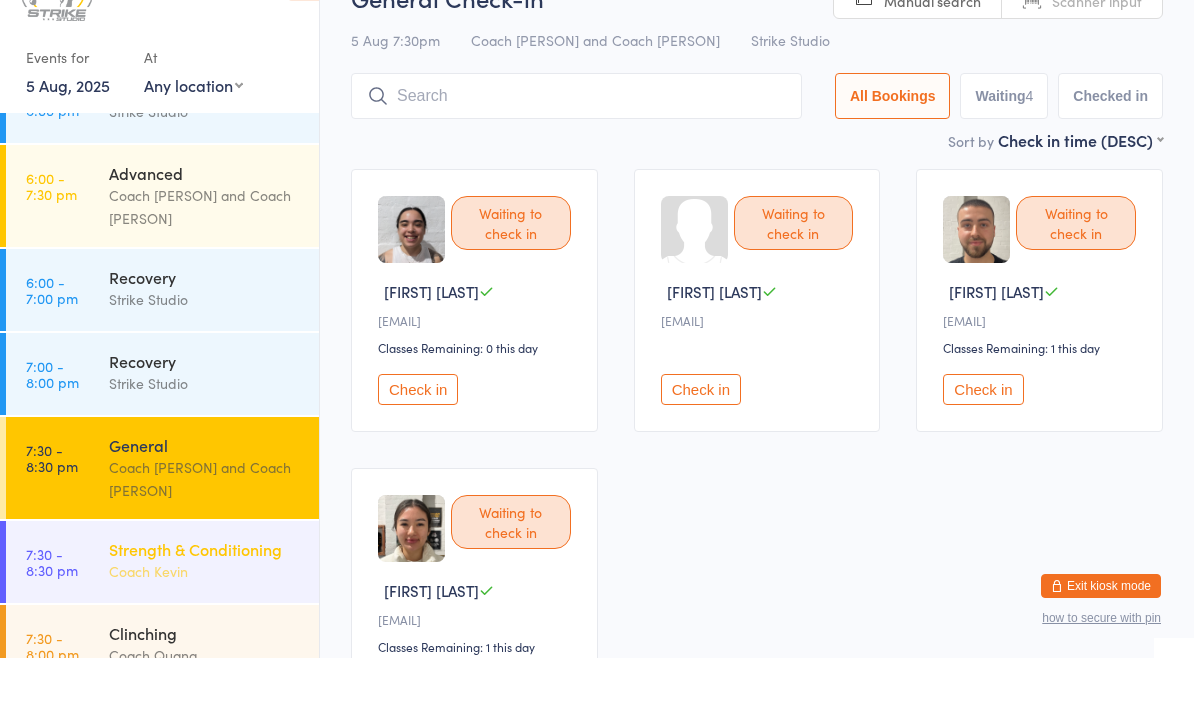 click on "Coach Kevin" at bounding box center (205, 640) 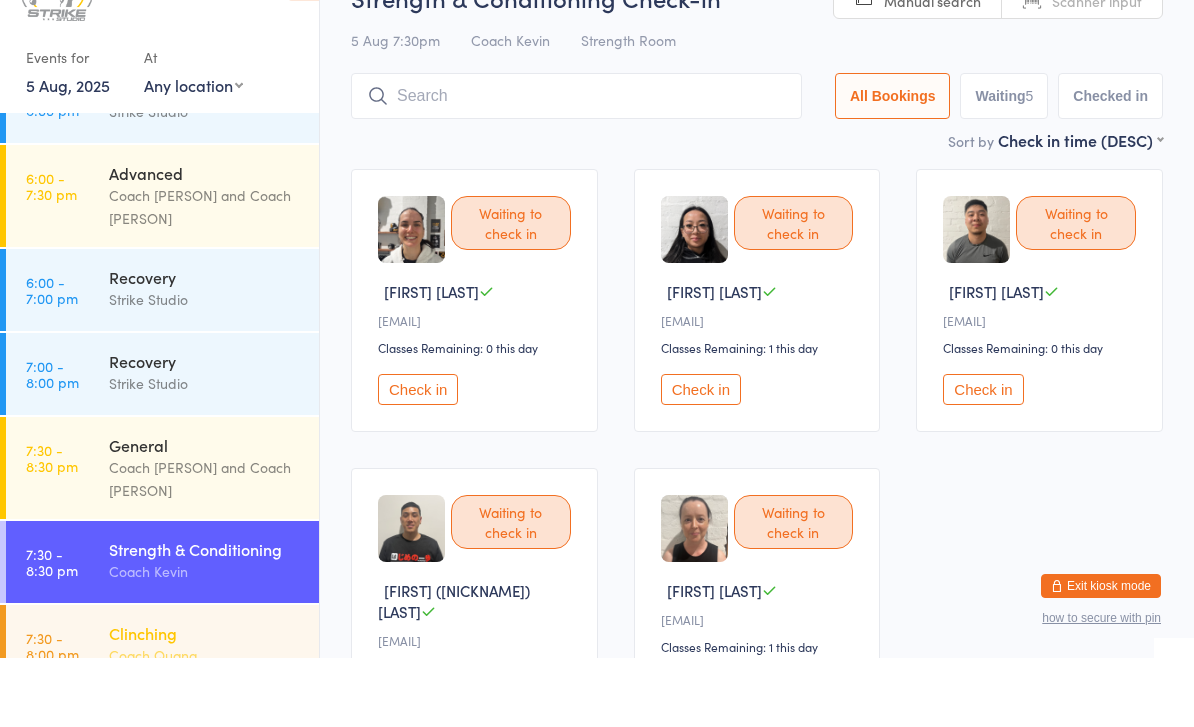 click on "Coach Quang" at bounding box center [205, 724] 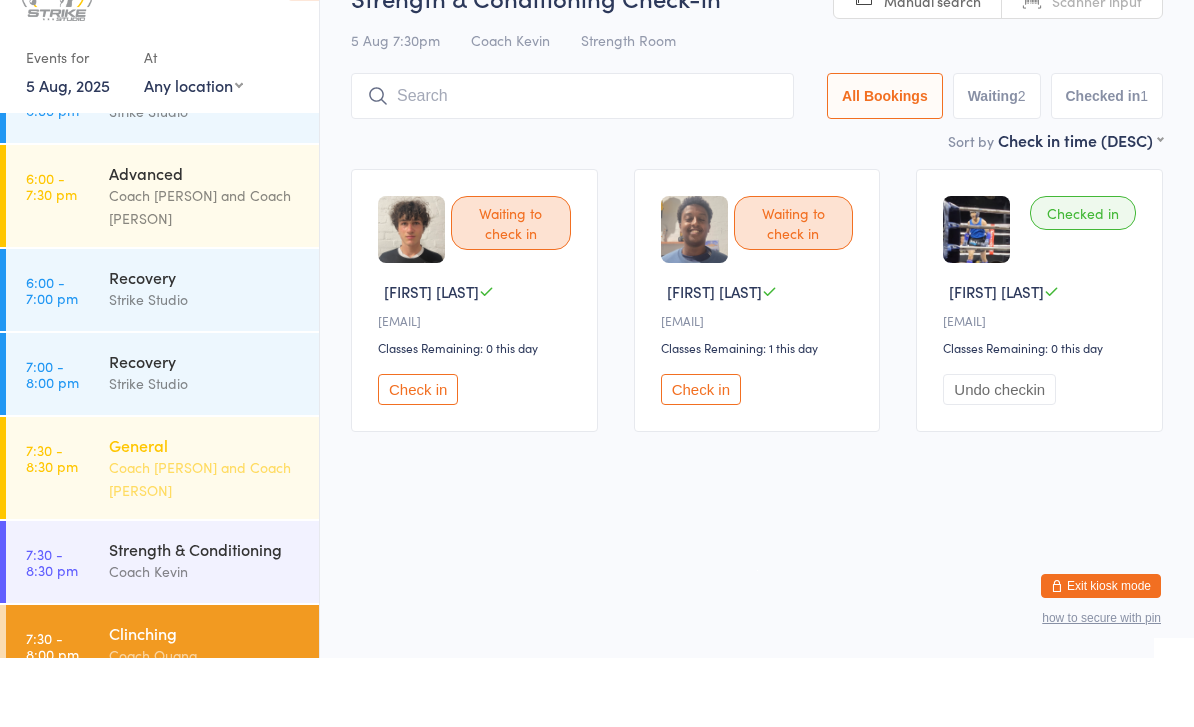 click on "Coach [PERSON] and Coach [PERSON]" at bounding box center (205, 548) 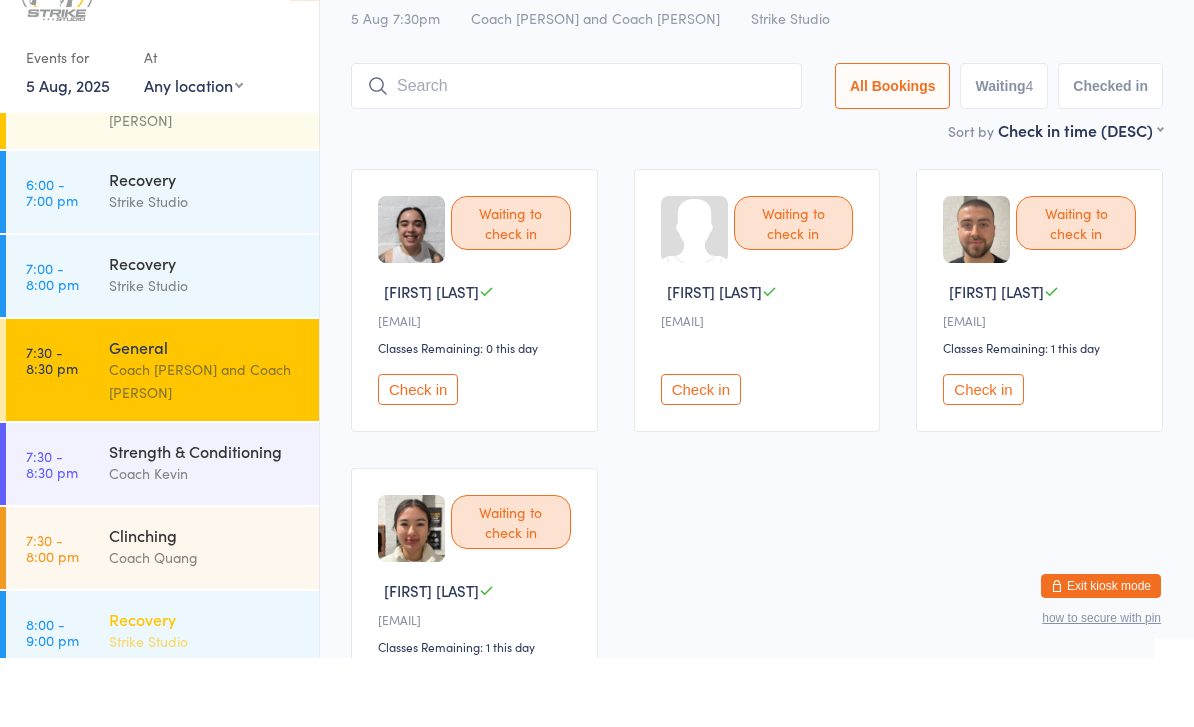 click on "Recovery Strike Studio" at bounding box center [214, 699] 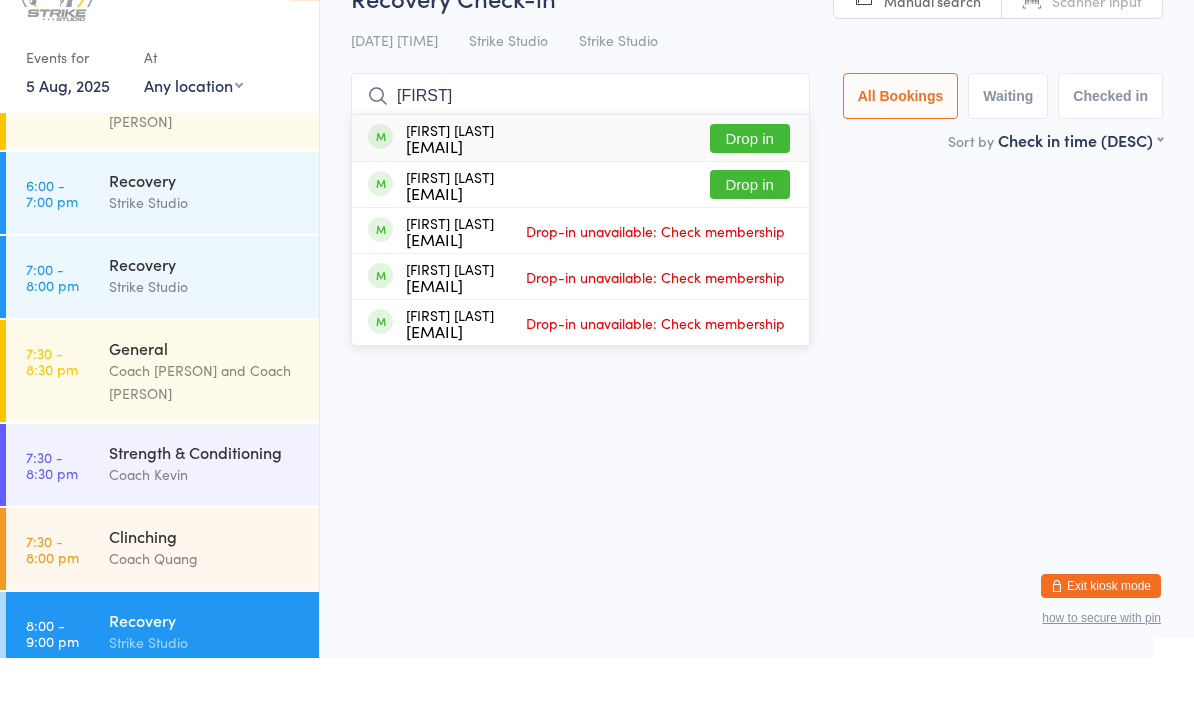 type on "[FIRST]" 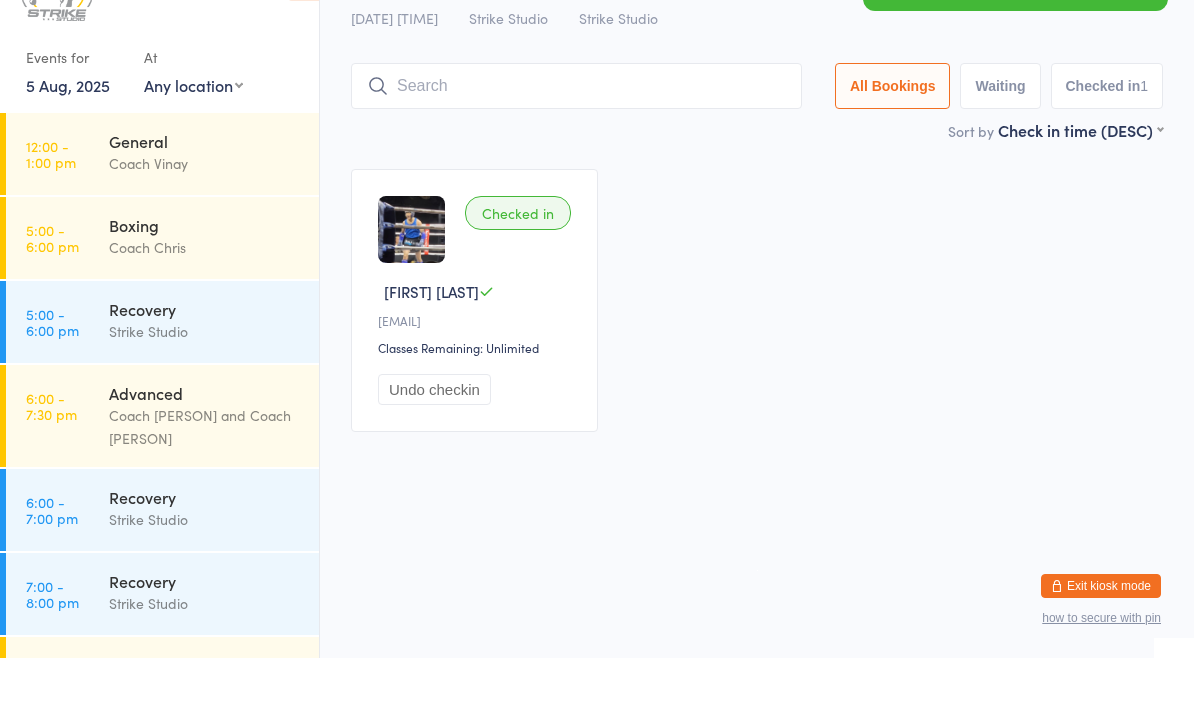 scroll, scrollTop: 0, scrollLeft: 0, axis: both 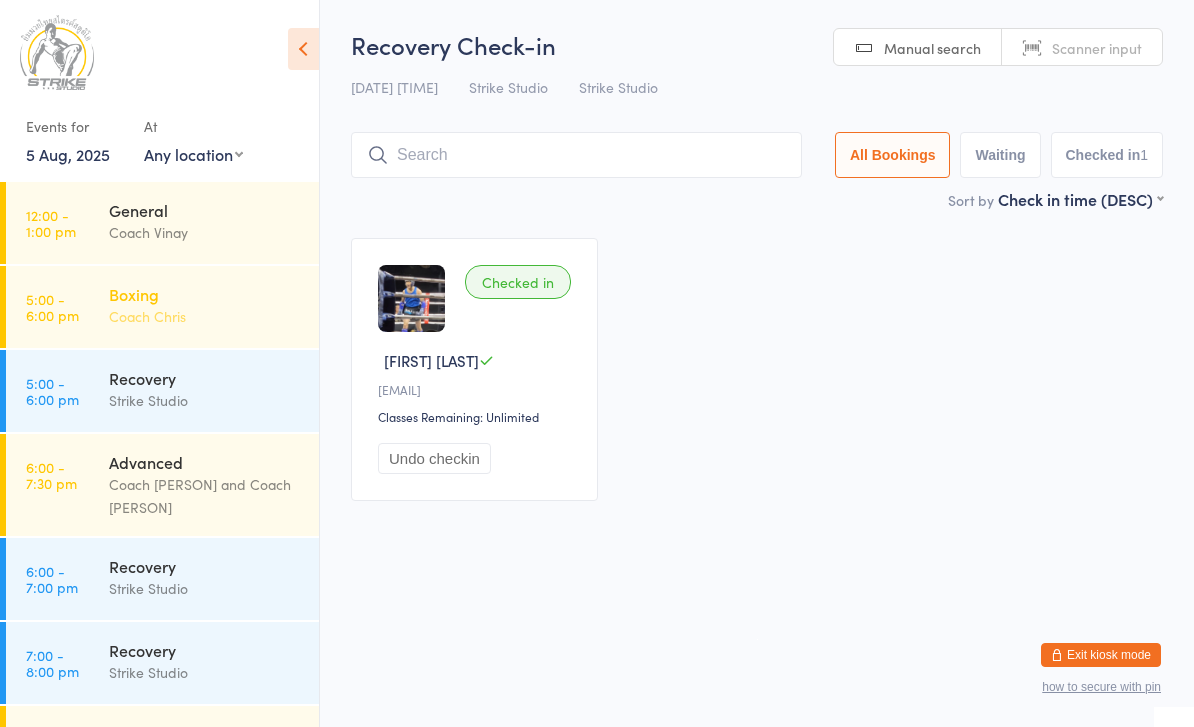 click on "Coach Chris" at bounding box center [205, 316] 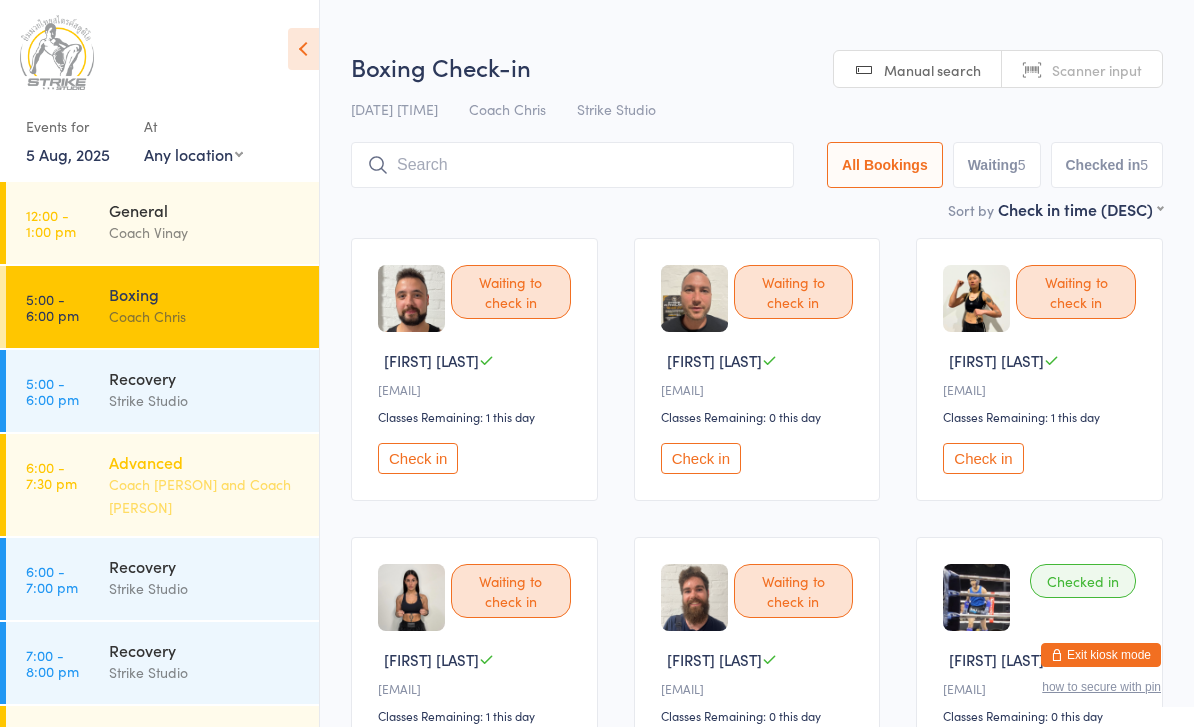 click on "Coach [PERSON] and Coach [PERSON]" at bounding box center [205, 496] 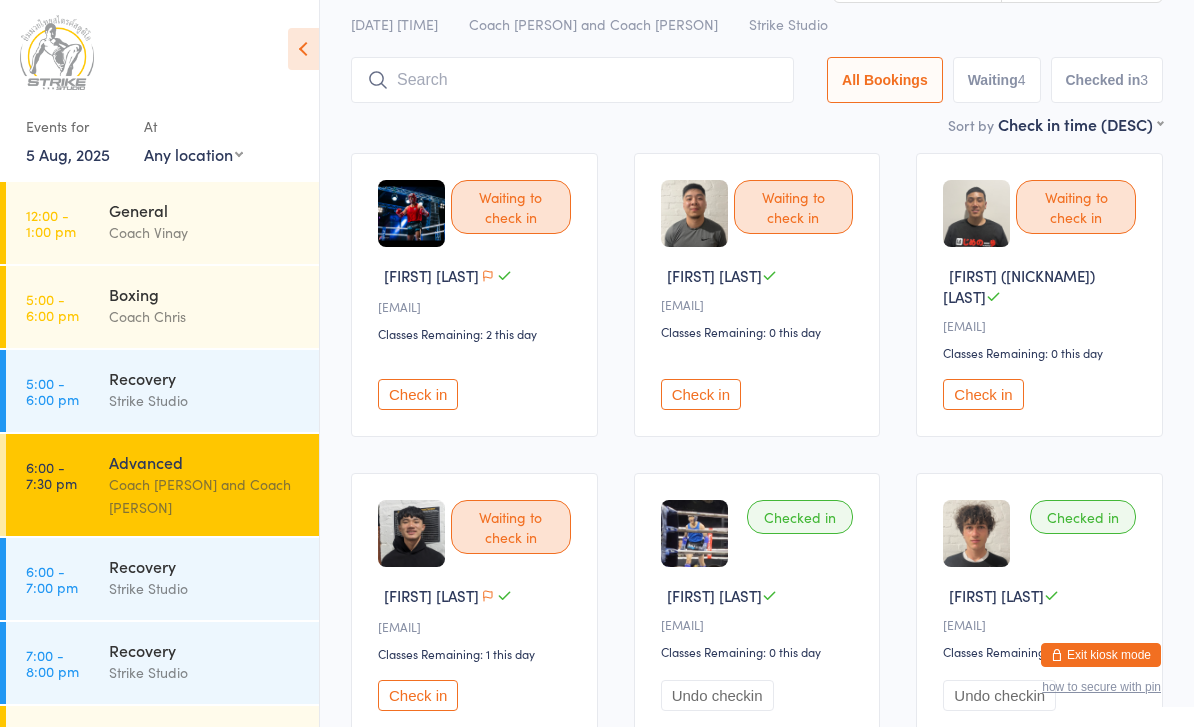 scroll, scrollTop: 0, scrollLeft: 0, axis: both 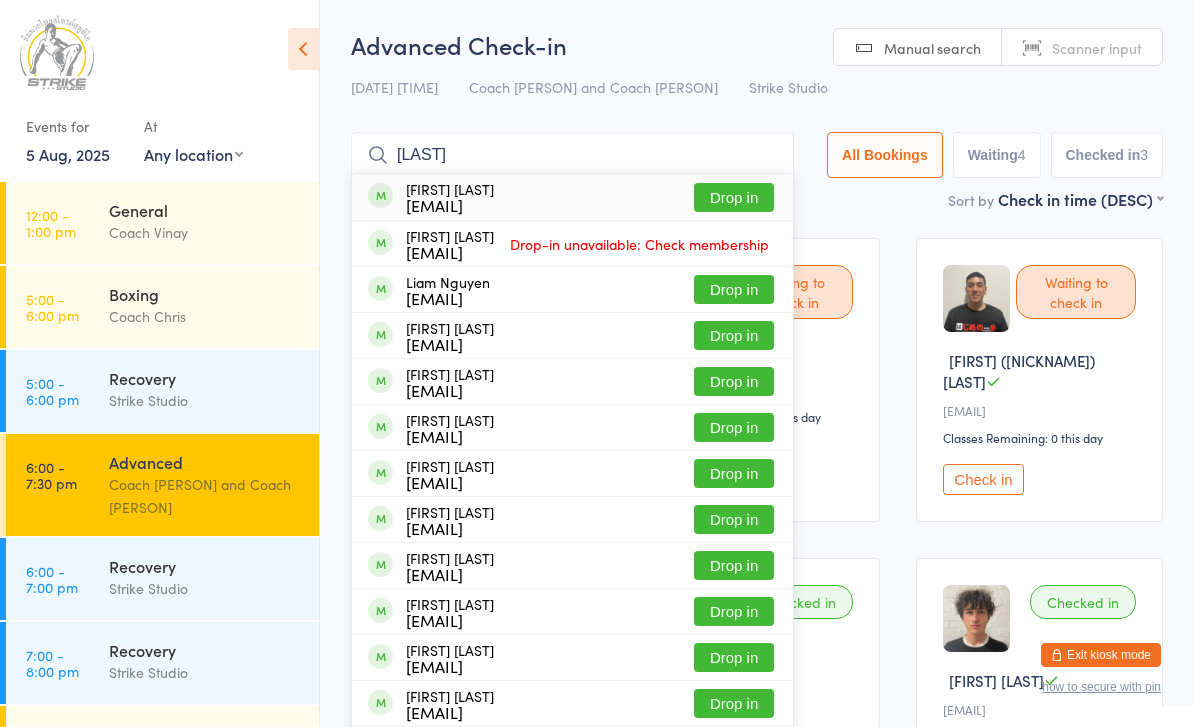 type on "[LAST]" 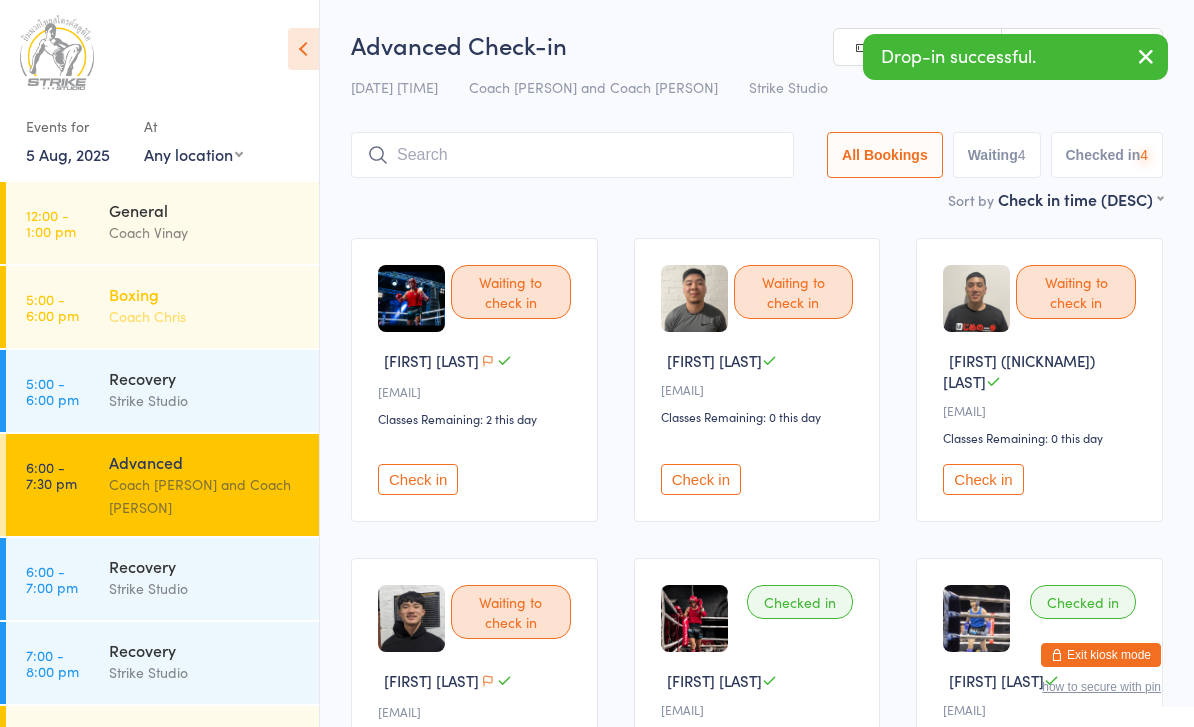 click on "Boxing" at bounding box center (205, 294) 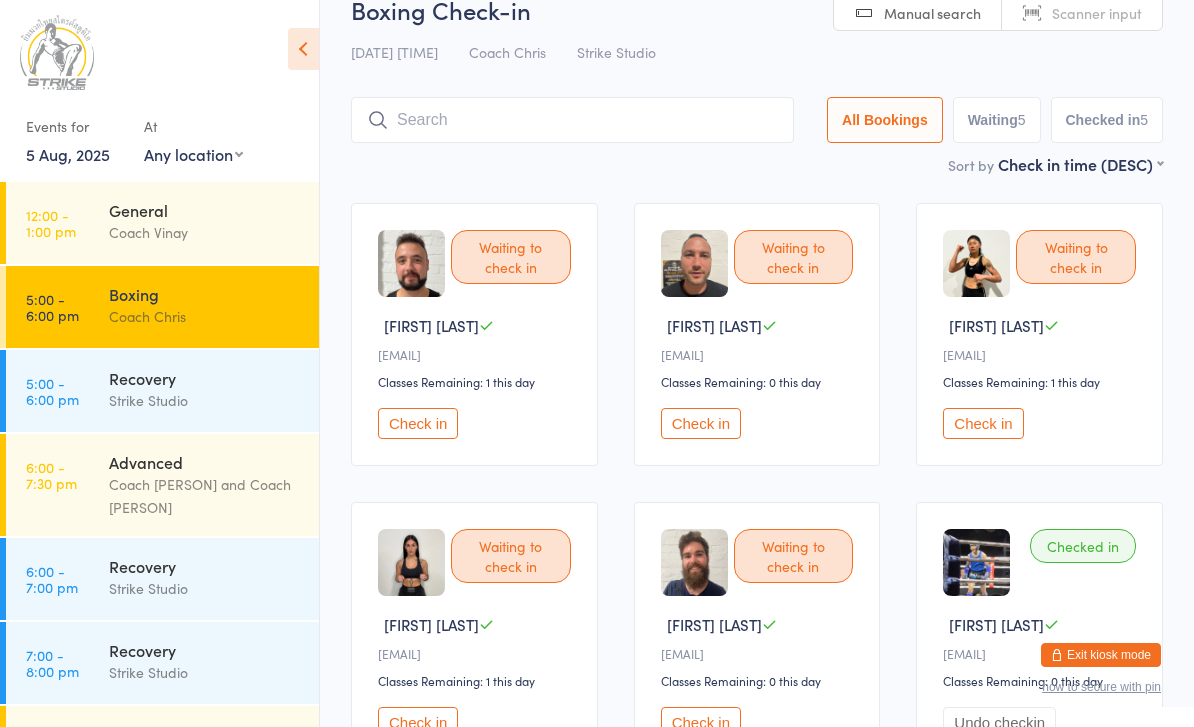 scroll, scrollTop: 0, scrollLeft: 0, axis: both 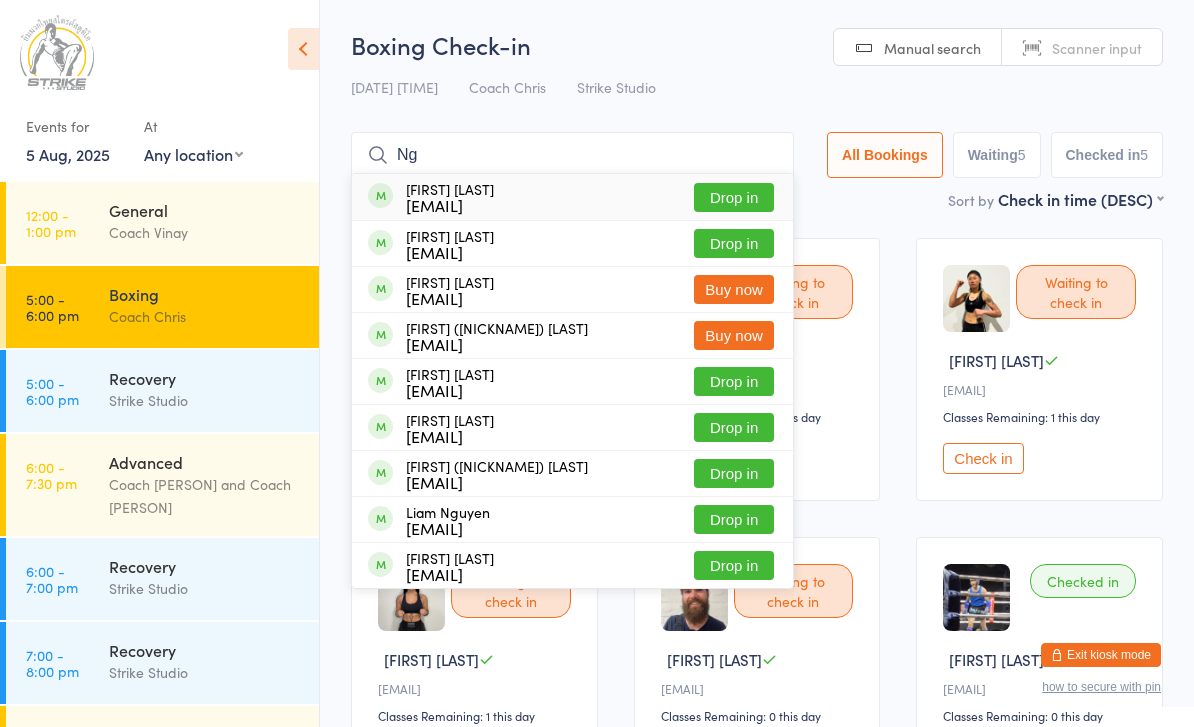 type on "Ng" 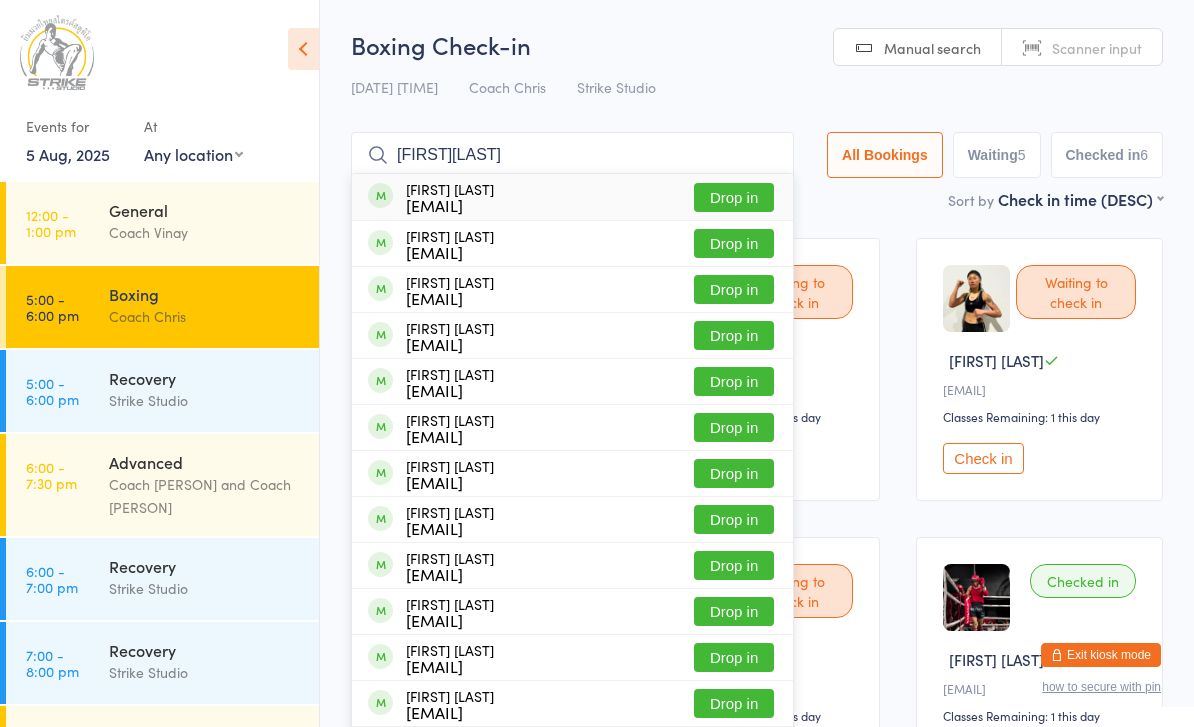 type on "[FIRST][LAST]" 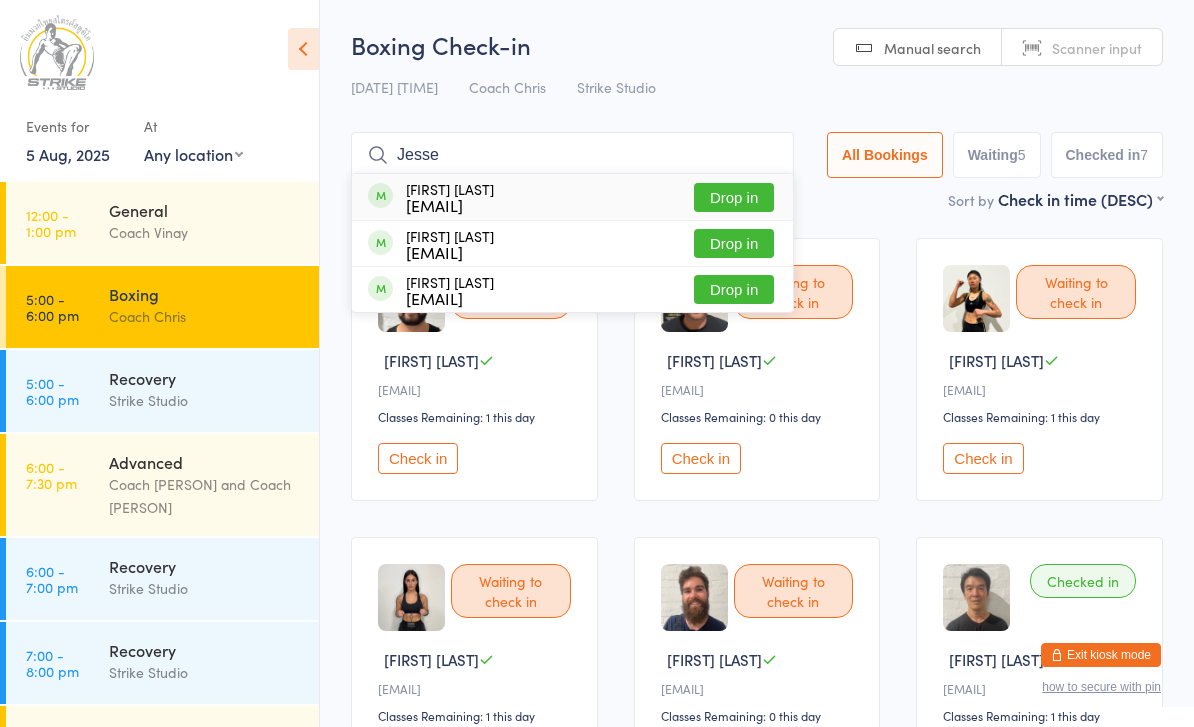 type on "Jesse" 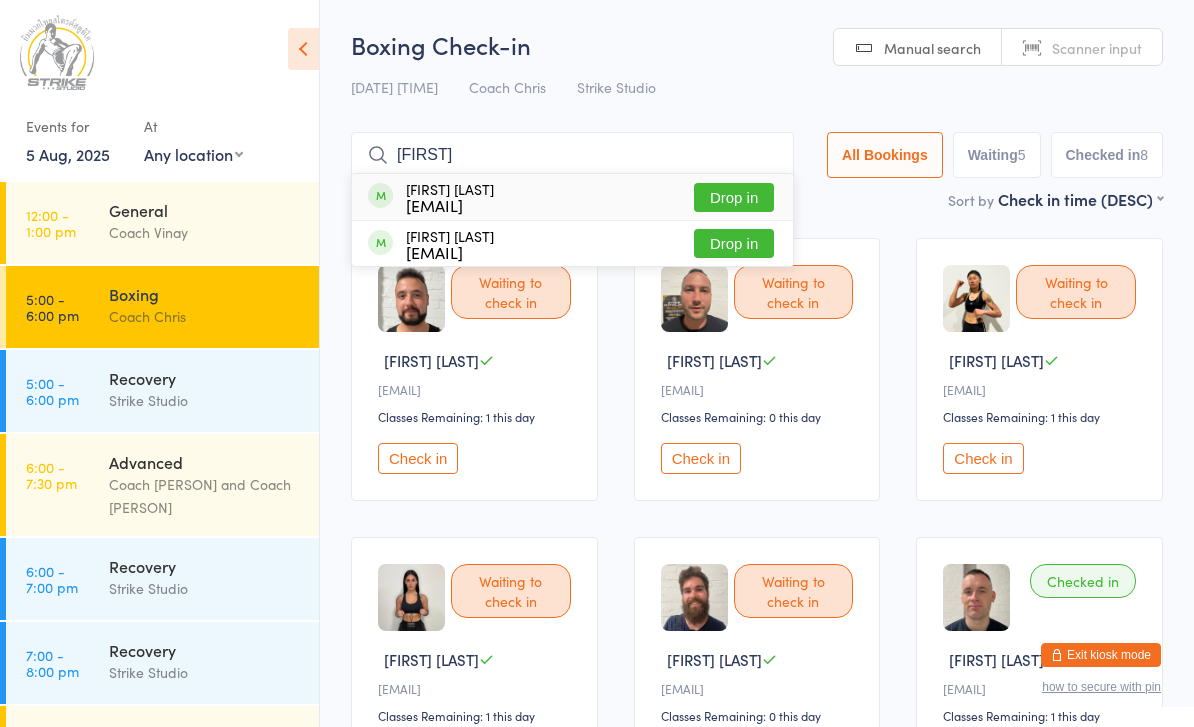 type on "[FIRST]" 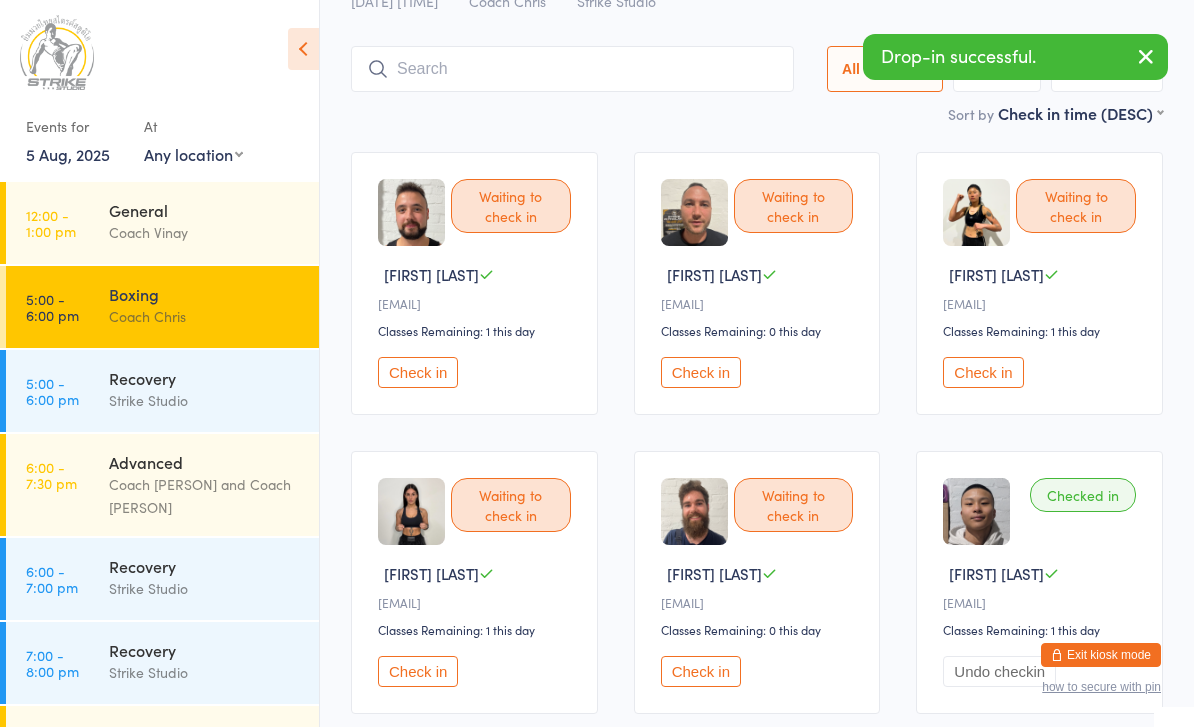 scroll, scrollTop: 0, scrollLeft: 0, axis: both 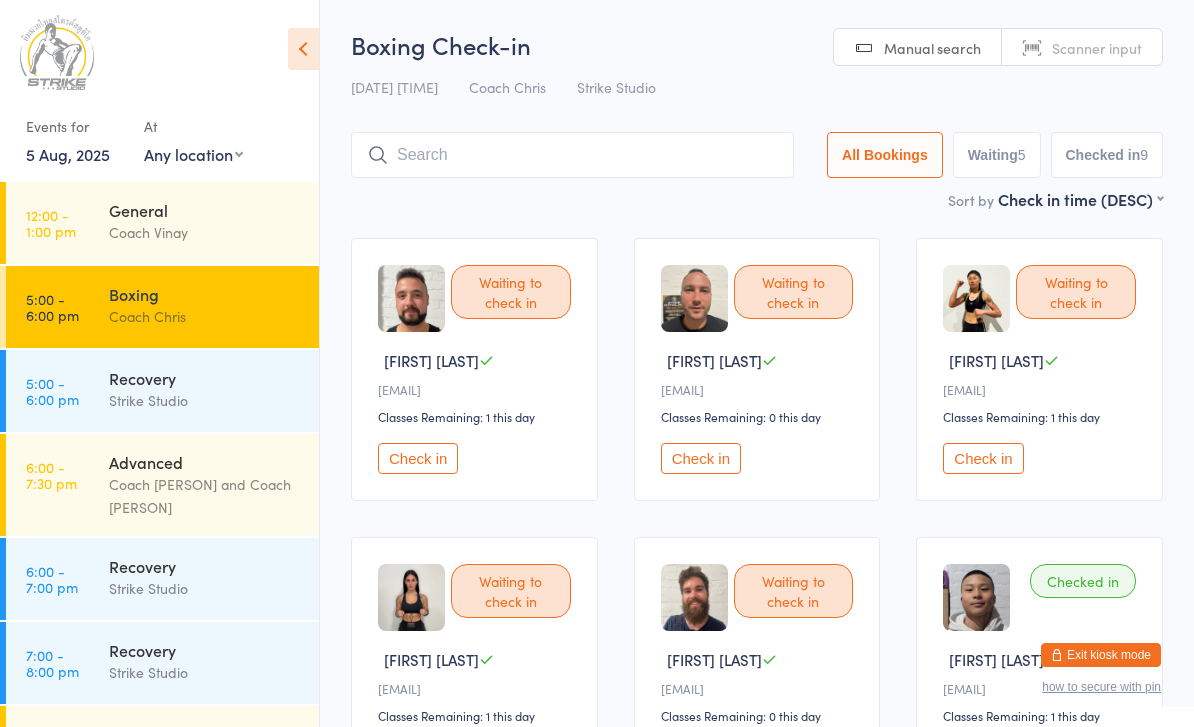 click on "Check in" at bounding box center [701, 458] 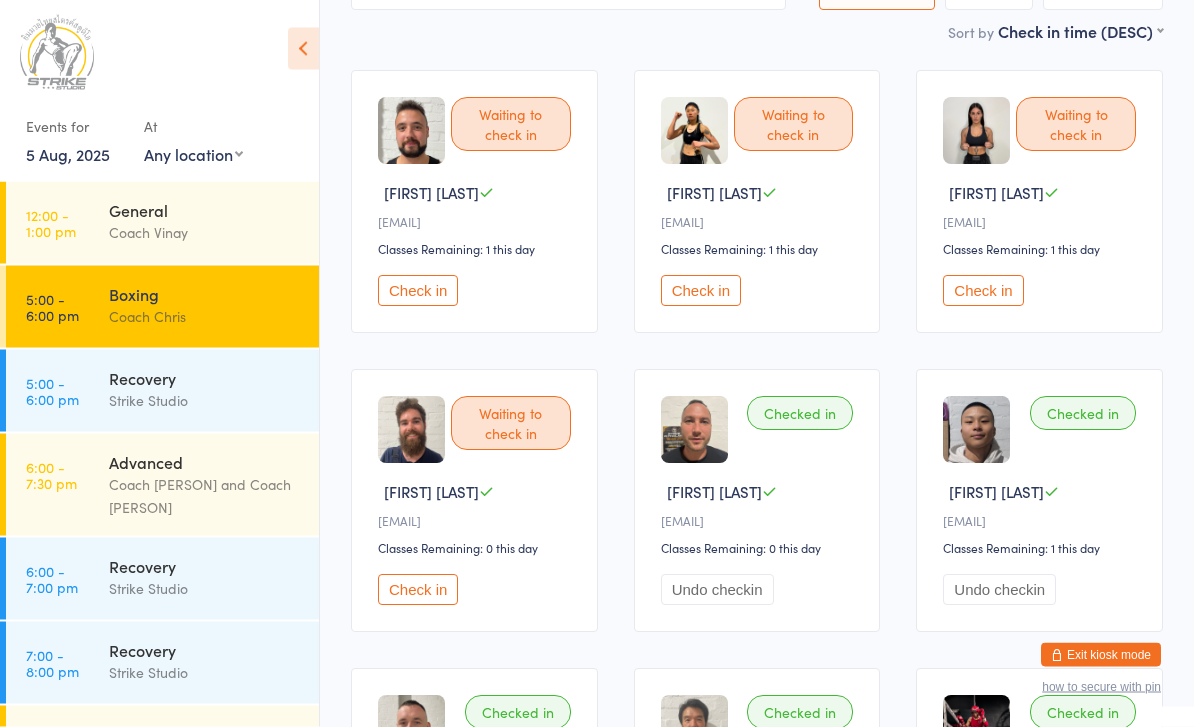 scroll, scrollTop: 167, scrollLeft: 0, axis: vertical 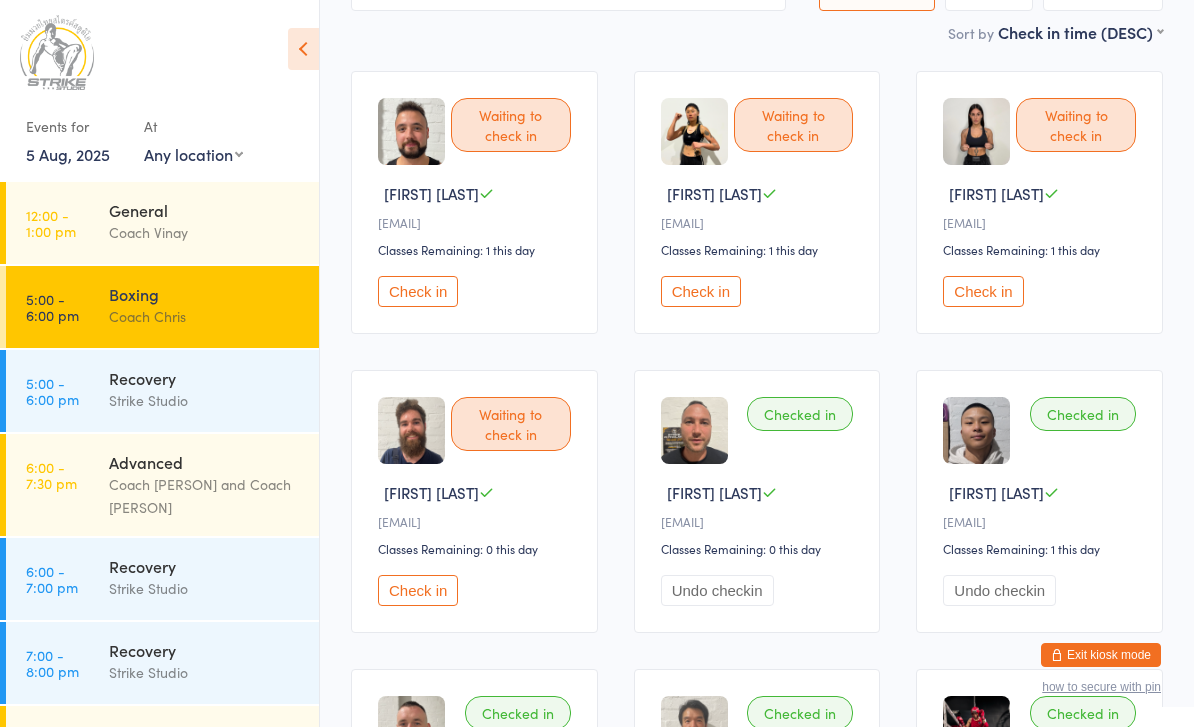 click on "Check in" at bounding box center [418, 590] 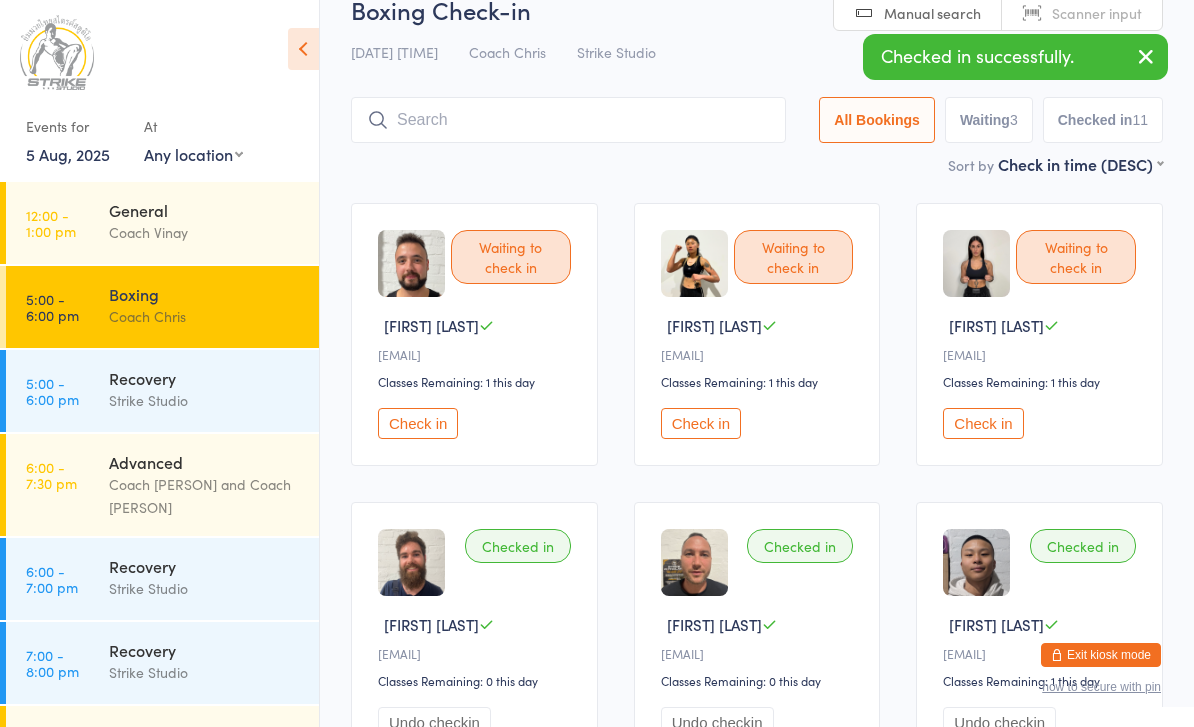 scroll, scrollTop: 0, scrollLeft: 0, axis: both 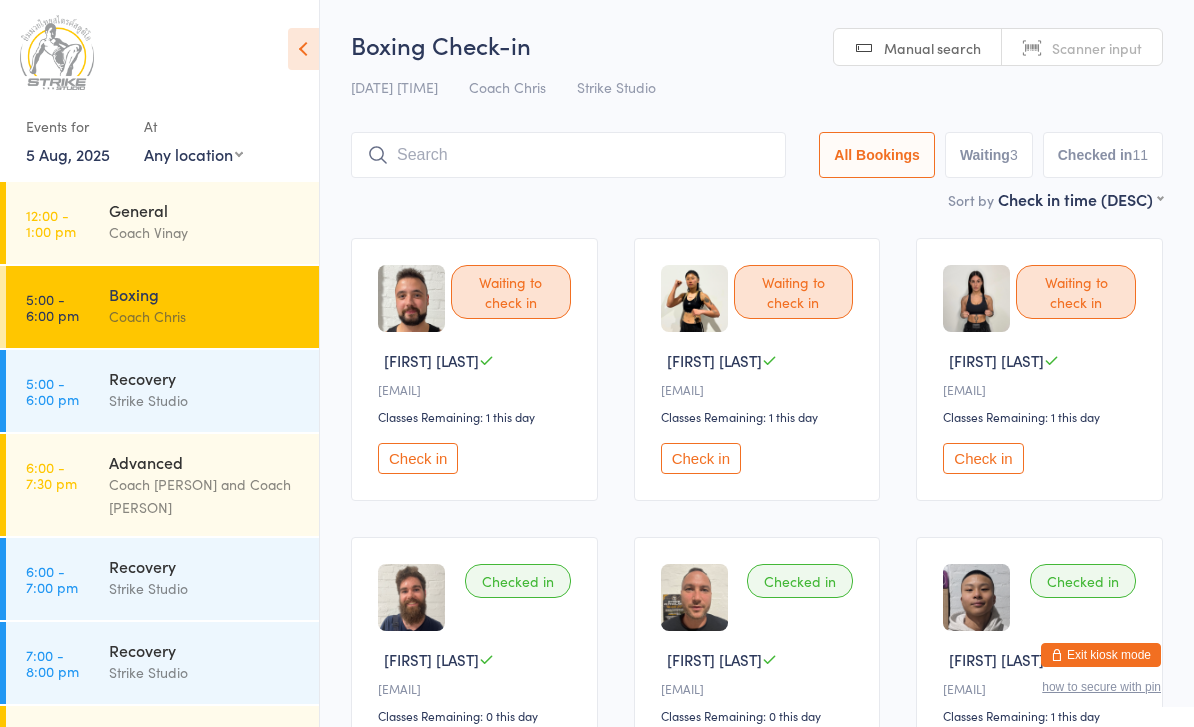 click on "Boxing" at bounding box center (205, 294) 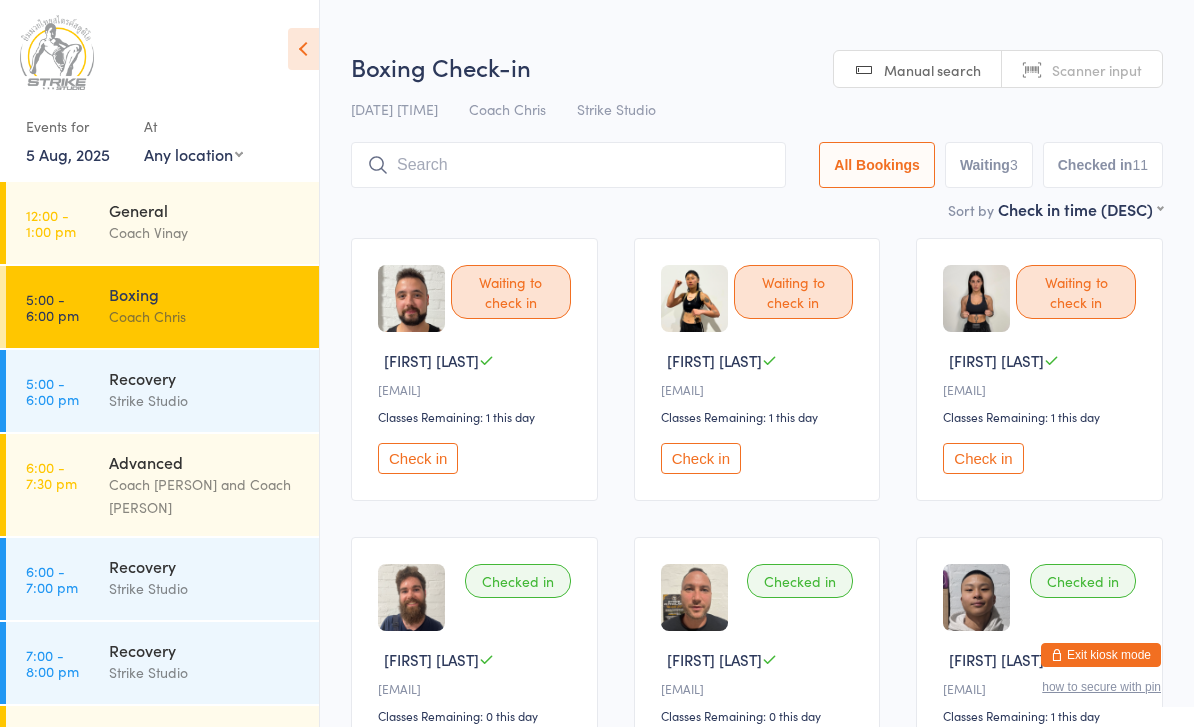 click on "[ACTIVITY] [DATE] [TIME] Coach [PERSON] [LOCATION] [SEARCH_TYPE] [SCANNER_TYPE] [BOOKING_STATUS] [CHECKED_IN_COUNT] [TOTAL_COUNT]" at bounding box center (757, 124) 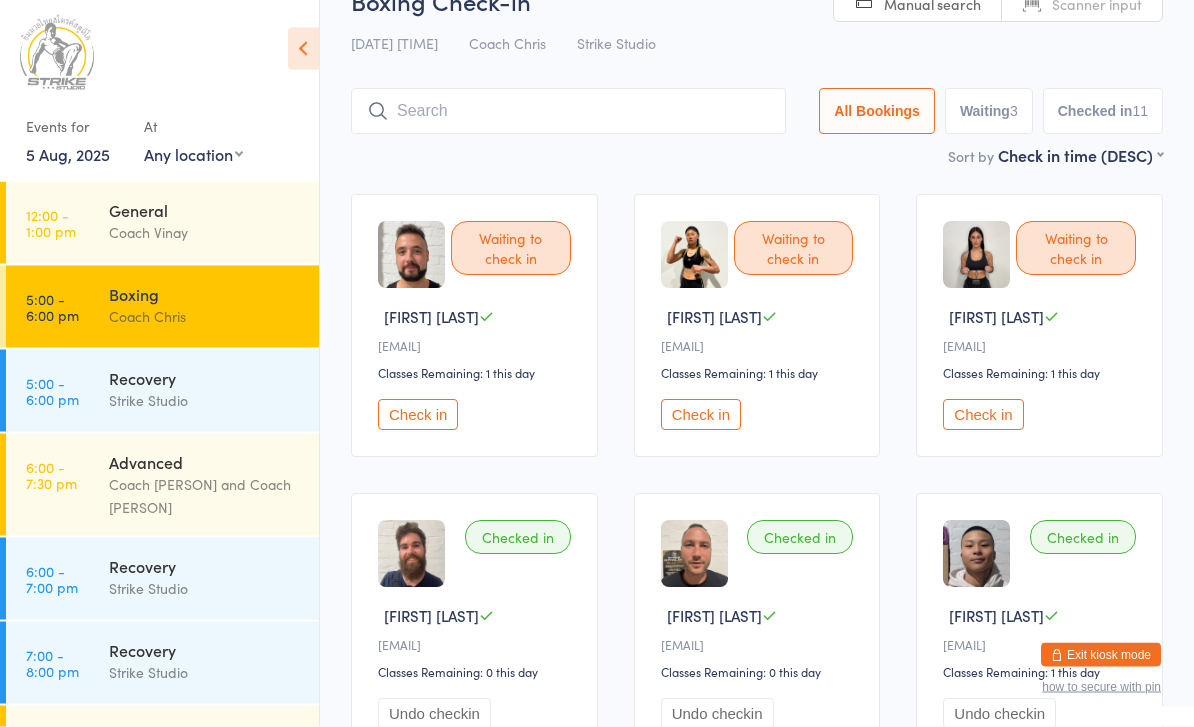 scroll, scrollTop: 0, scrollLeft: 0, axis: both 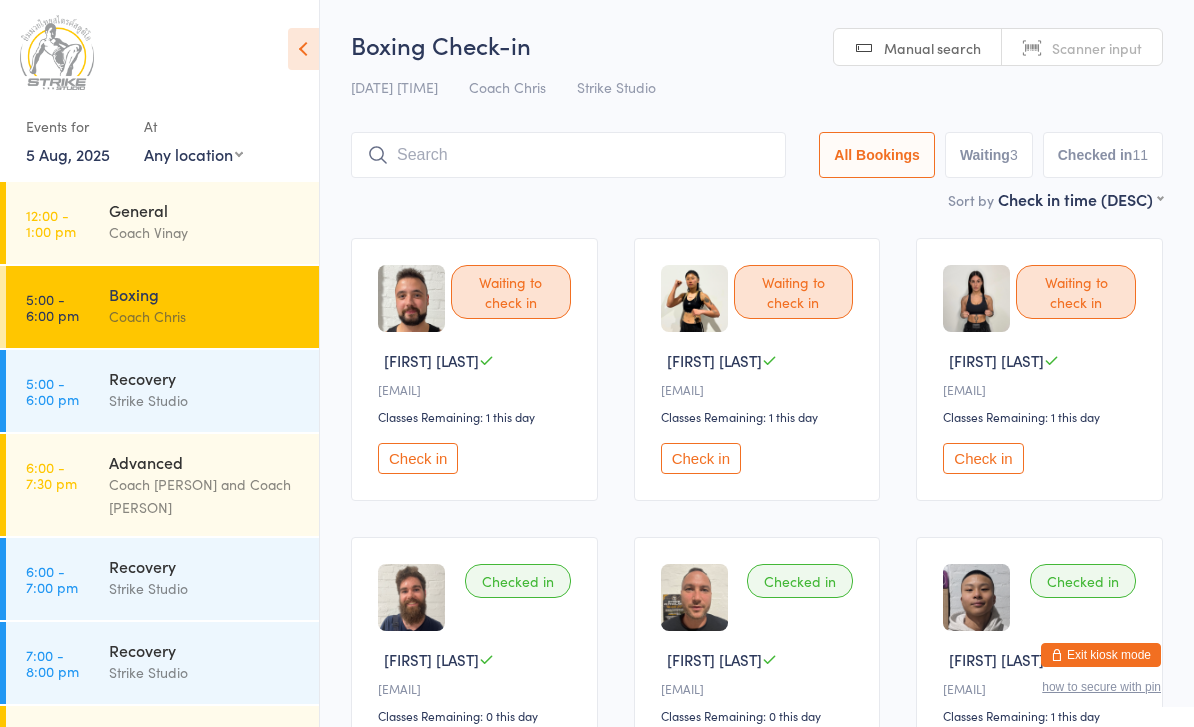 click on "Coach Chris" at bounding box center [205, 316] 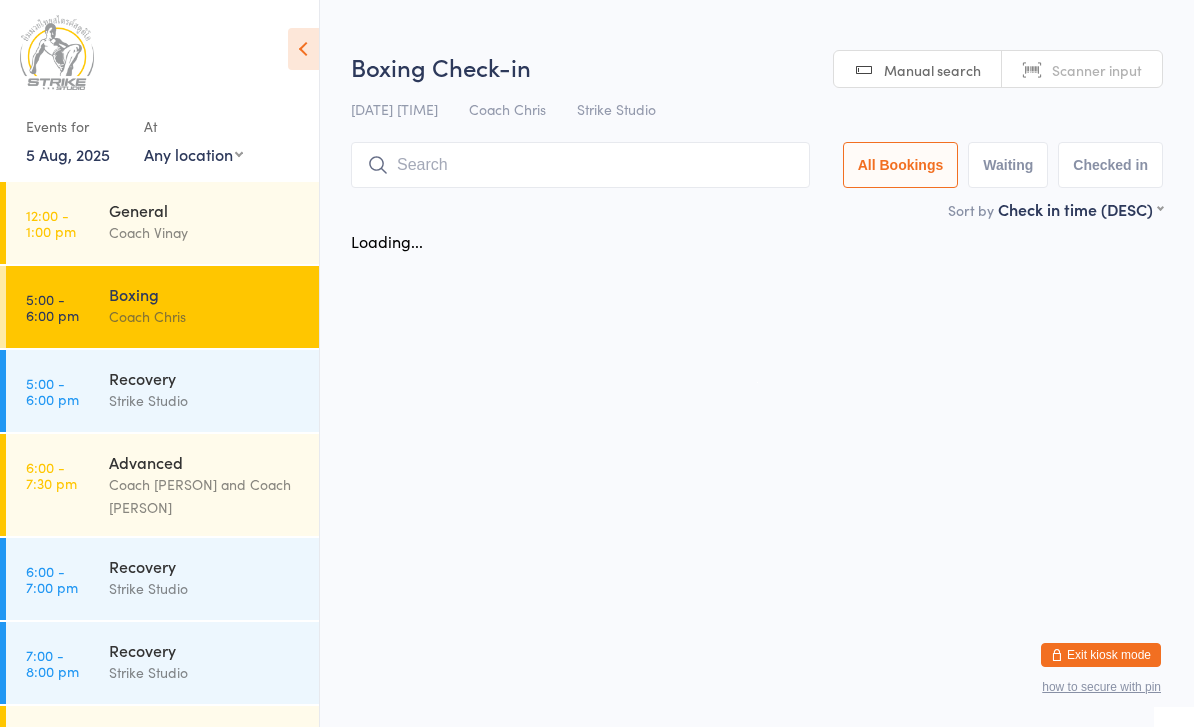 click at bounding box center [580, 165] 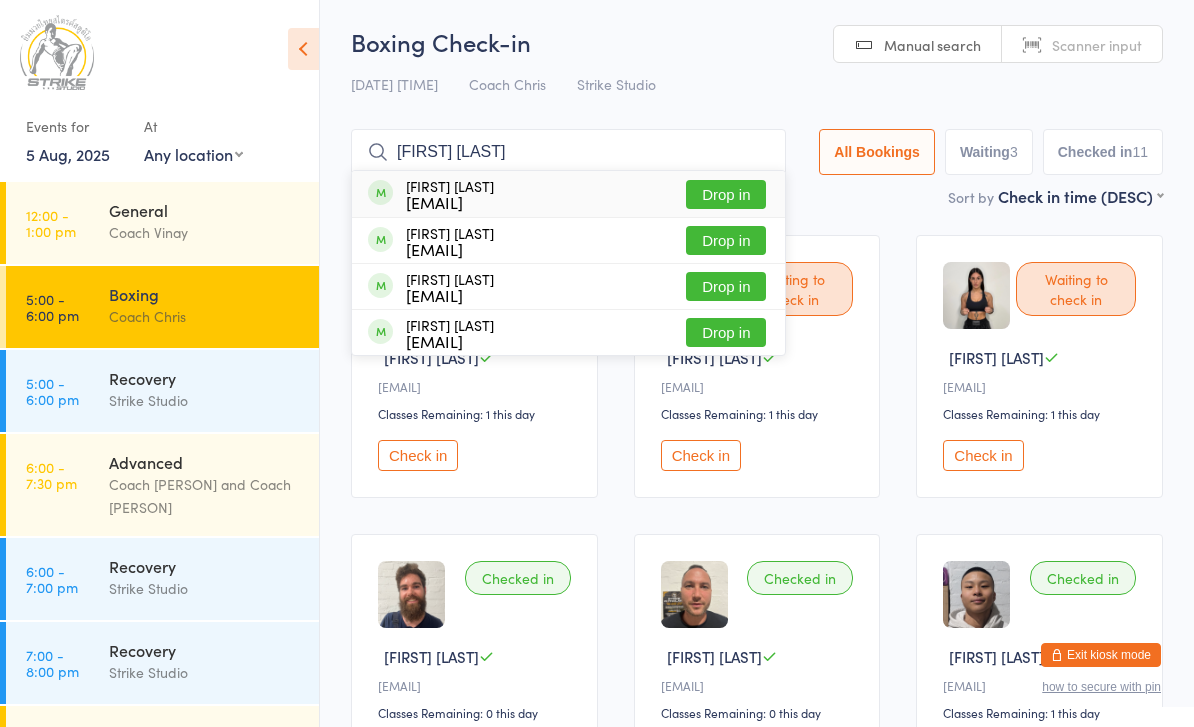 scroll, scrollTop: 0, scrollLeft: 0, axis: both 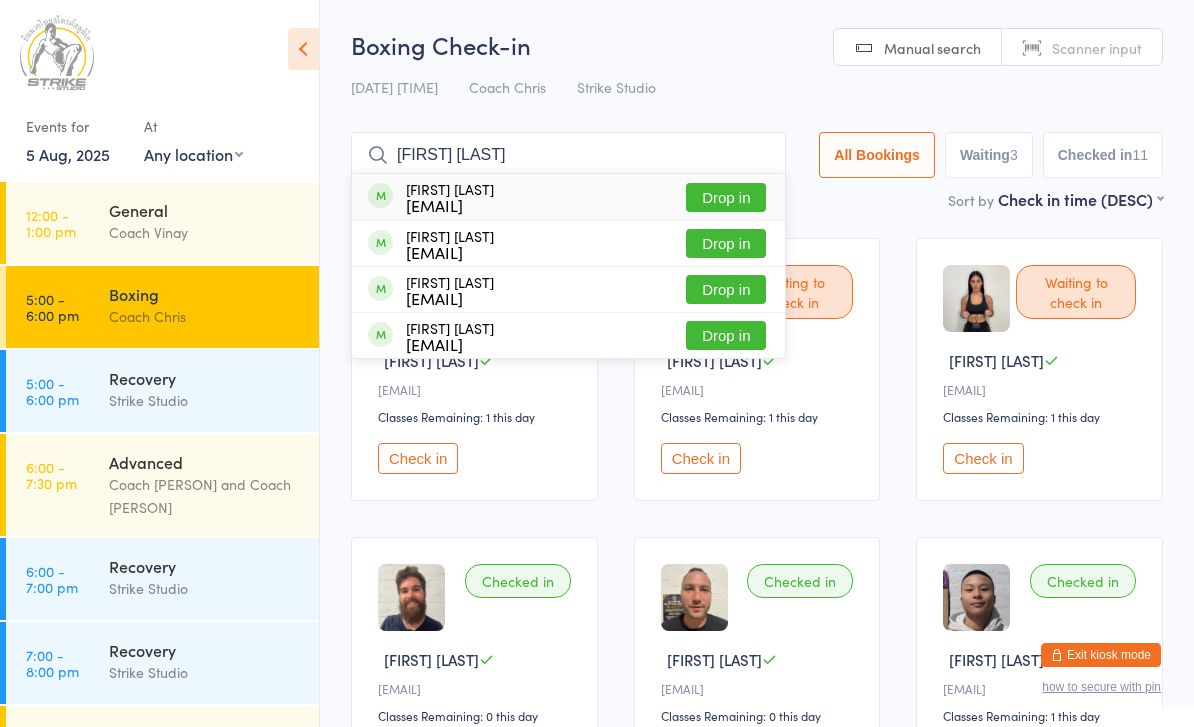 type on "[FIRST] [LAST]" 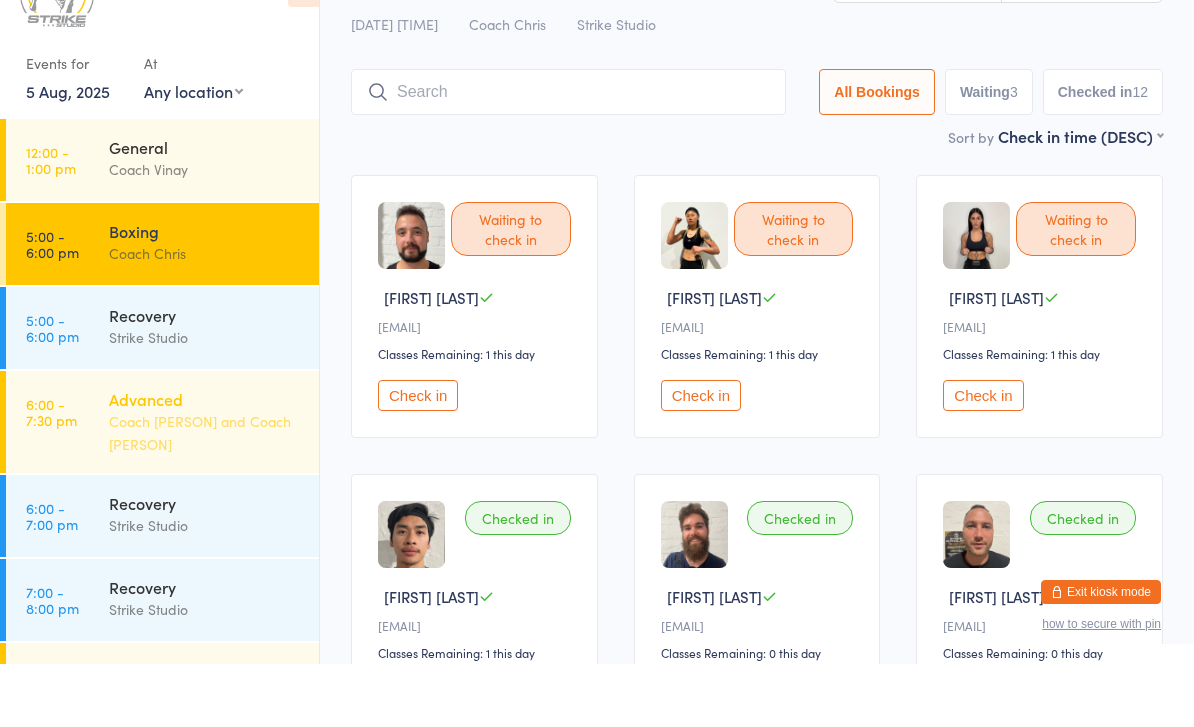 click on "Advanced Coach [PERSON] and Coach [PERSON]" at bounding box center [214, 485] 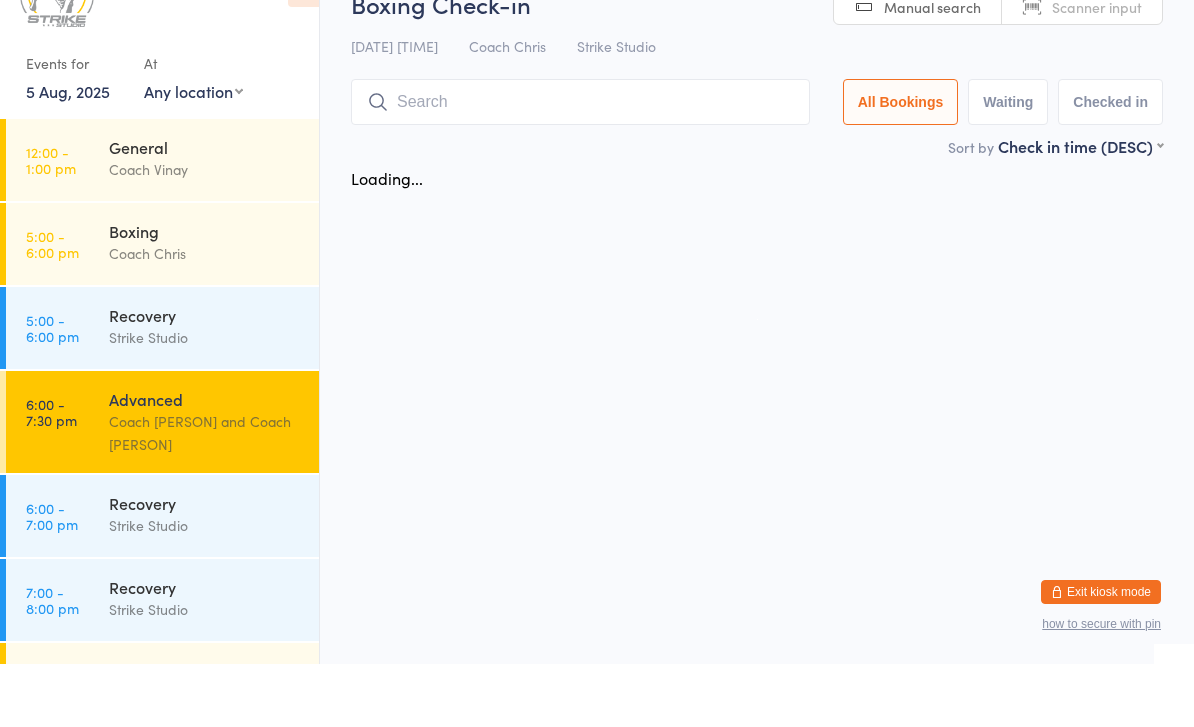 click at bounding box center [580, 165] 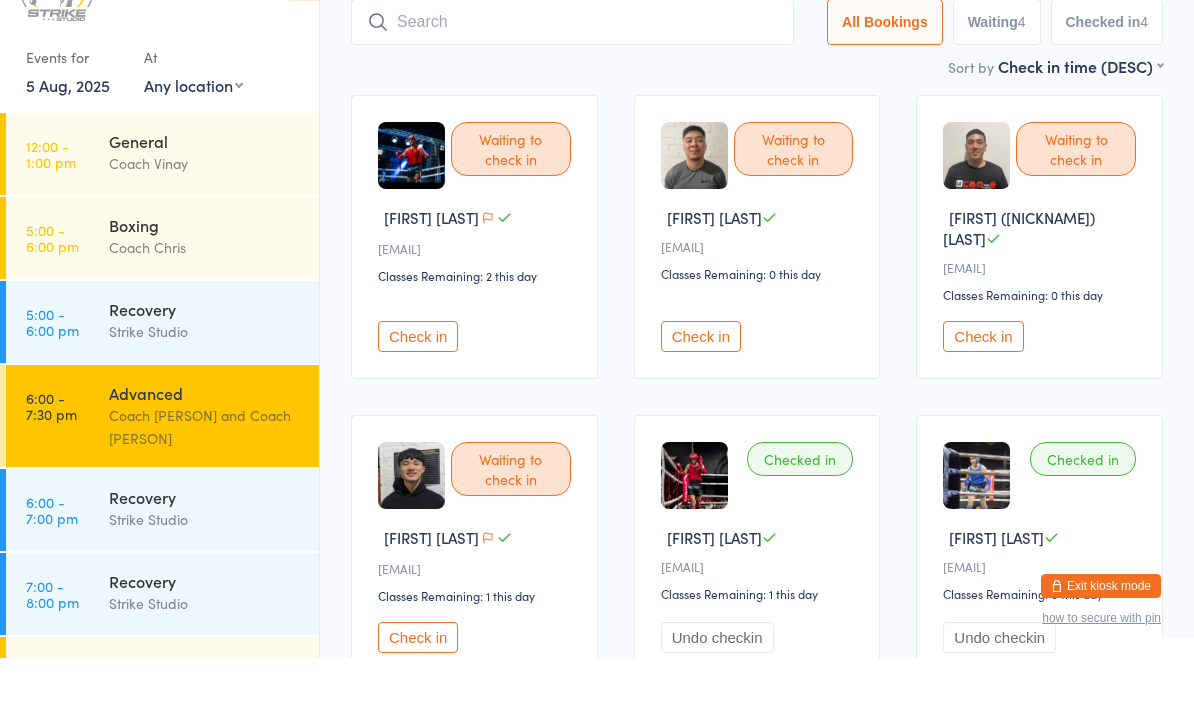 scroll, scrollTop: 75, scrollLeft: 0, axis: vertical 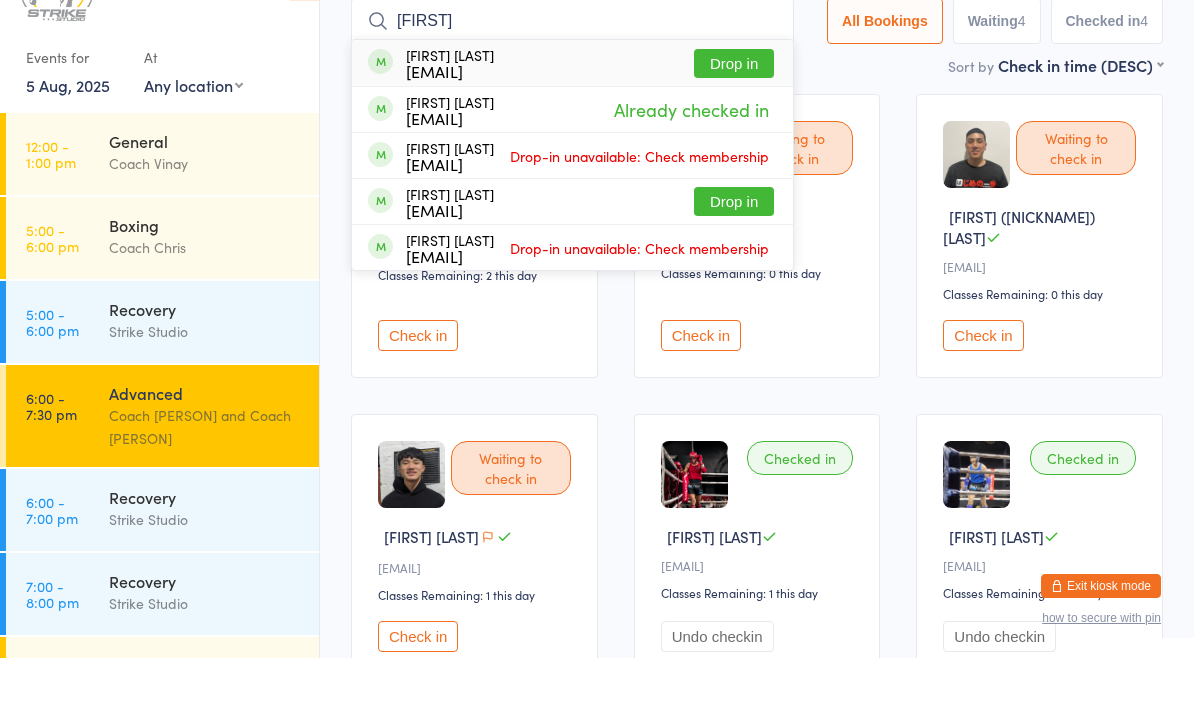 type on "[FIRST]" 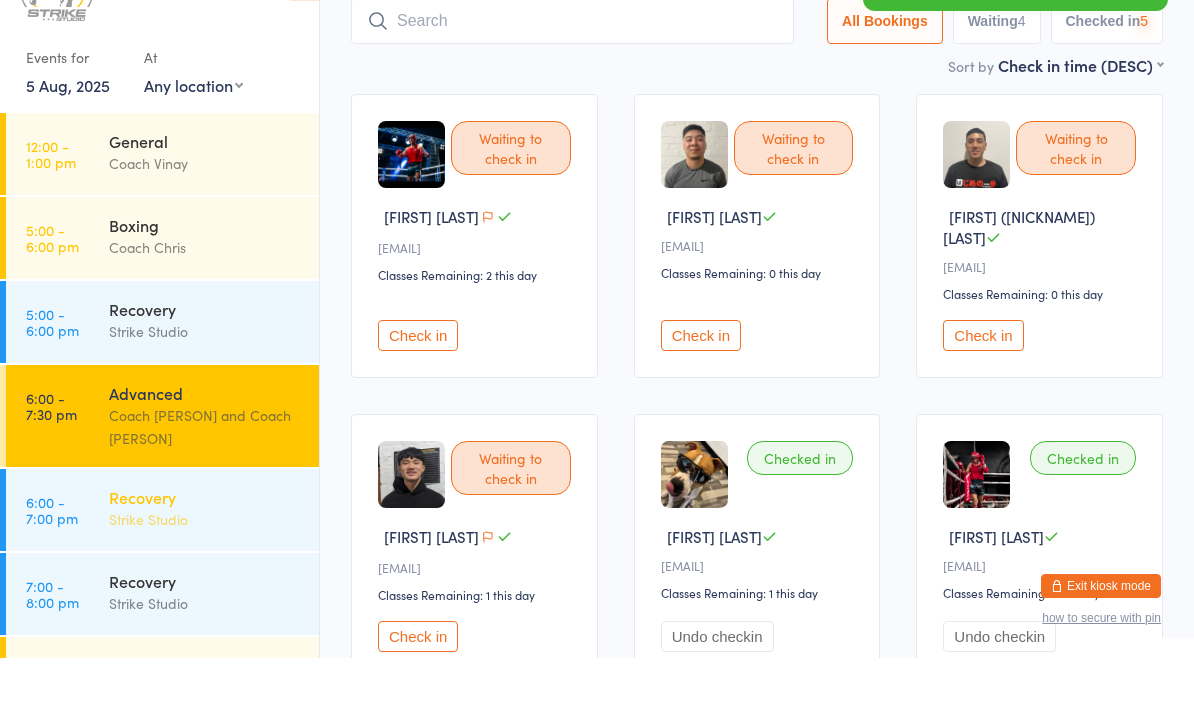 click on "Strike Studio" at bounding box center (205, 588) 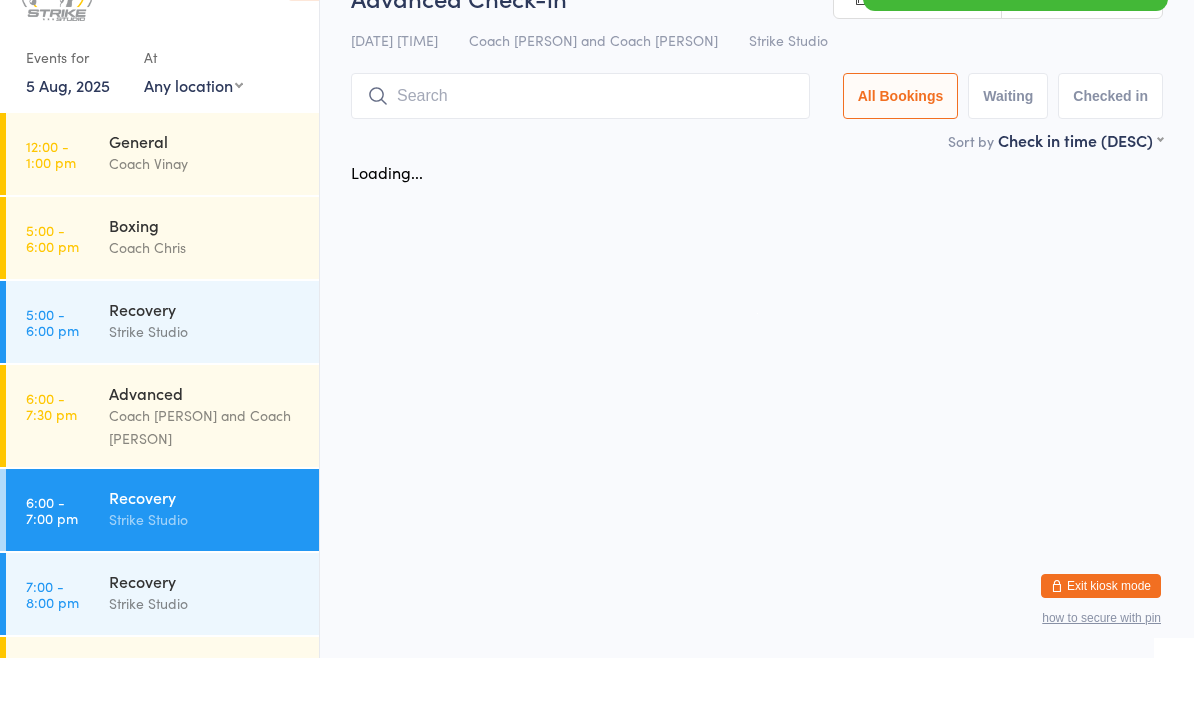 scroll, scrollTop: 0, scrollLeft: 0, axis: both 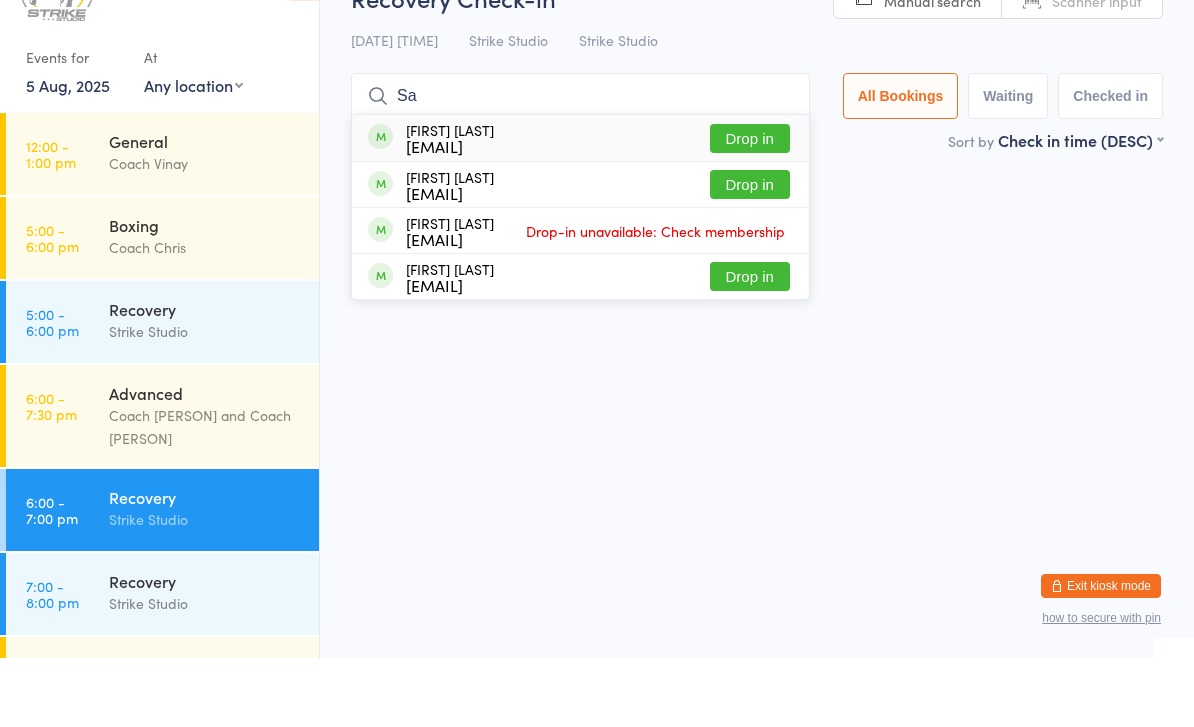 type on "Sa" 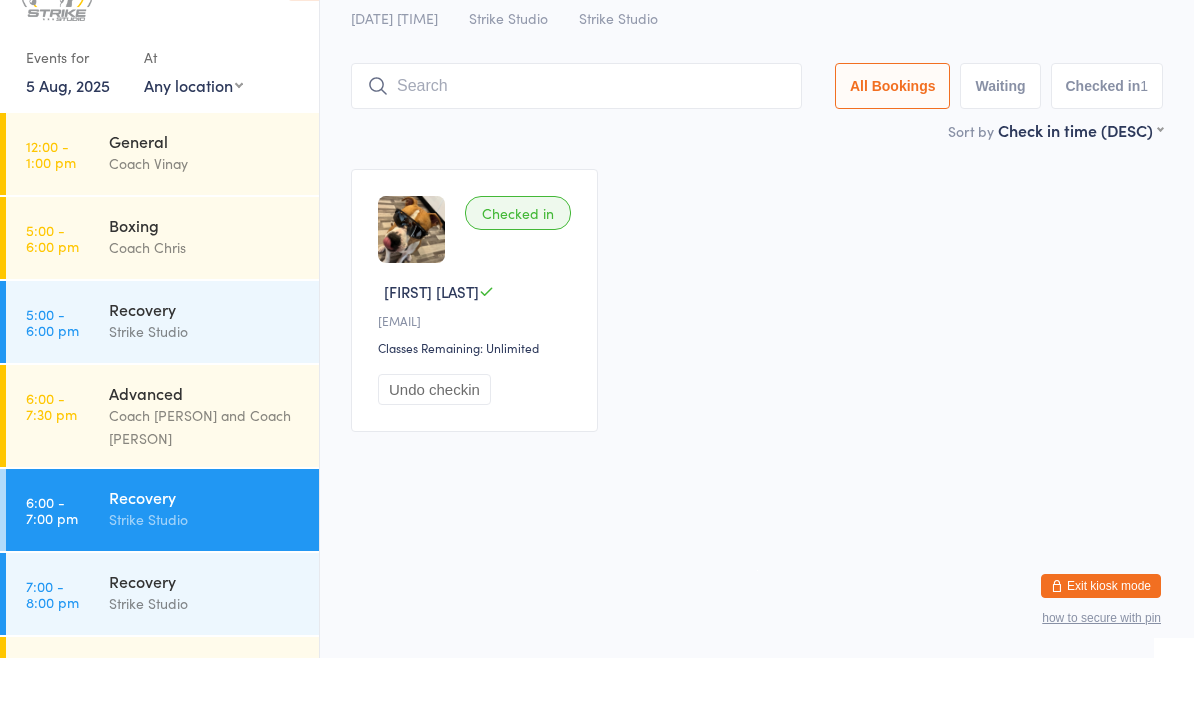 type on "J" 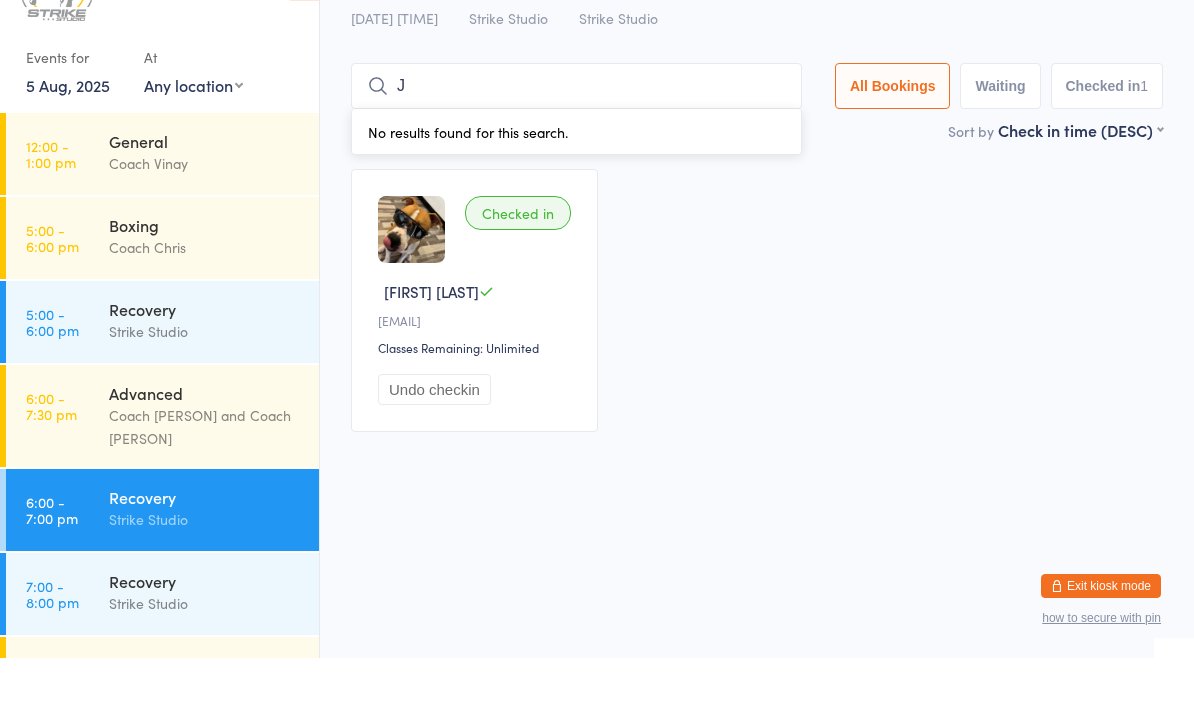 type 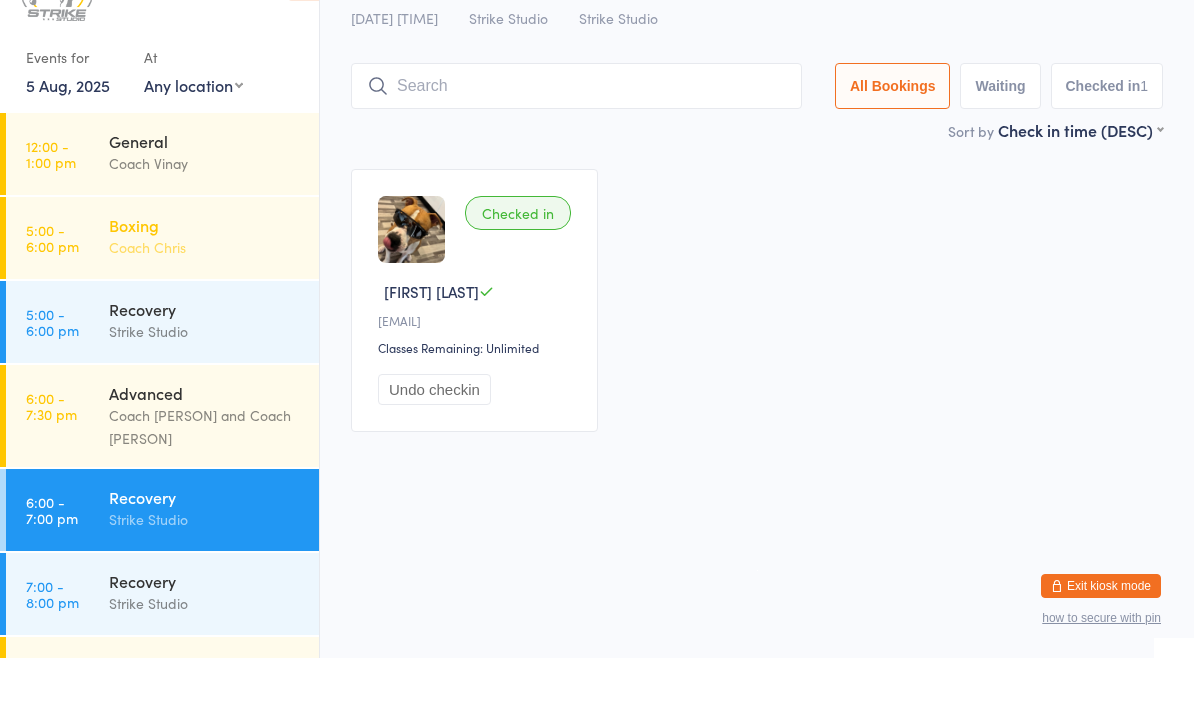 click on "Boxing" at bounding box center [205, 294] 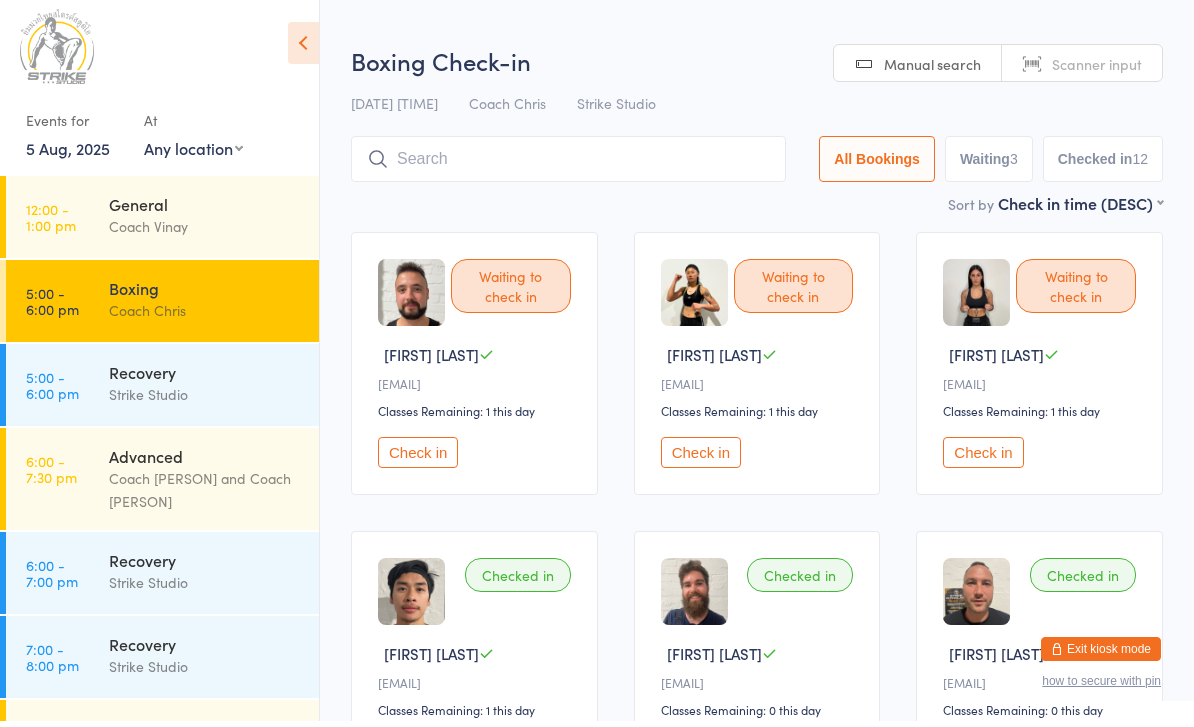 click on "Check in" at bounding box center (418, 458) 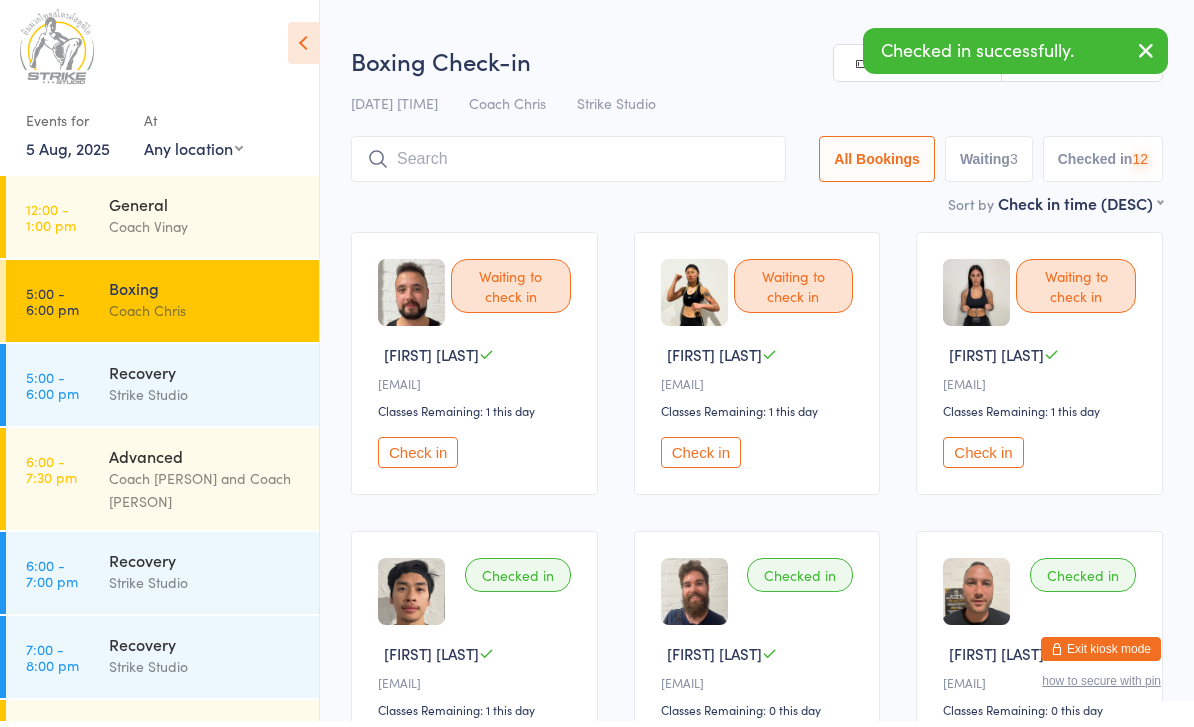 scroll, scrollTop: 6, scrollLeft: 0, axis: vertical 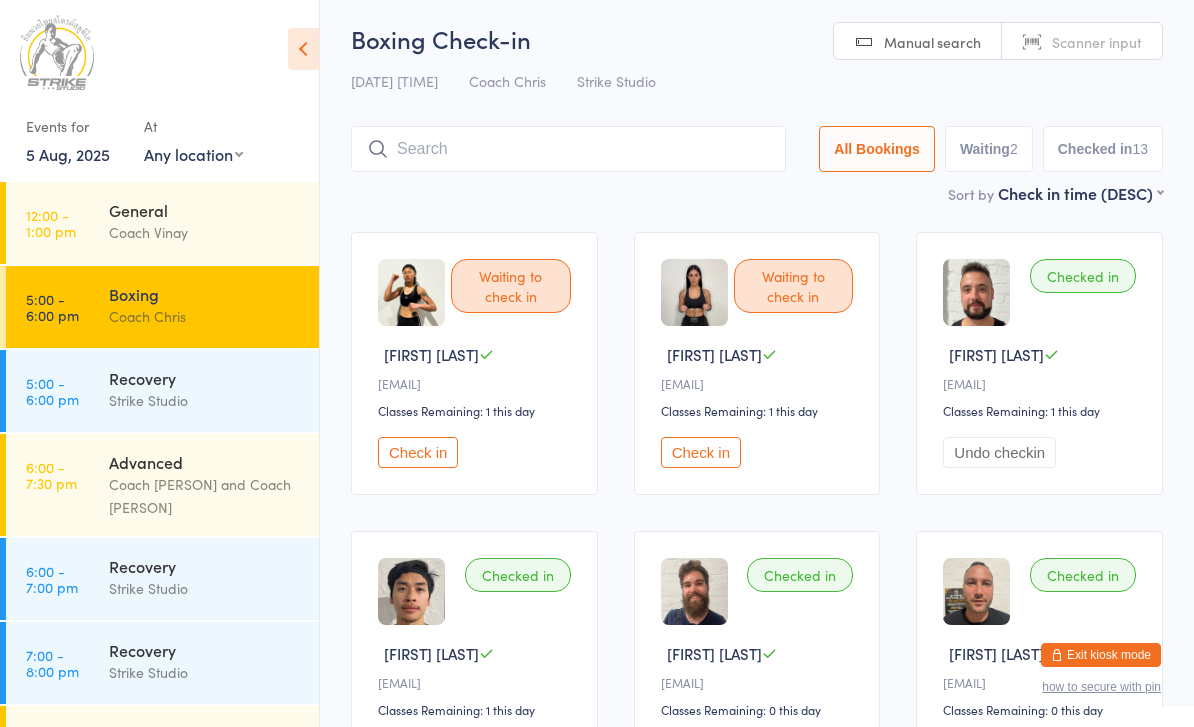 click on "Check in" at bounding box center (701, 452) 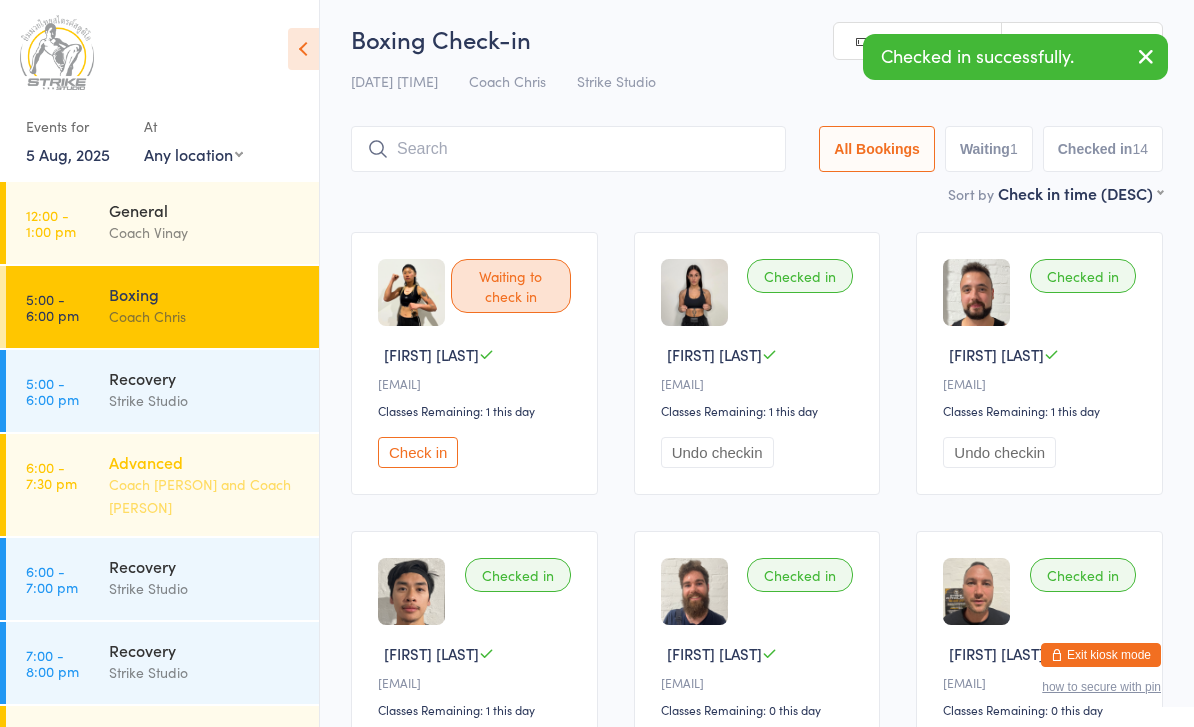 click on "Coach [PERSON] and Coach [PERSON]" at bounding box center (205, 496) 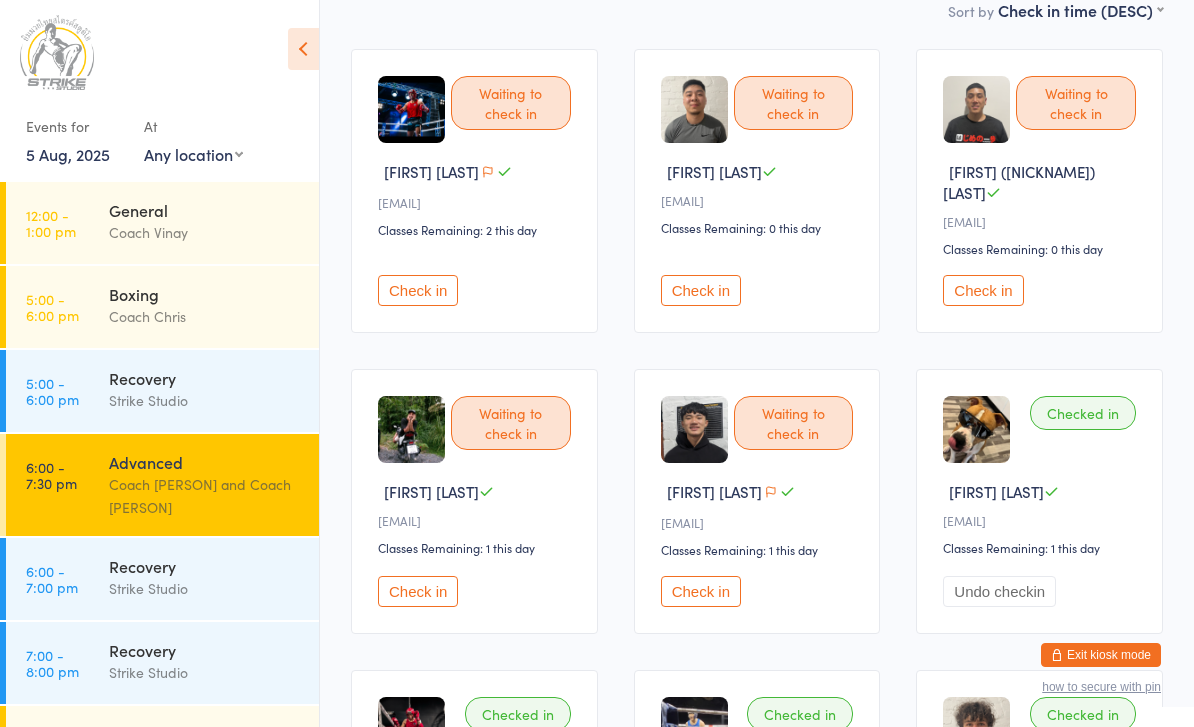 scroll, scrollTop: 0, scrollLeft: 0, axis: both 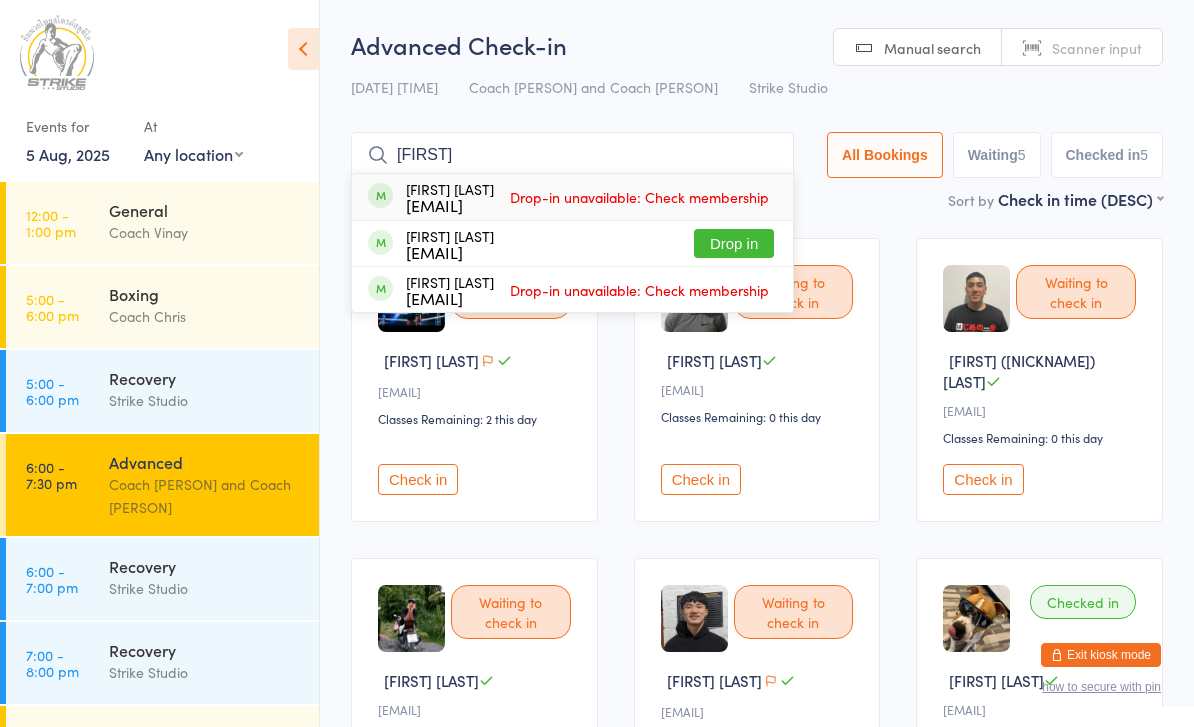 type on "[FIRST]" 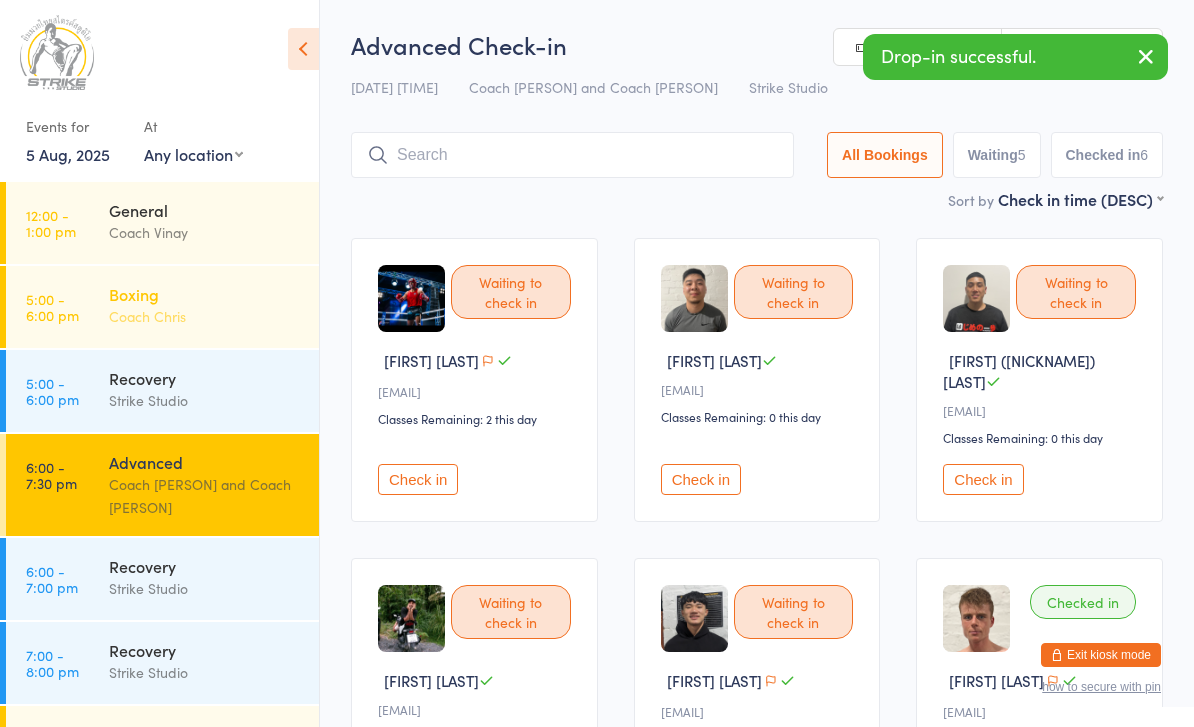 click on "Boxing" at bounding box center [205, 294] 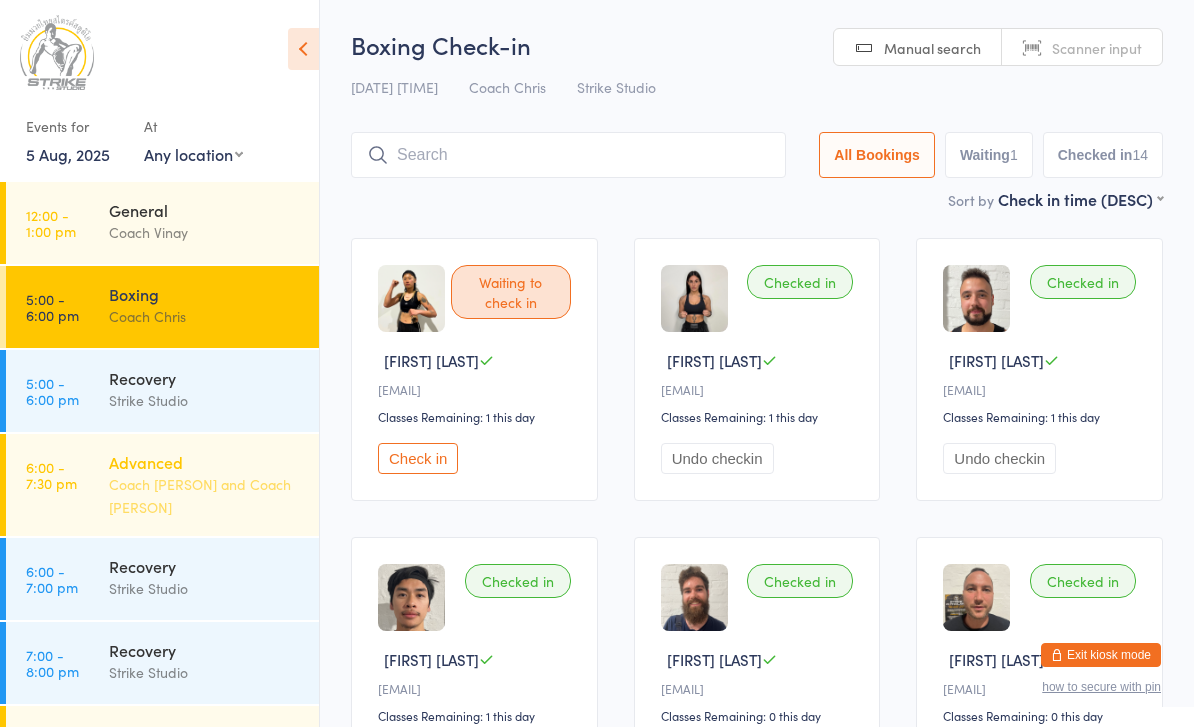 click on "Coach [PERSON] and Coach [PERSON]" at bounding box center [205, 496] 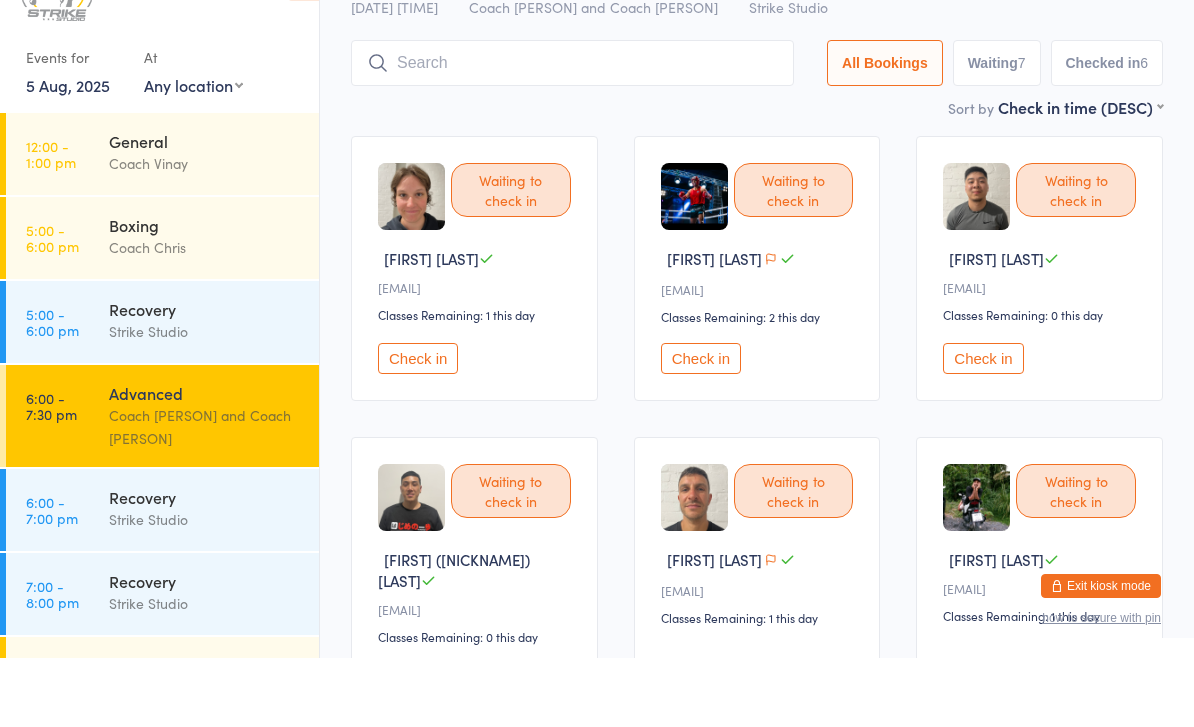scroll, scrollTop: 55, scrollLeft: 0, axis: vertical 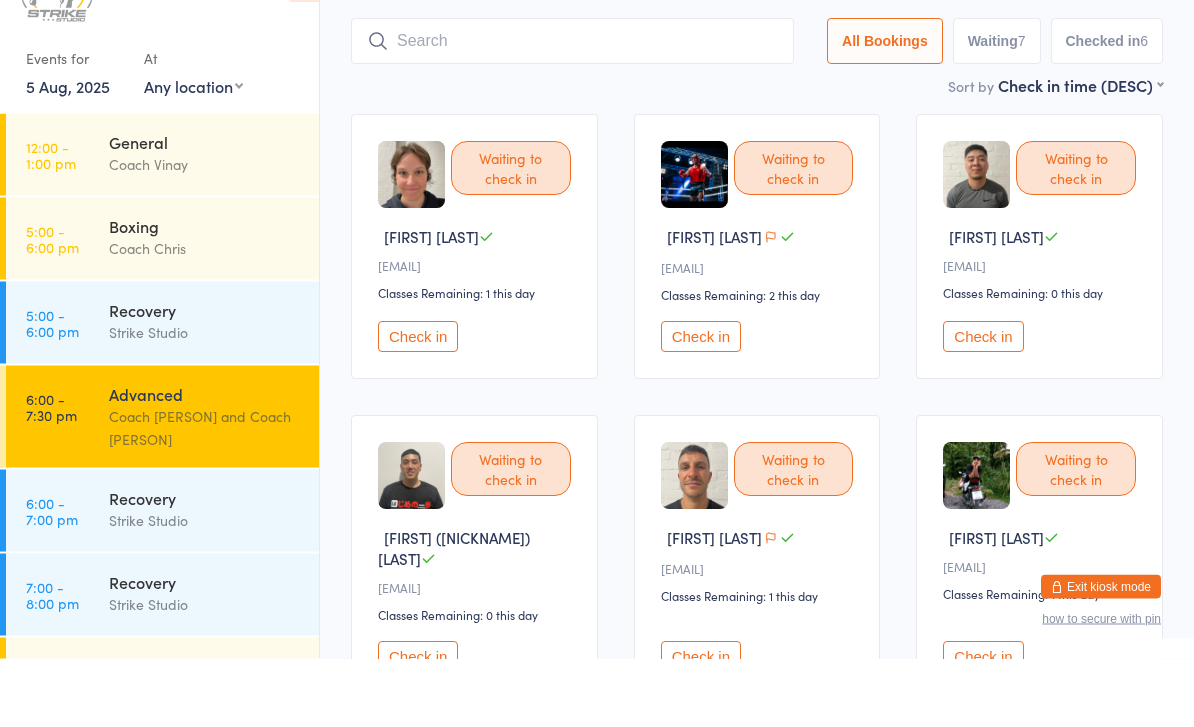 click on "Check in" at bounding box center (701, 725) 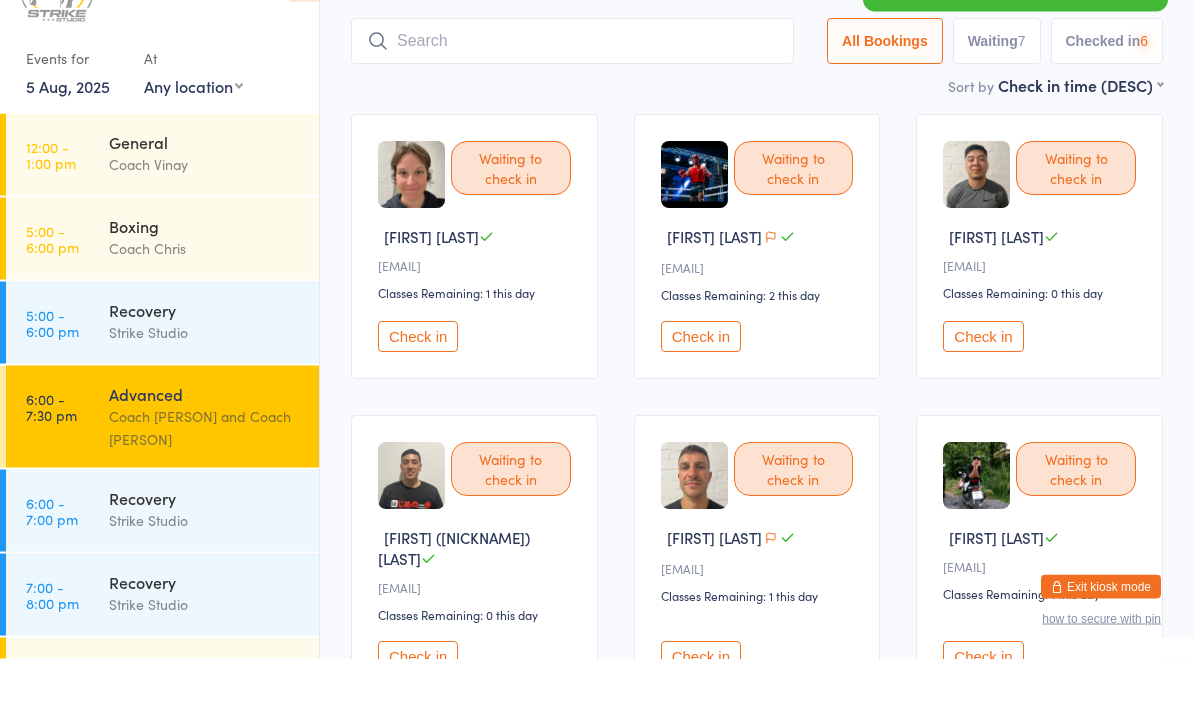 scroll, scrollTop: 124, scrollLeft: 0, axis: vertical 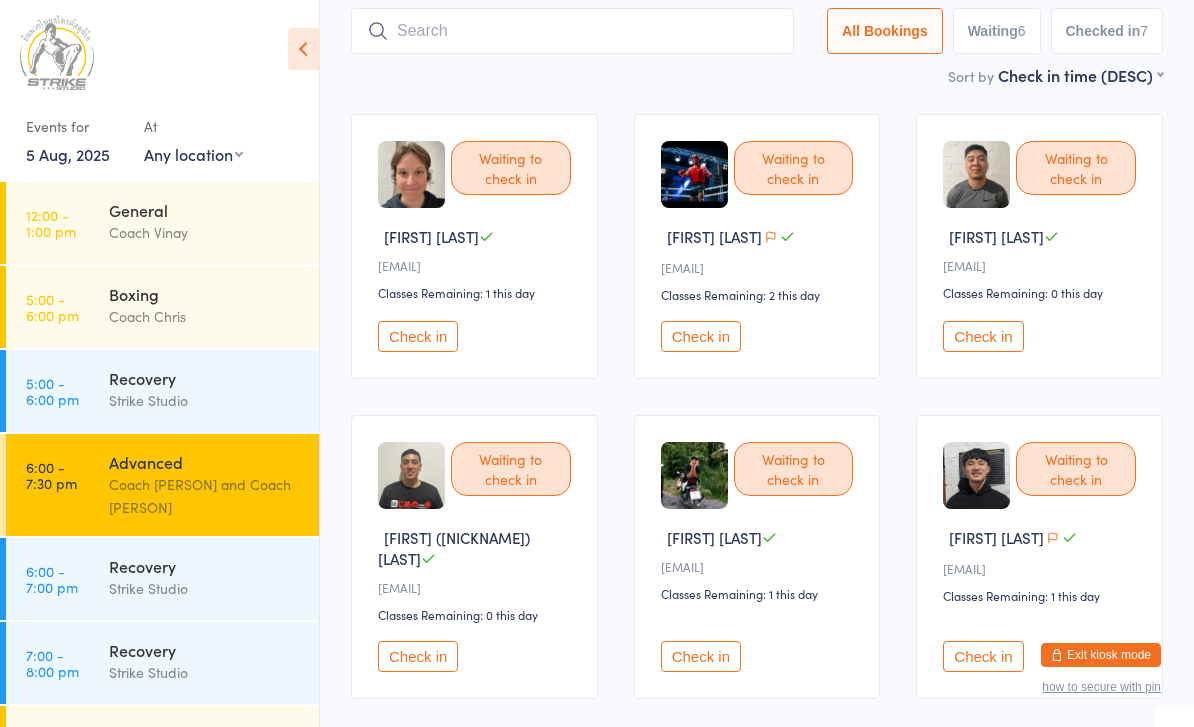 click on "Check in" at bounding box center [701, 336] 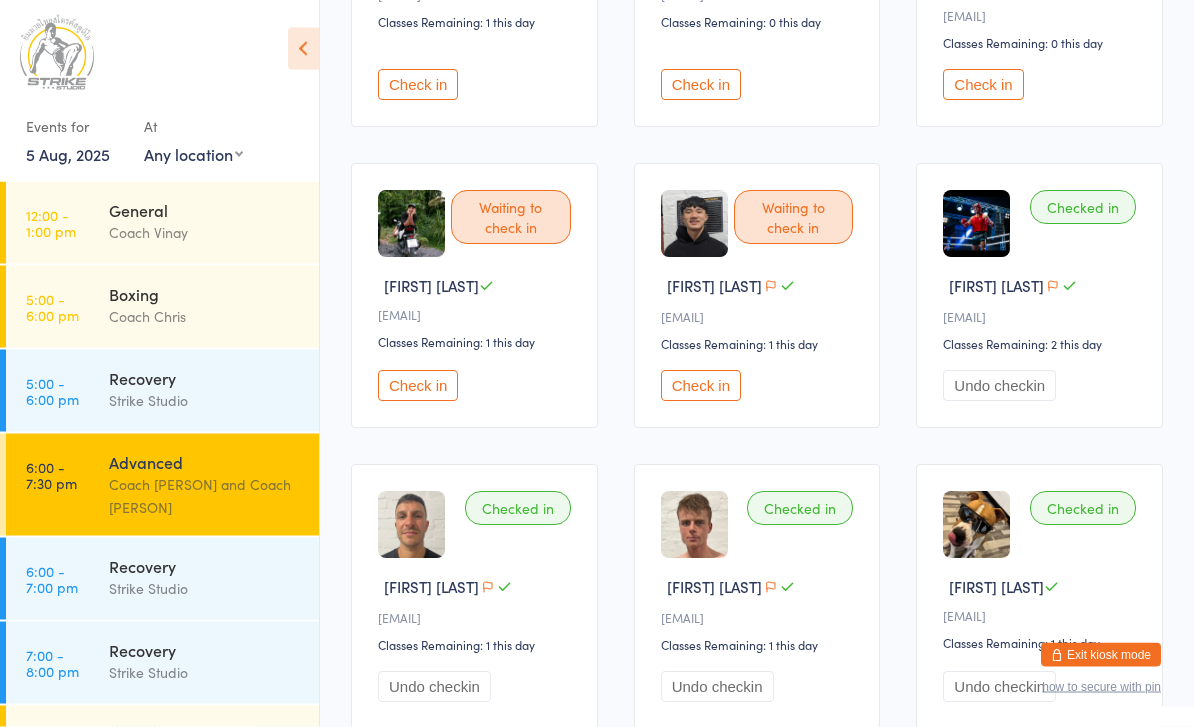 scroll, scrollTop: 394, scrollLeft: 0, axis: vertical 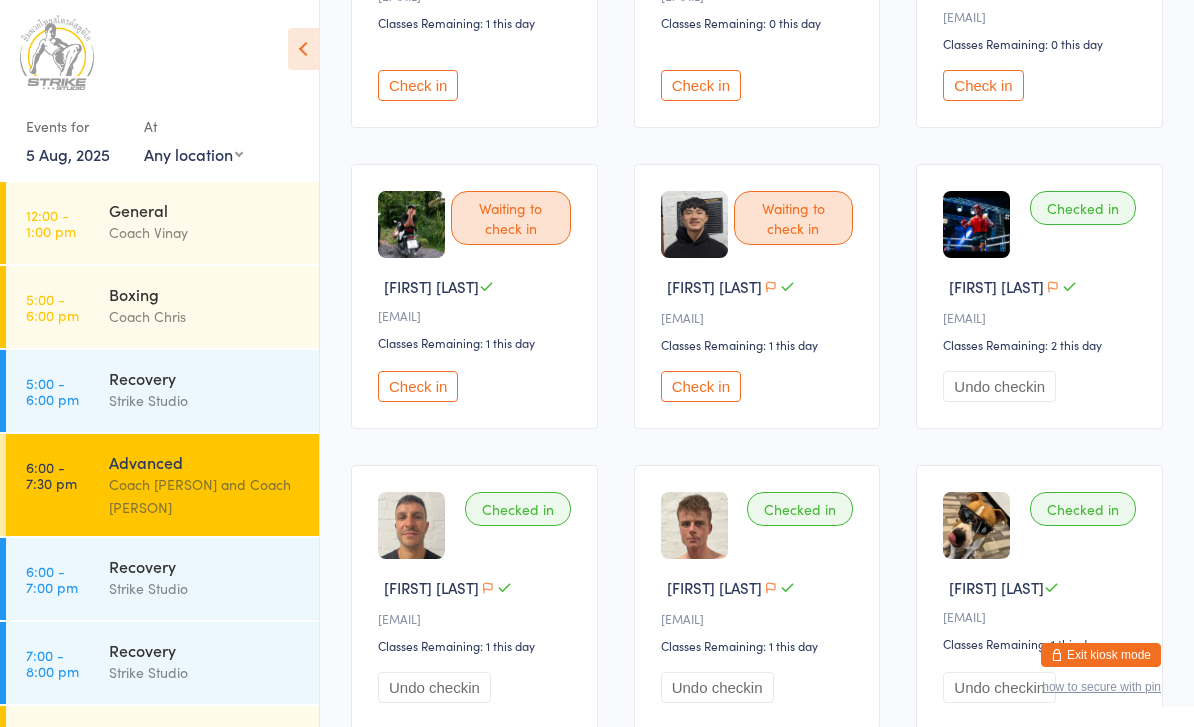 click on "Check in" at bounding box center [418, 386] 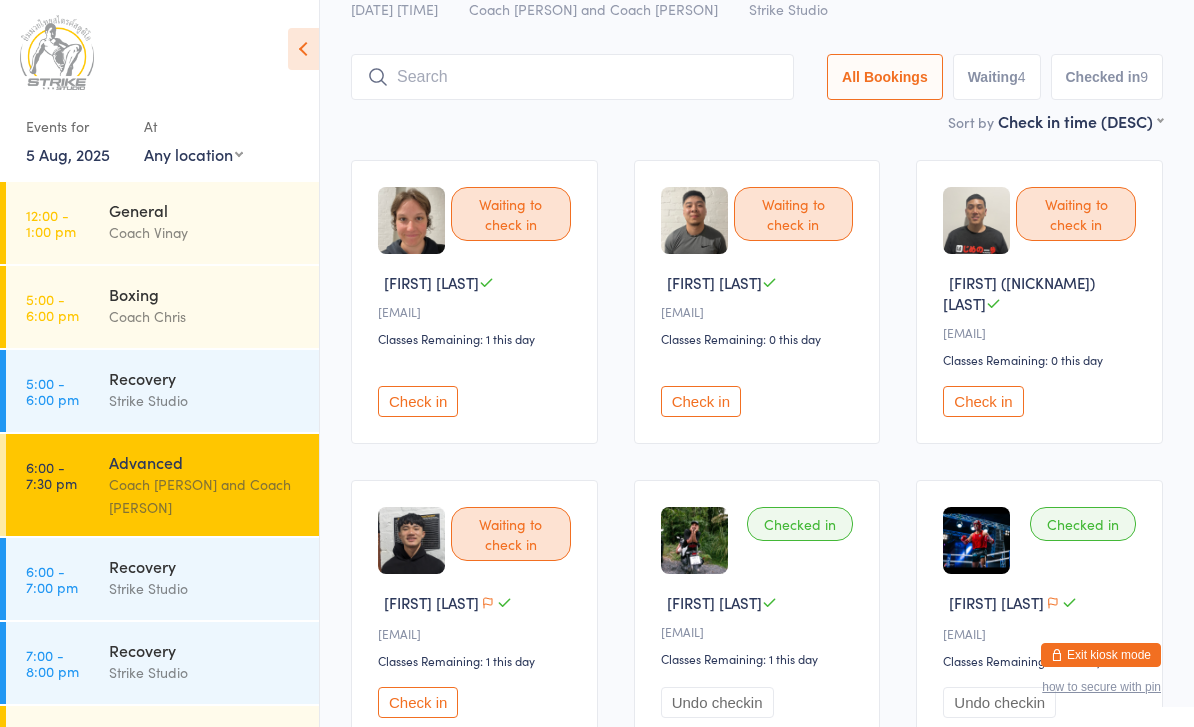 scroll, scrollTop: 0, scrollLeft: 0, axis: both 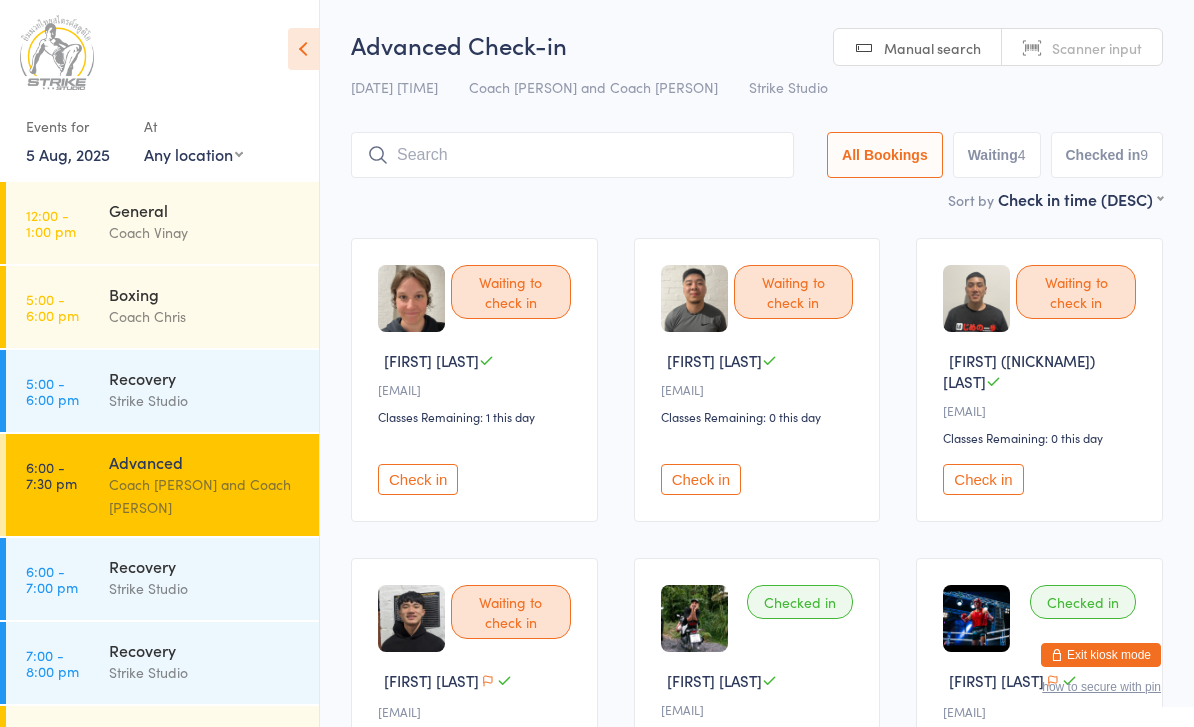 click at bounding box center [572, 155] 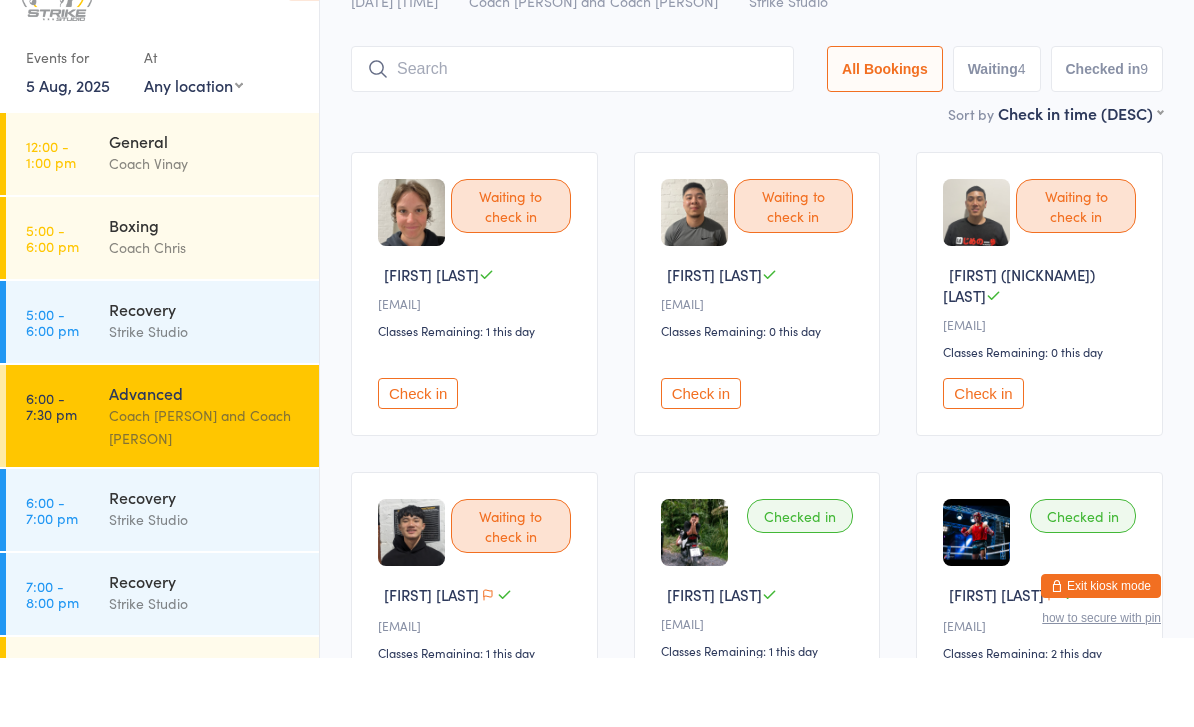 scroll, scrollTop: 65, scrollLeft: 0, axis: vertical 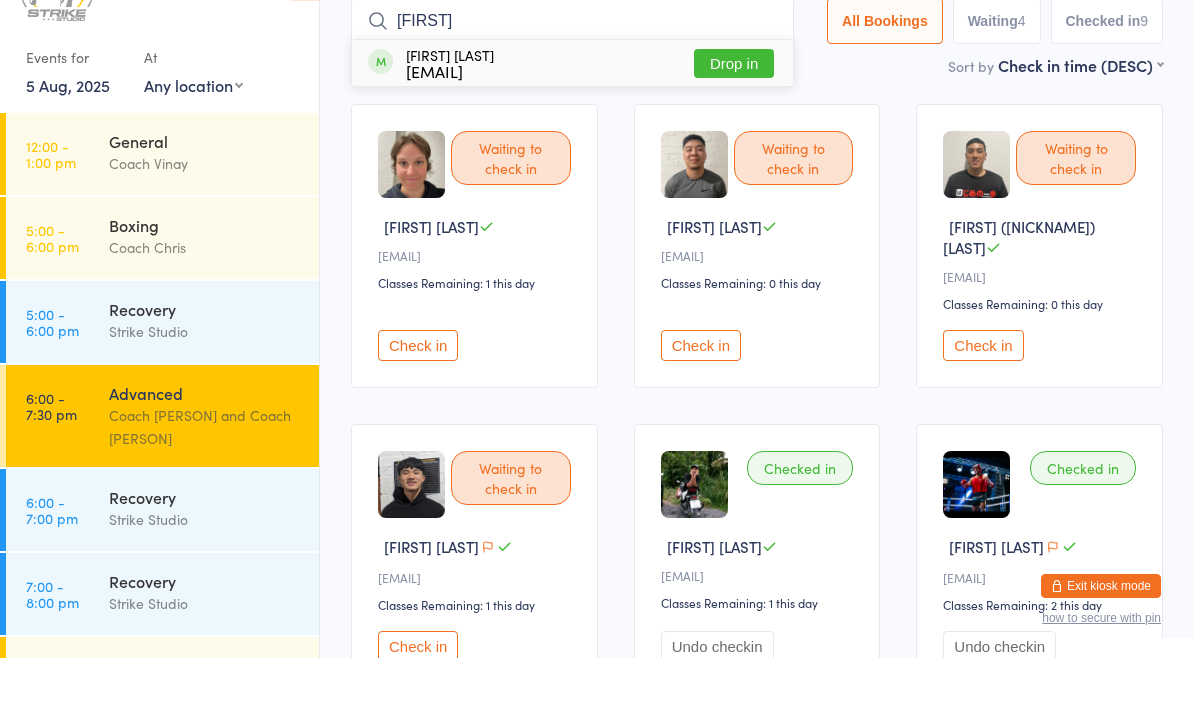 type on "[FIRST]" 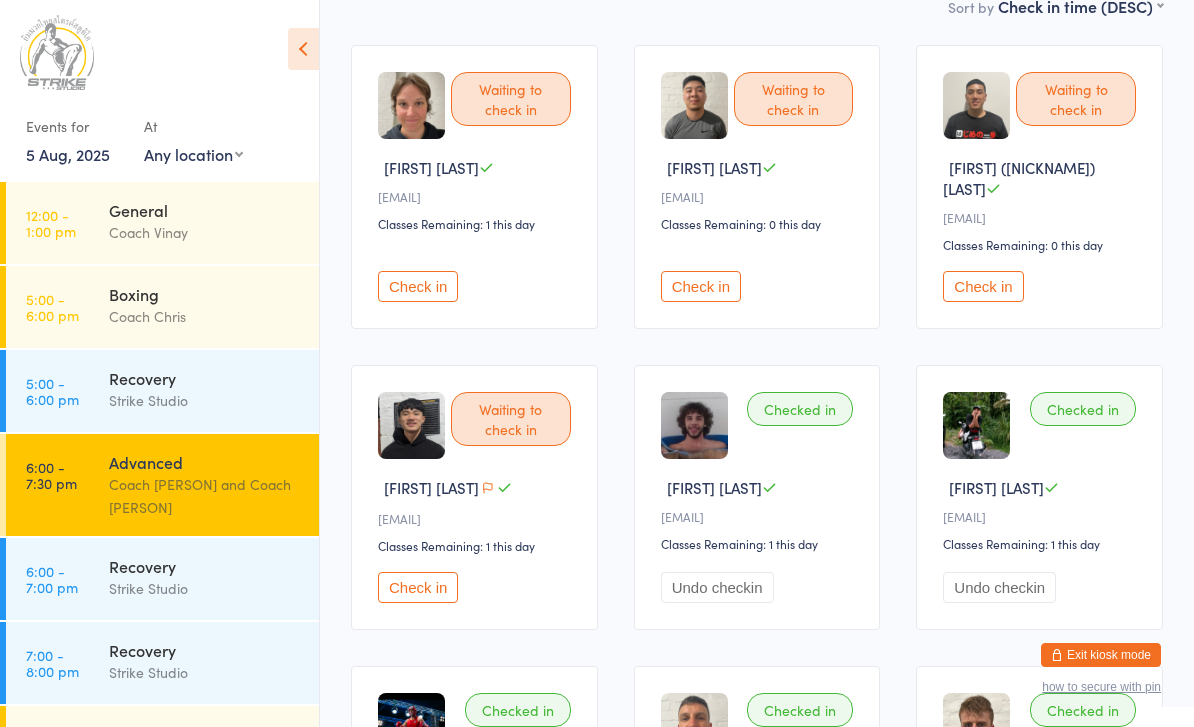 scroll, scrollTop: 0, scrollLeft: 0, axis: both 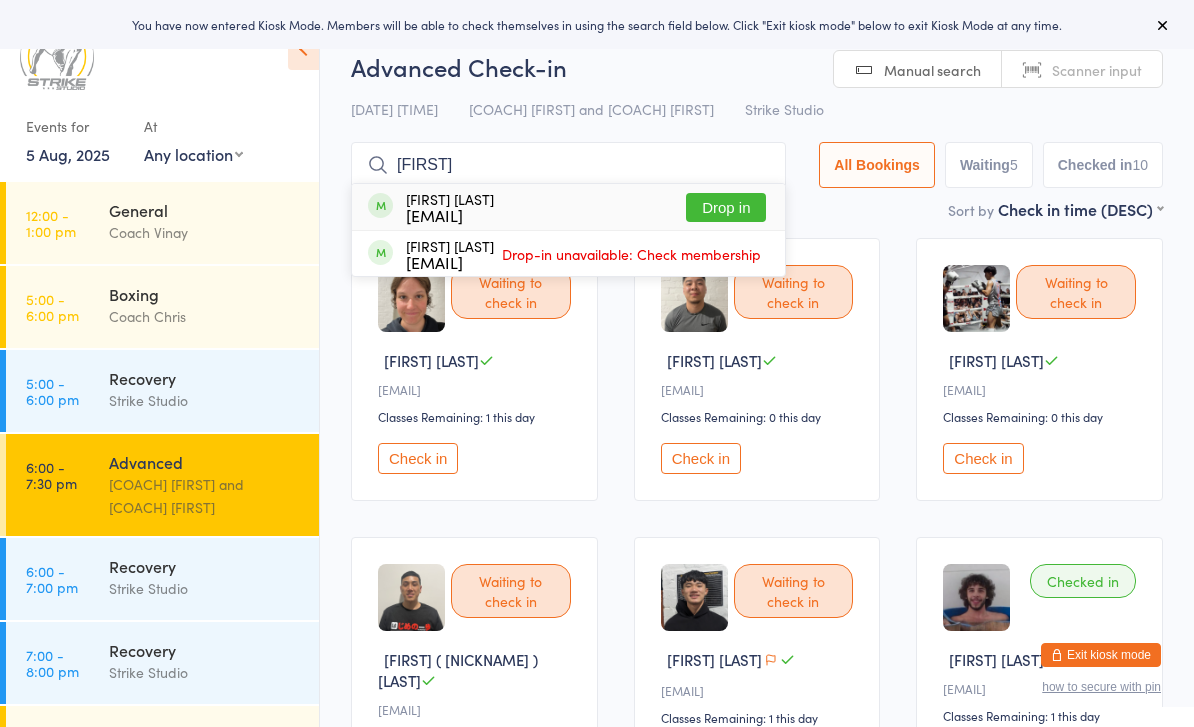 type on "Darr" 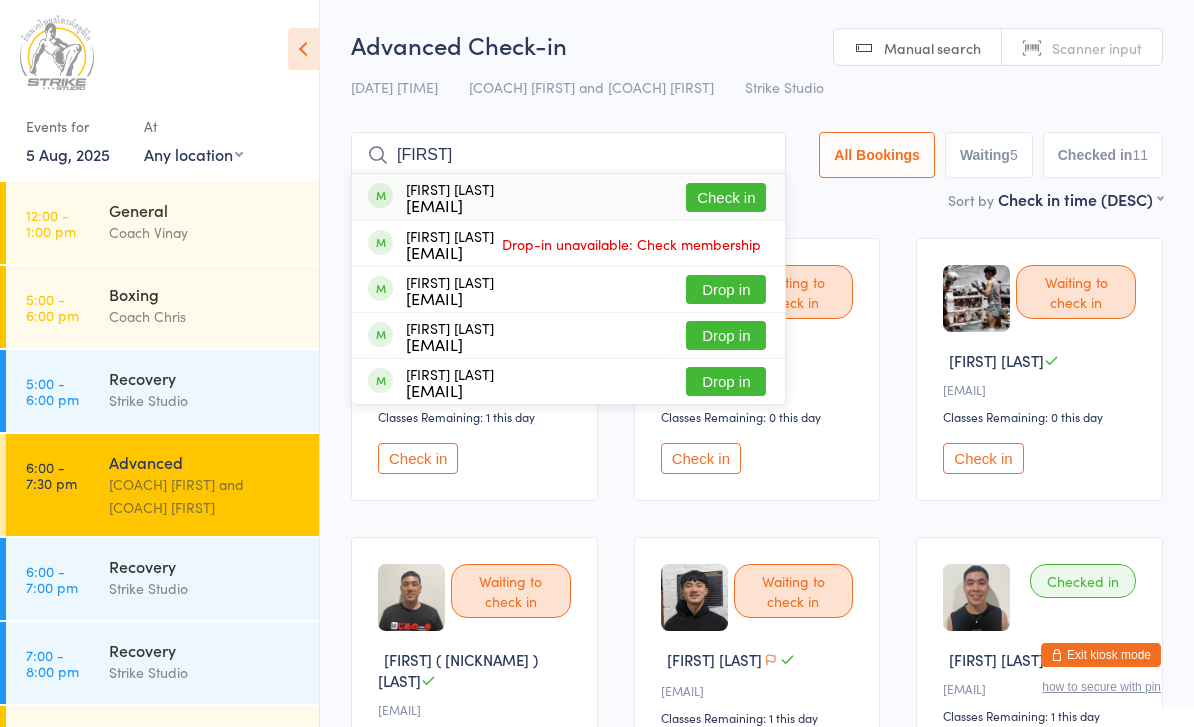 type on "Kallan" 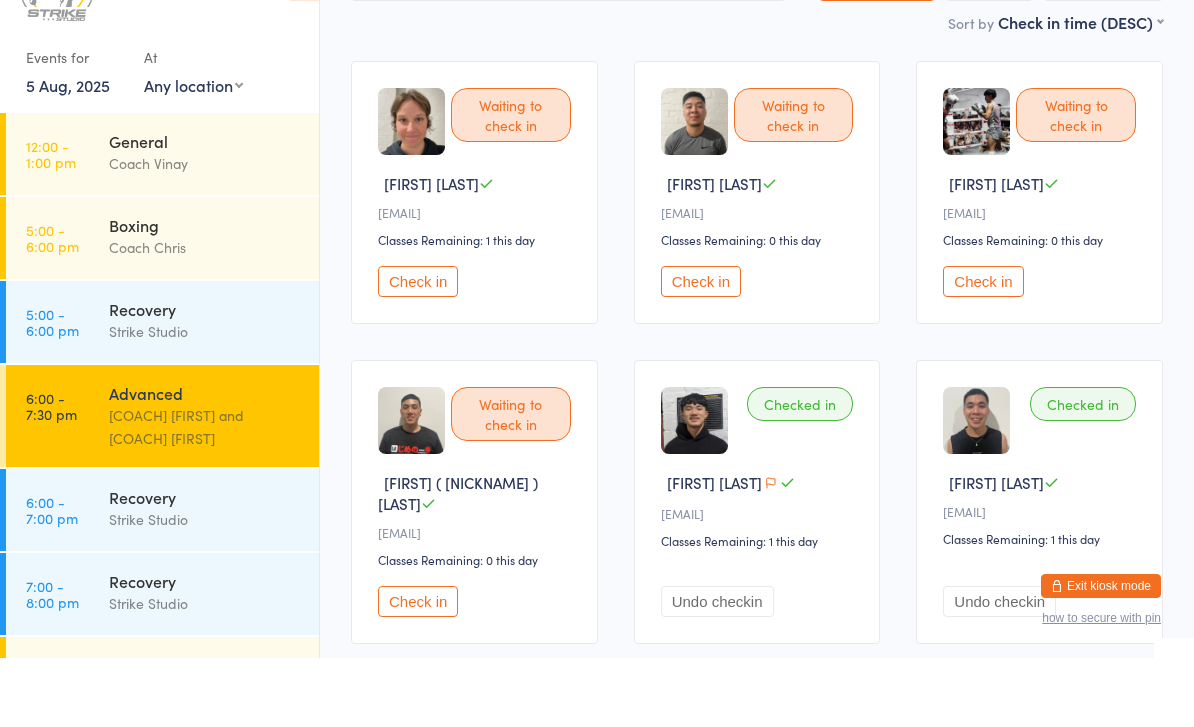 scroll, scrollTop: 111, scrollLeft: 0, axis: vertical 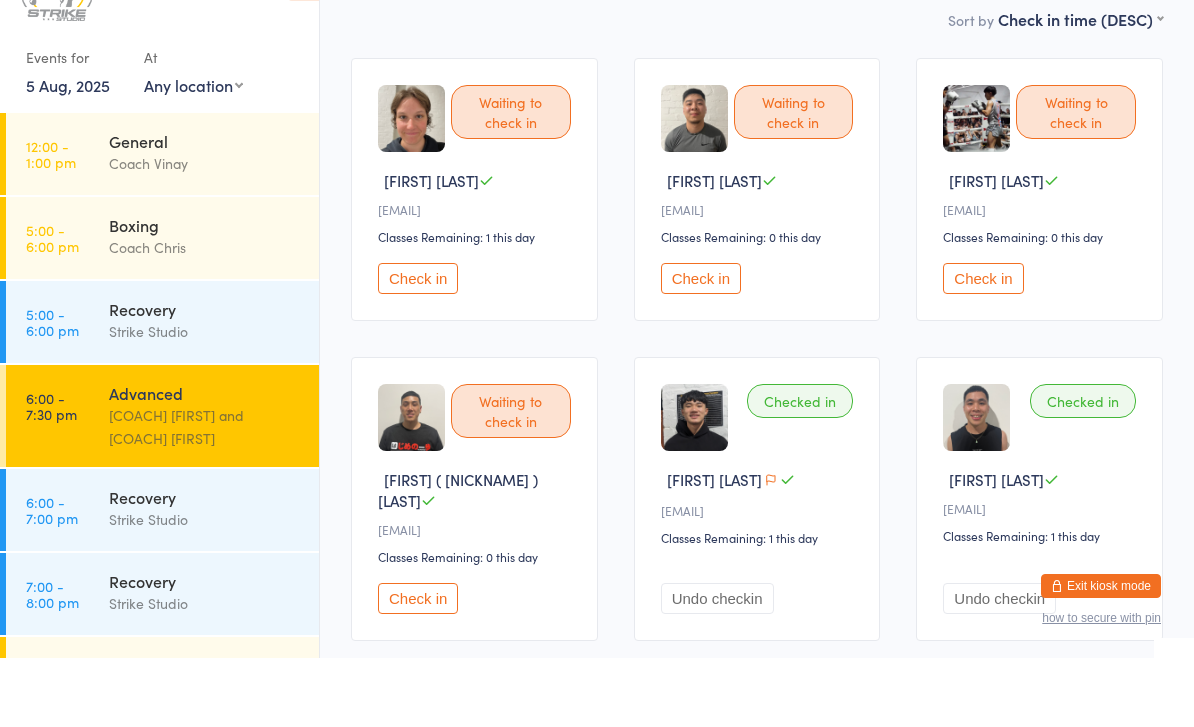 click on "Check in" at bounding box center [418, 667] 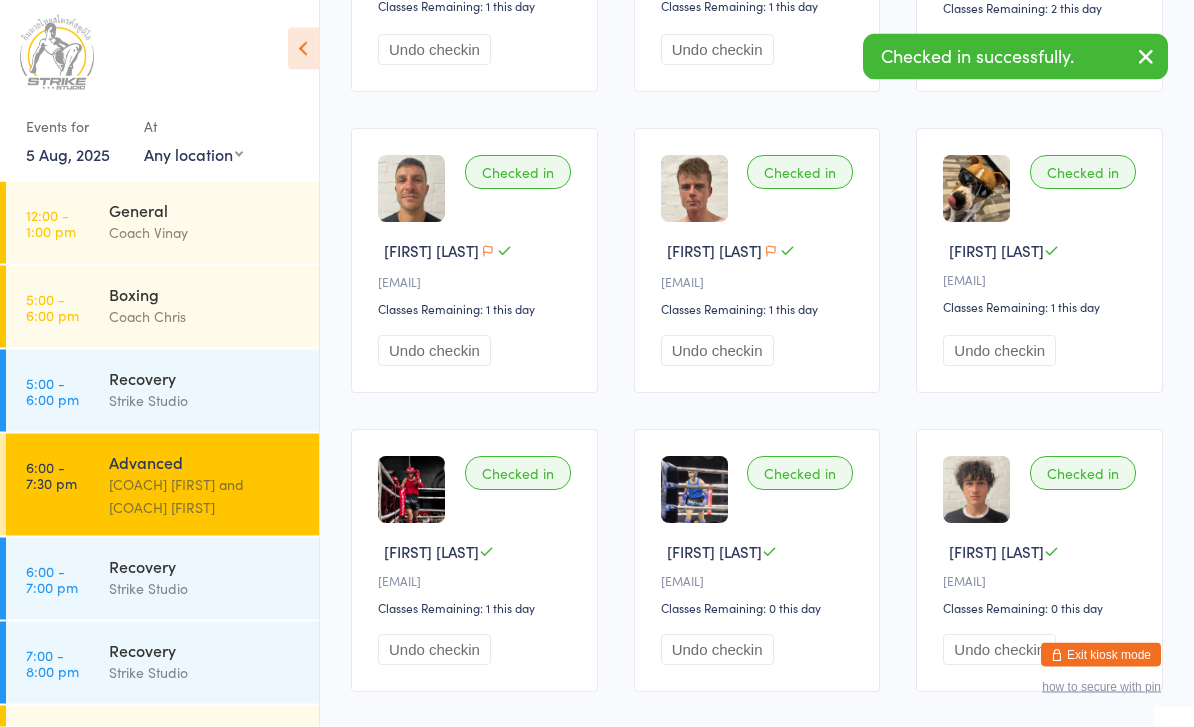 scroll, scrollTop: 0, scrollLeft: 0, axis: both 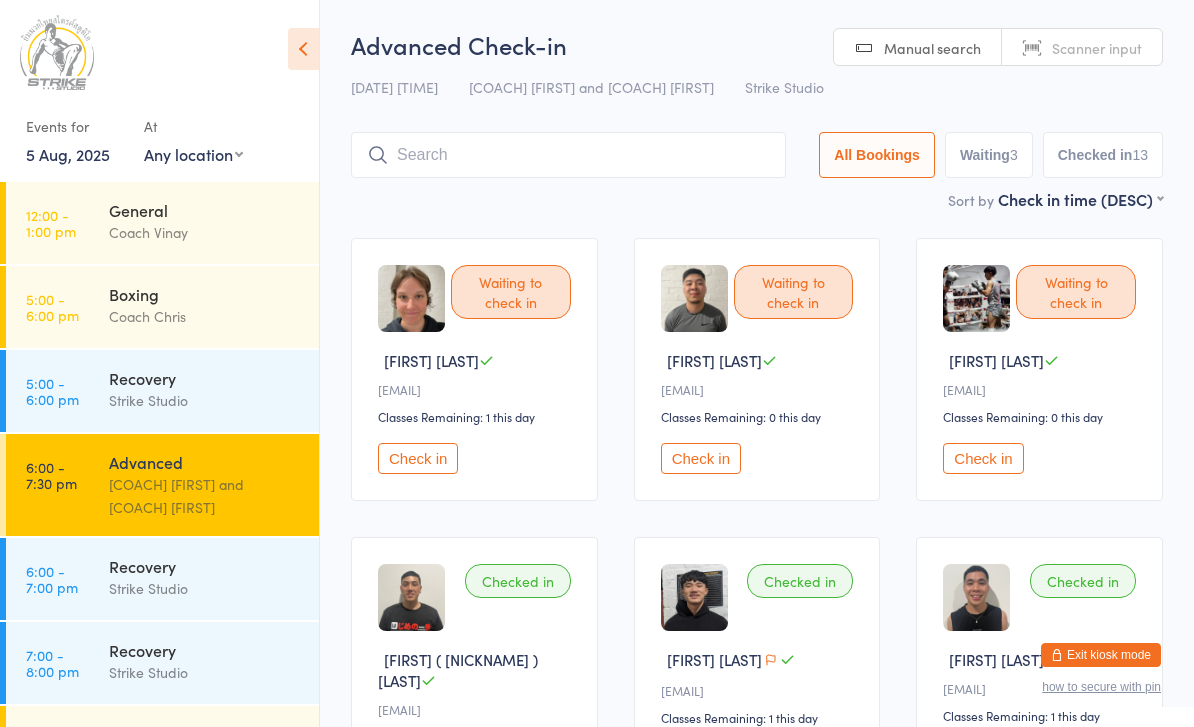 click at bounding box center (568, 155) 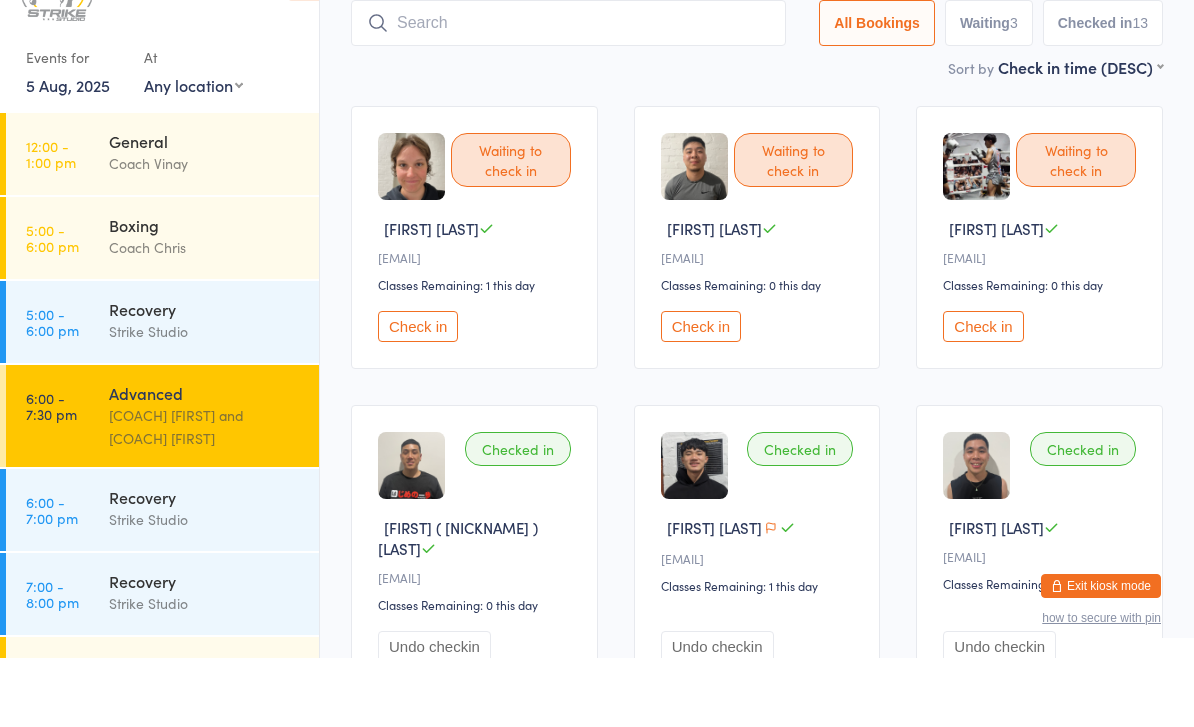 scroll, scrollTop: 65, scrollLeft: 0, axis: vertical 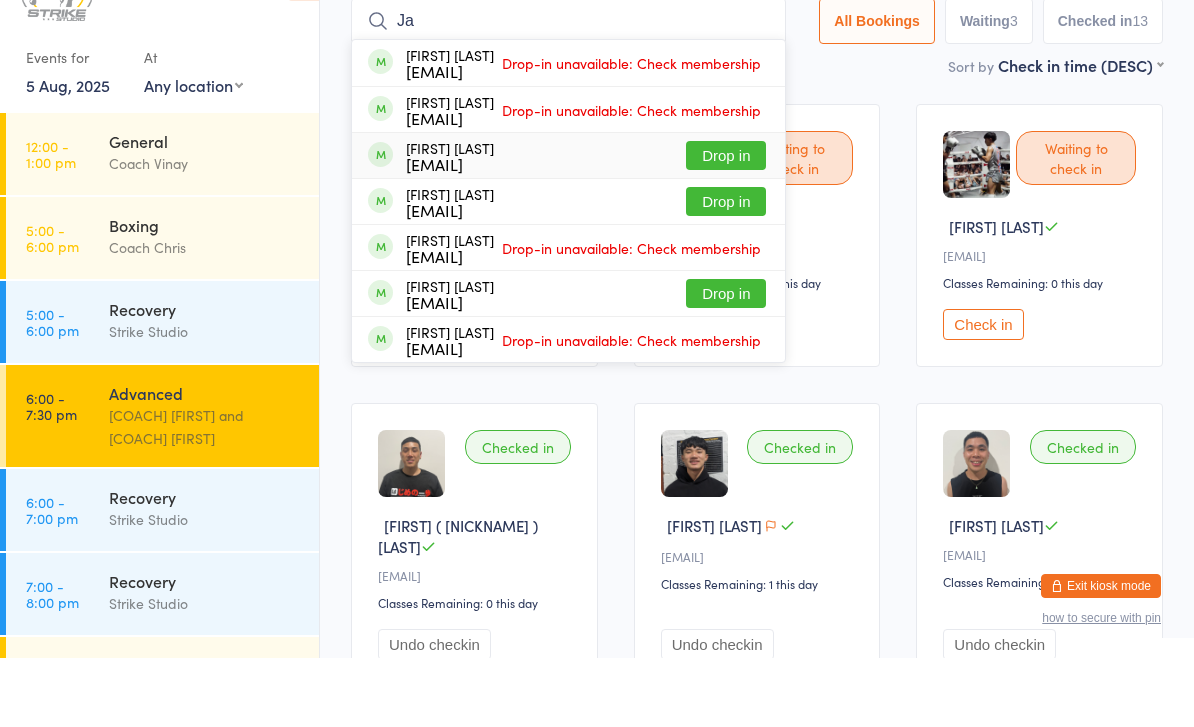 type on "Ja" 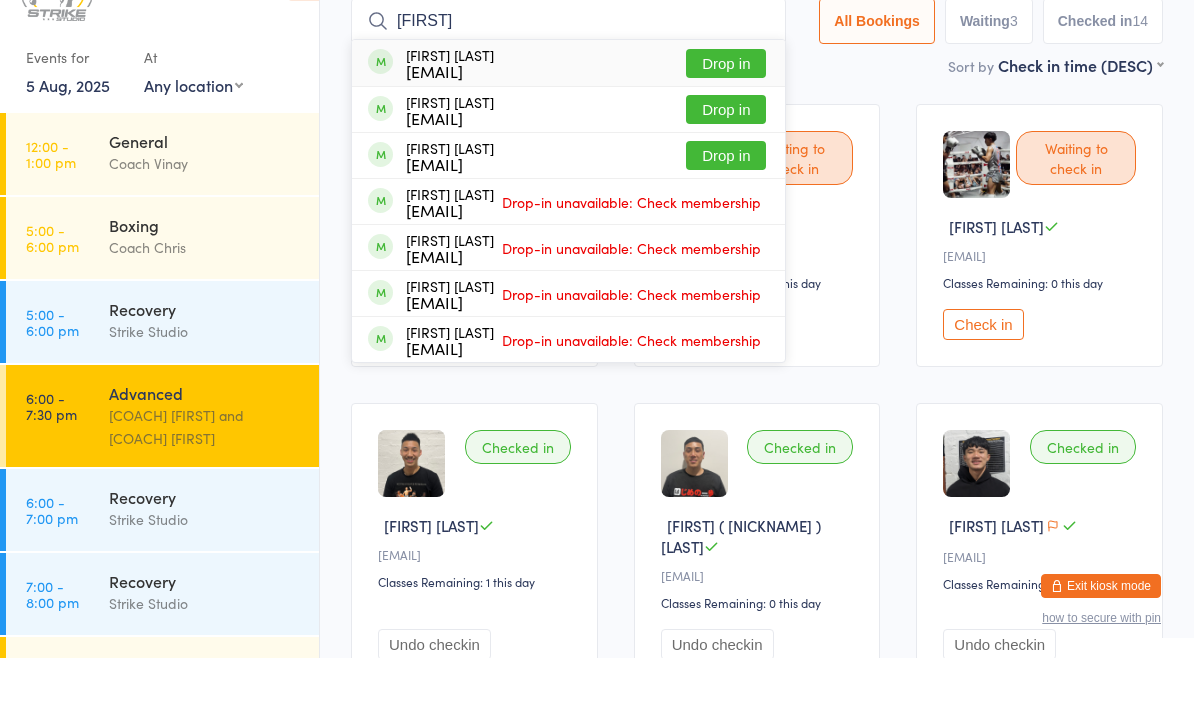 type on "David" 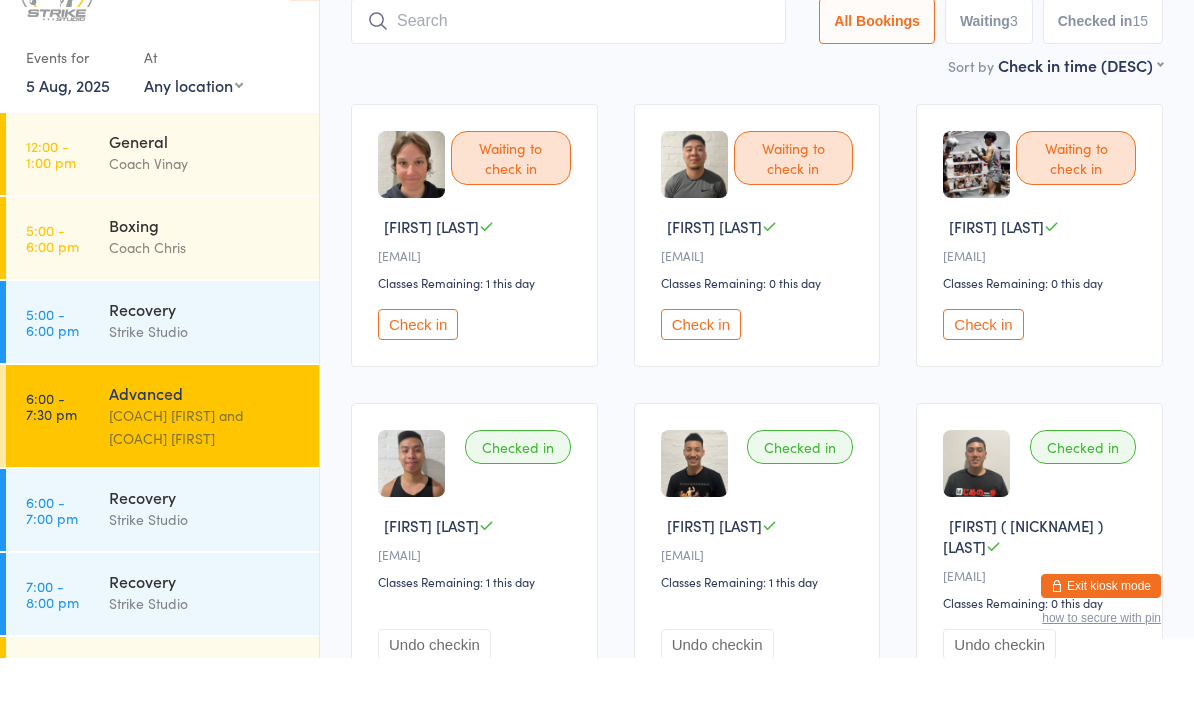 click on "Check in" at bounding box center (418, 393) 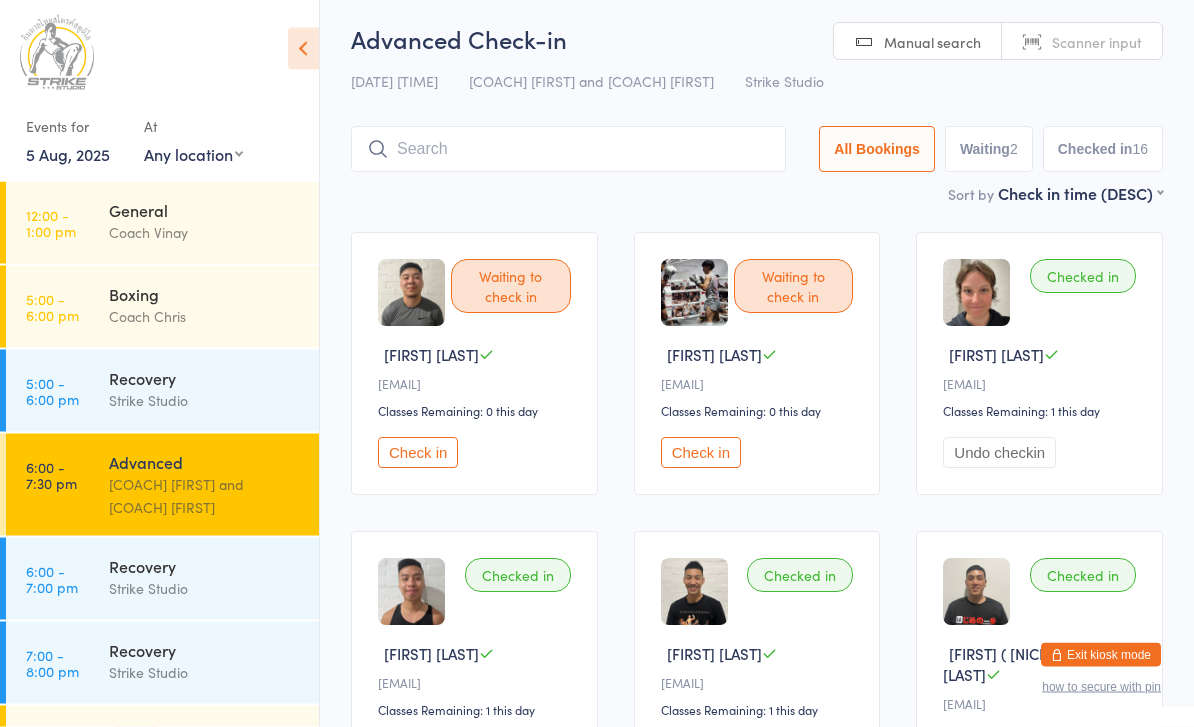 scroll, scrollTop: 0, scrollLeft: 0, axis: both 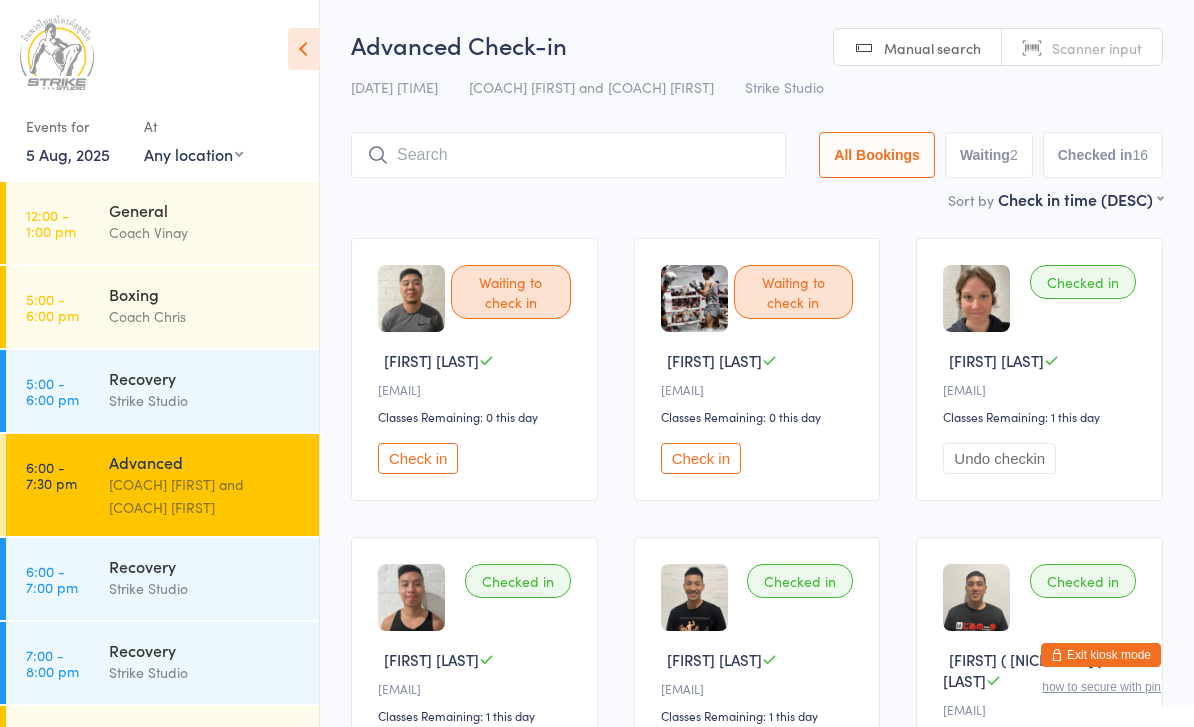 click at bounding box center [568, 155] 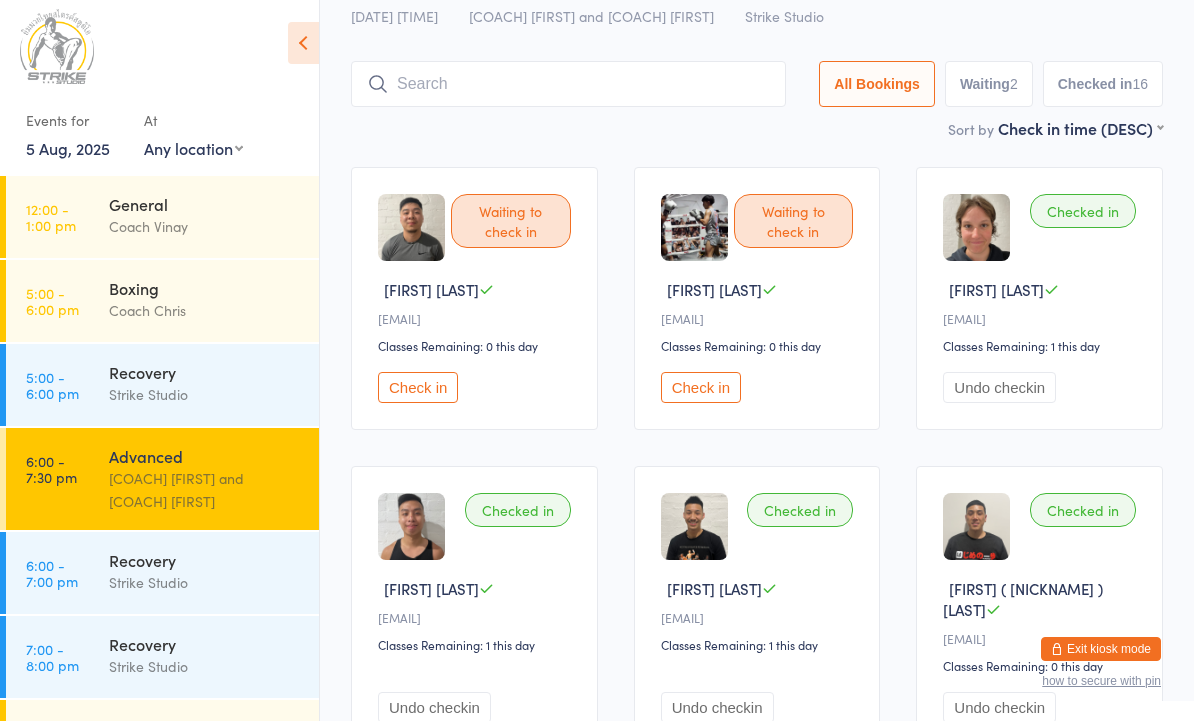 scroll, scrollTop: 52, scrollLeft: 0, axis: vertical 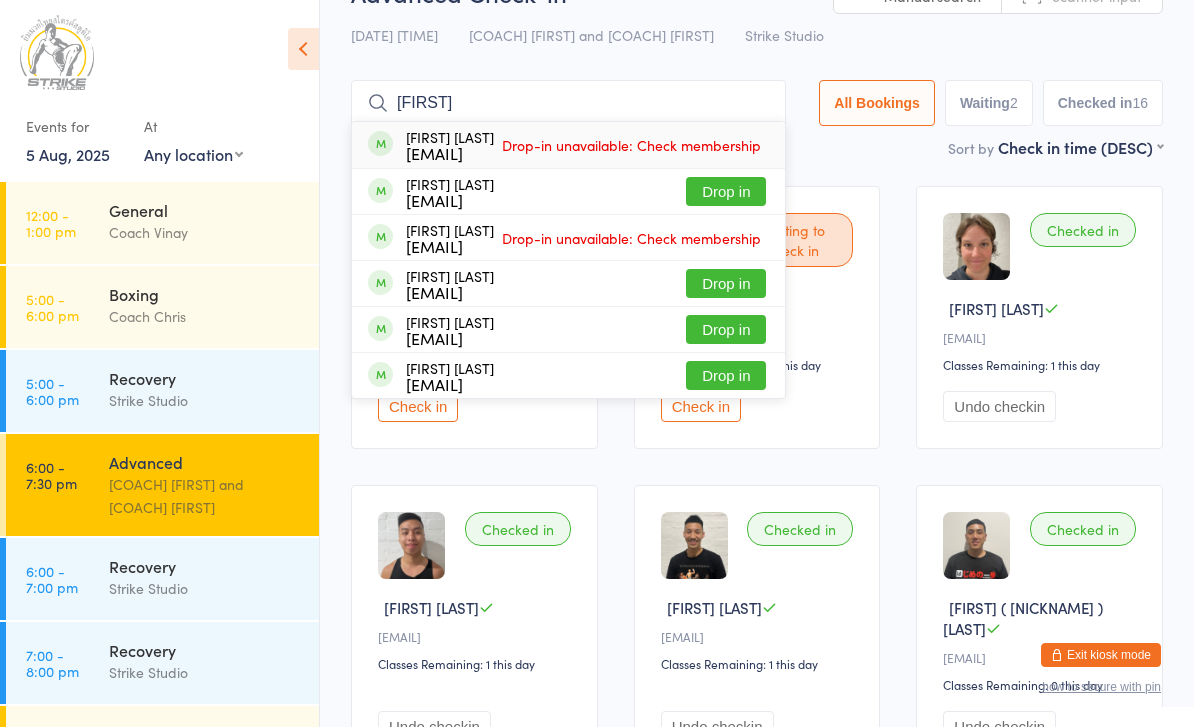 click on "Waiting to check in John N  j••••••••••o@gmail.com Classes Remaining: 0 this day   Check in Waiting to check in Aiden N  a••••••••••••1@gmail.com Classes Remaining: 0 this day   Check in Checked in Marta K  m••••••••••••a@gmail.com Classes Remaining: 1 this day   Undo checkin Checked in David N  d••••••••••••1@hotmail.com Classes Remaining: 1 this day   Undo checkin Checked in Jayden L  j••••e@hotmail.com Classes Remaining: 1 this day   Undo checkin Checked in Phuong (Phi) N  P•••••••f@hotmail.com Classes Remaining: 0 this day   Undo checkin Checked in KALLAN U  K••••••••7@GMAIL.COM Classes Remaining: 1 this day   Undo checkin Checked in Darren N  D•••••••••6@gmail.com Classes Remaining: 1 this day   Undo checkin Checked in Kyle H  K••••••••n@gmail.com Classes Remaining: 1 this day   Undo checkin Checked in Adrian S  Classes Remaining: 1 this day" at bounding box center [757, 1078] 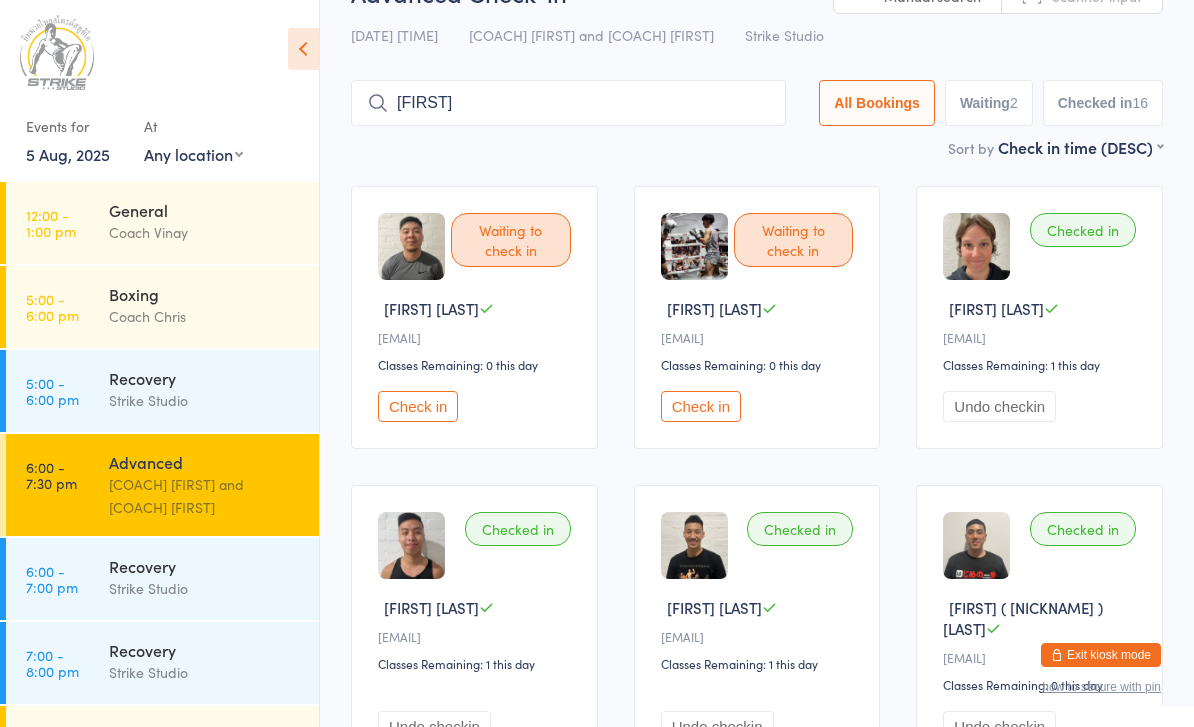 click on "Waiting to check in John N  j••••••••••o@gmail.com Classes Remaining: 0 this day   Check in Waiting to check in Aiden N  a••••••••••••1@gmail.com Classes Remaining: 0 this day   Check in Checked in Marta K  m••••••••••••a@gmail.com Classes Remaining: 1 this day   Undo checkin Checked in David N  d••••••••••••1@hotmail.com Classes Remaining: 1 this day   Undo checkin Checked in Jayden L  j••••e@hotmail.com Classes Remaining: 1 this day   Undo checkin Checked in Phuong (Phi) N  P•••••••f@hotmail.com Classes Remaining: 0 this day   Undo checkin Checked in KALLAN U  K••••••••7@GMAIL.COM Classes Remaining: 1 this day   Undo checkin Checked in Darren N  D•••••••••6@gmail.com Classes Remaining: 1 this day   Undo checkin Checked in Kyle H  K••••••••n@gmail.com Classes Remaining: 1 this day   Undo checkin Checked in Adrian S  Classes Remaining: 1 this day" at bounding box center (757, 1078) 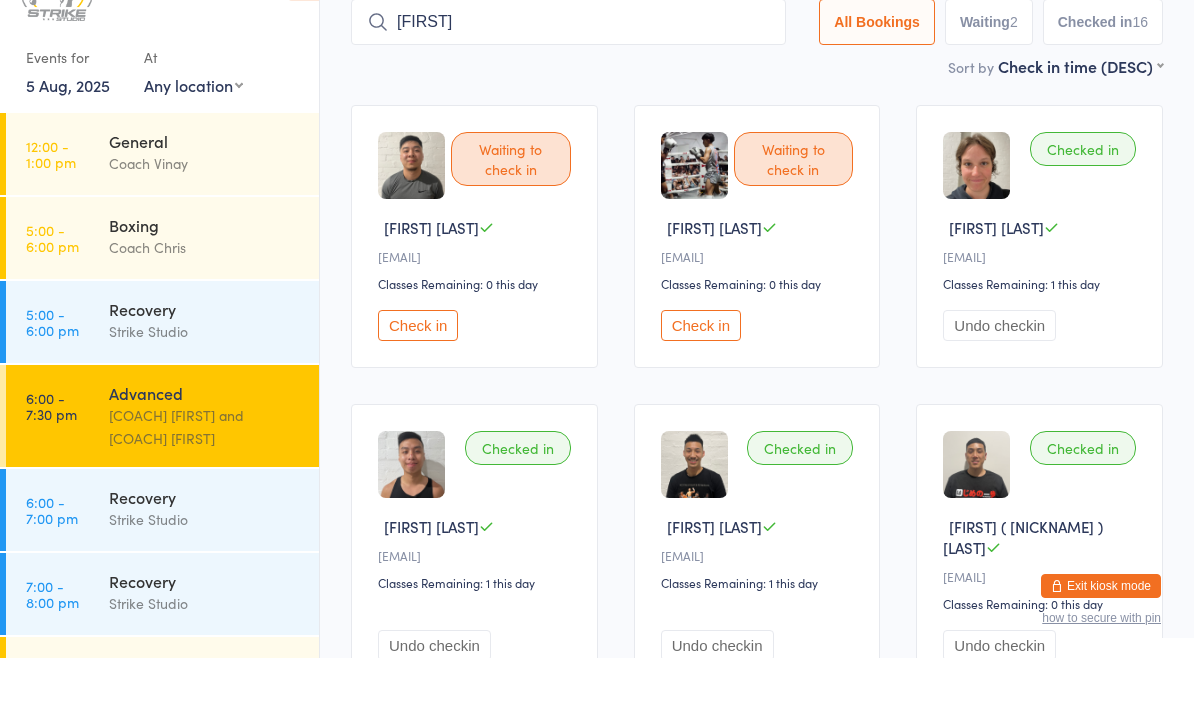 scroll, scrollTop: 65, scrollLeft: 0, axis: vertical 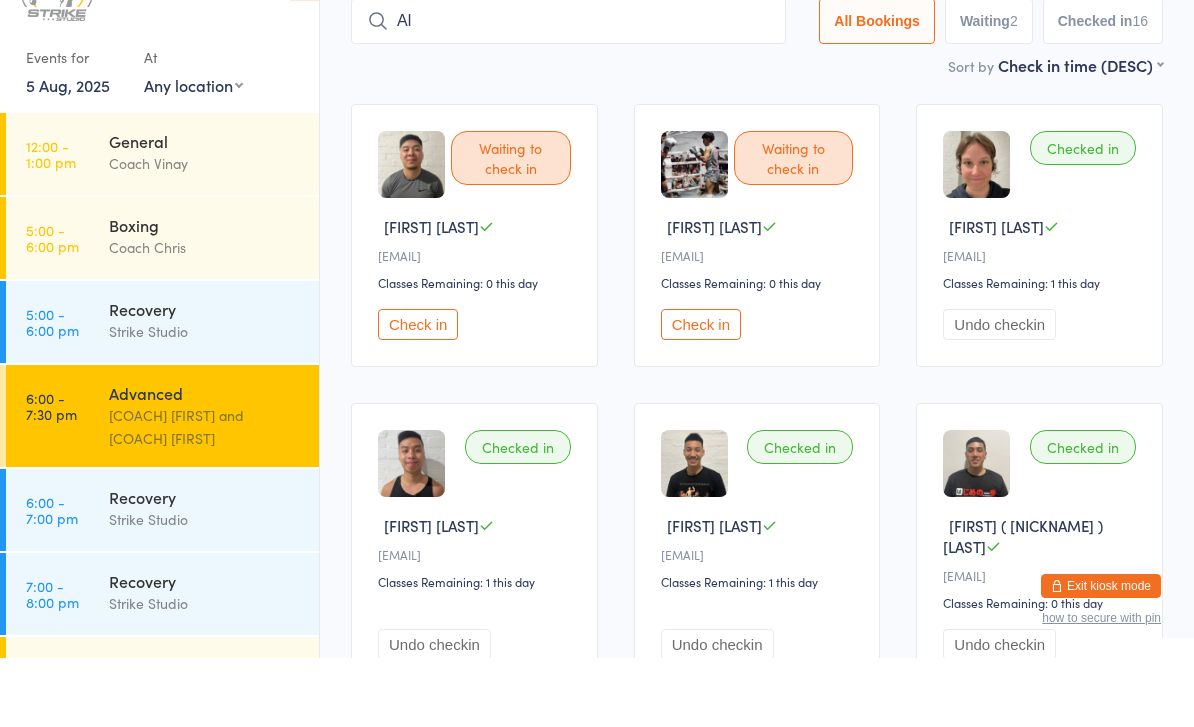 type on "A" 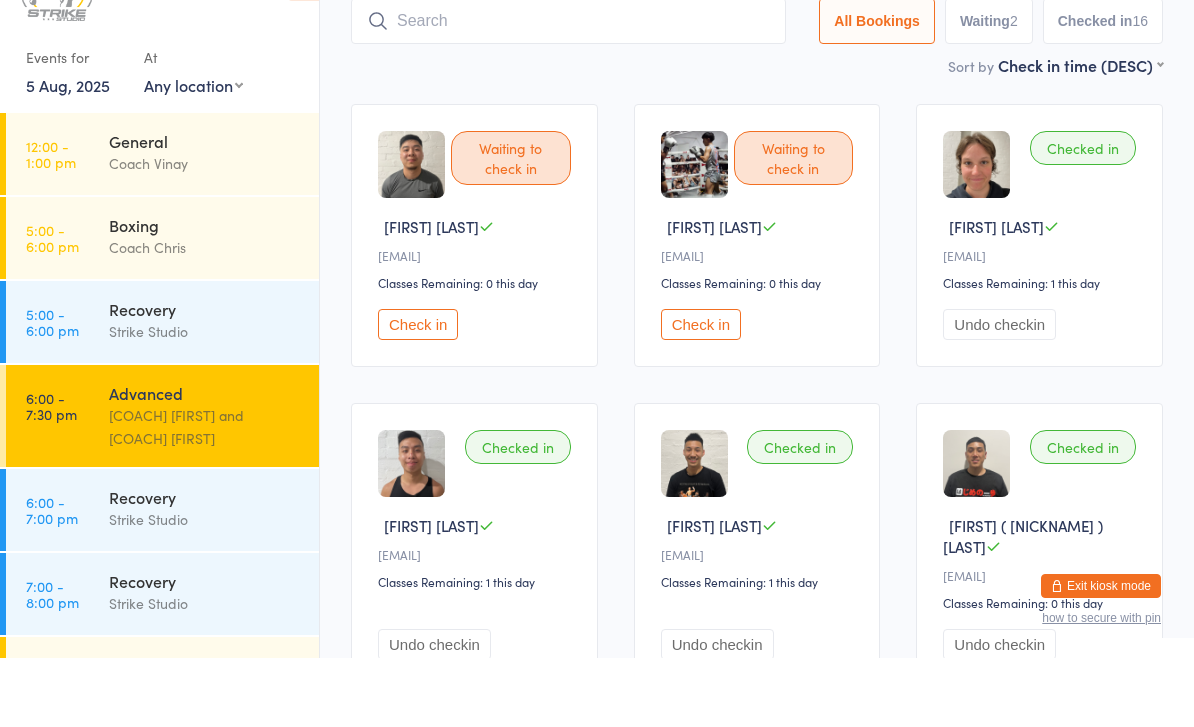 click on "Waiting to check in John N  j••••••••••o@gmail.com Classes Remaining: 0 this day   Check in Waiting to check in Aiden N  a••••••••••••1@gmail.com Classes Remaining: 0 this day   Check in Checked in Marta K  m••••••••••••a@gmail.com Classes Remaining: 1 this day   Undo checkin Checked in David N  d••••••••••••1@hotmail.com Classes Remaining: 1 this day   Undo checkin Checked in Jayden L  j••••e@hotmail.com Classes Remaining: 1 this day   Undo checkin Checked in Phuong (Phi) N  P•••••••f@hotmail.com Classes Remaining: 0 this day   Undo checkin Checked in KALLAN U  K••••••••7@GMAIL.COM Classes Remaining: 1 this day   Undo checkin Checked in Darren N  D•••••••••6@gmail.com Classes Remaining: 1 this day   Undo checkin Checked in Kyle H  K••••••••n@gmail.com Classes Remaining: 1 this day   Undo checkin Checked in Adrian S  Classes Remaining: 1 this day" at bounding box center [757, 1065] 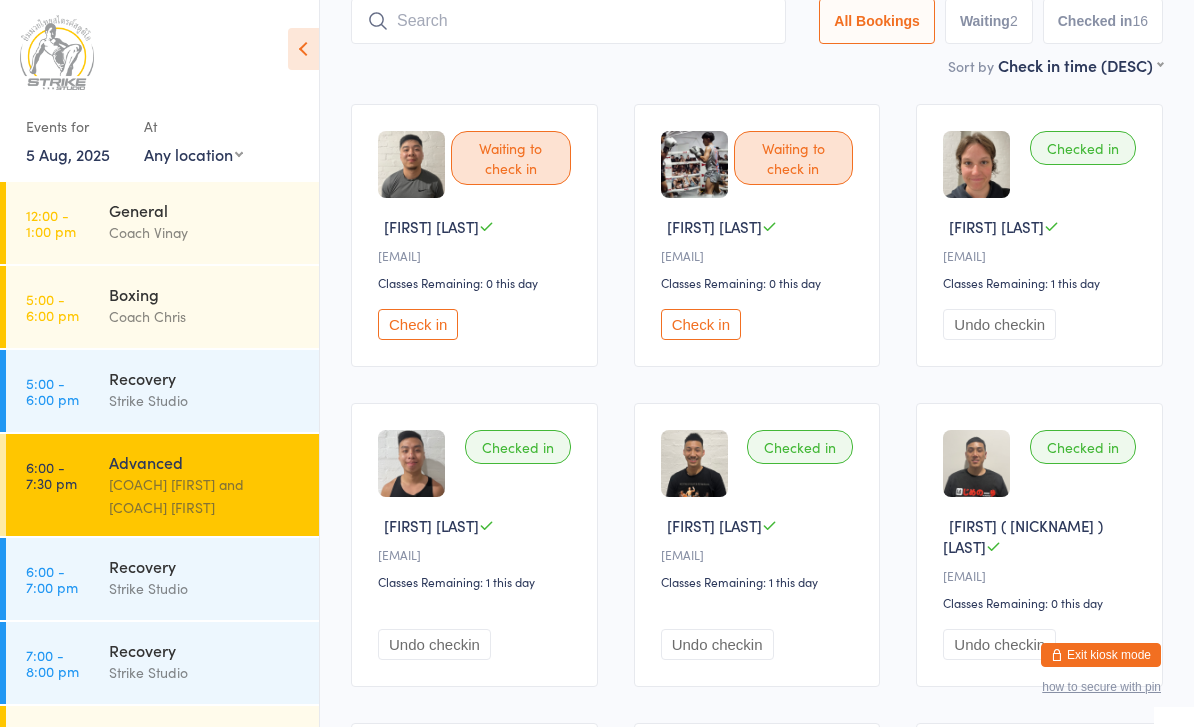 click at bounding box center (568, 21) 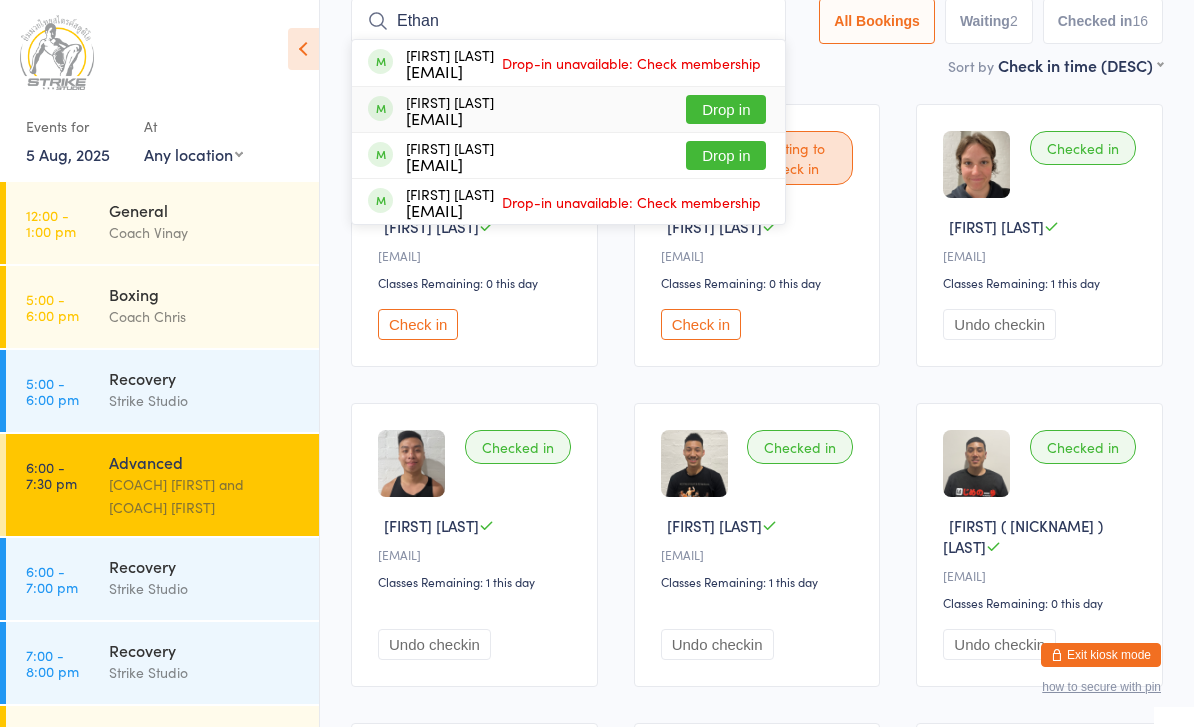 type on "Ethan" 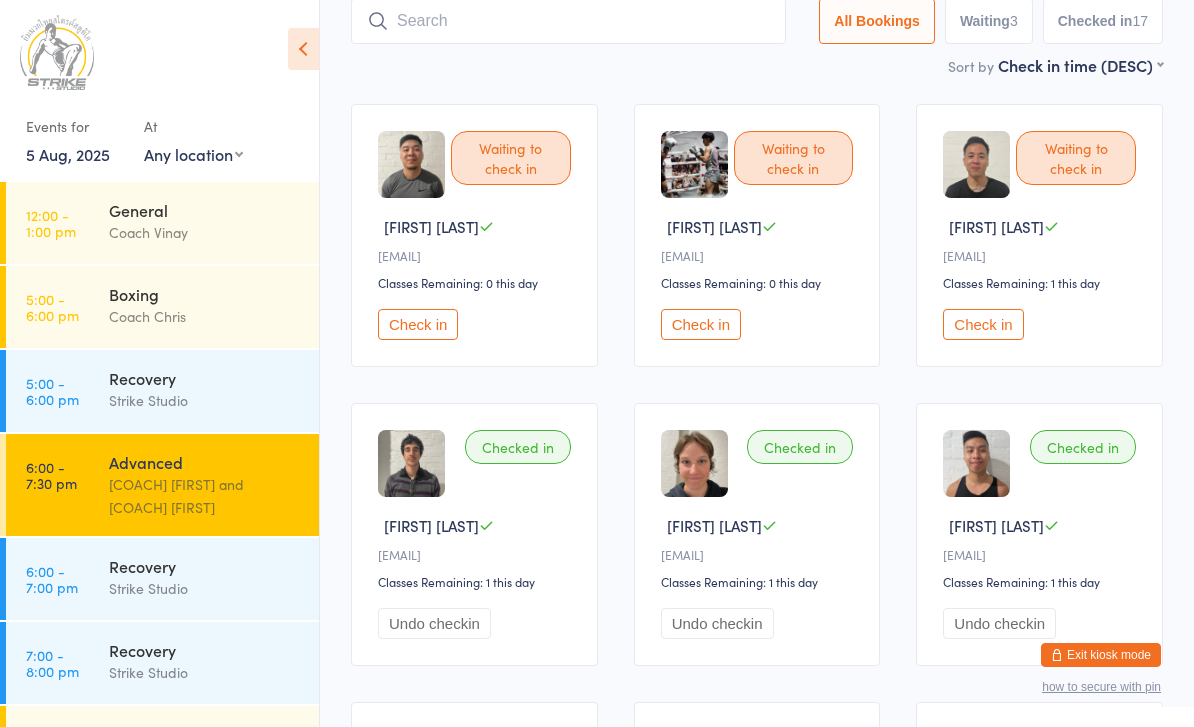 click on "Check in" at bounding box center (983, 324) 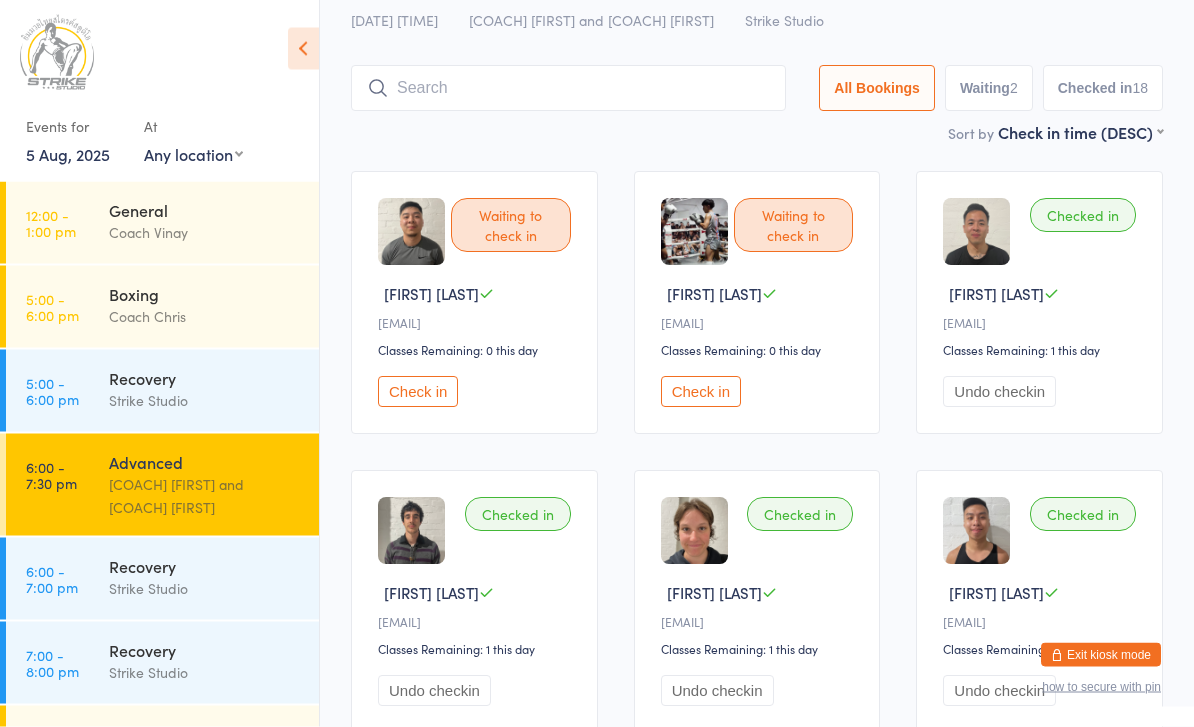 scroll, scrollTop: 59, scrollLeft: 0, axis: vertical 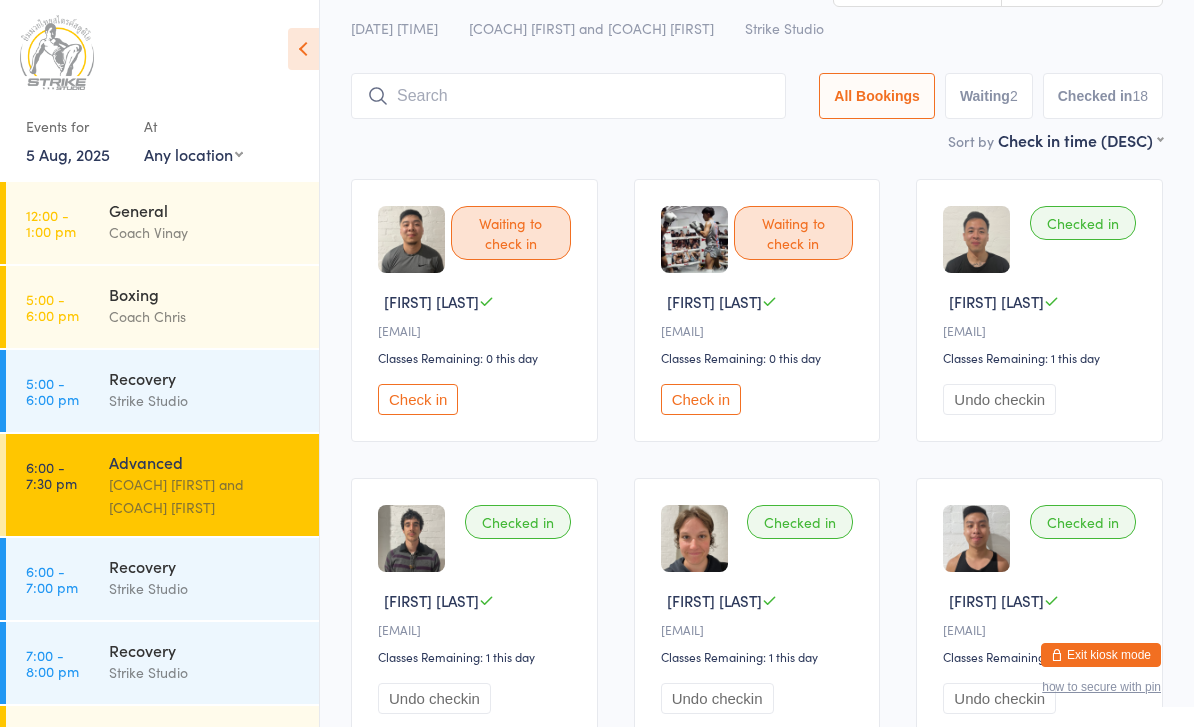 click at bounding box center (568, 96) 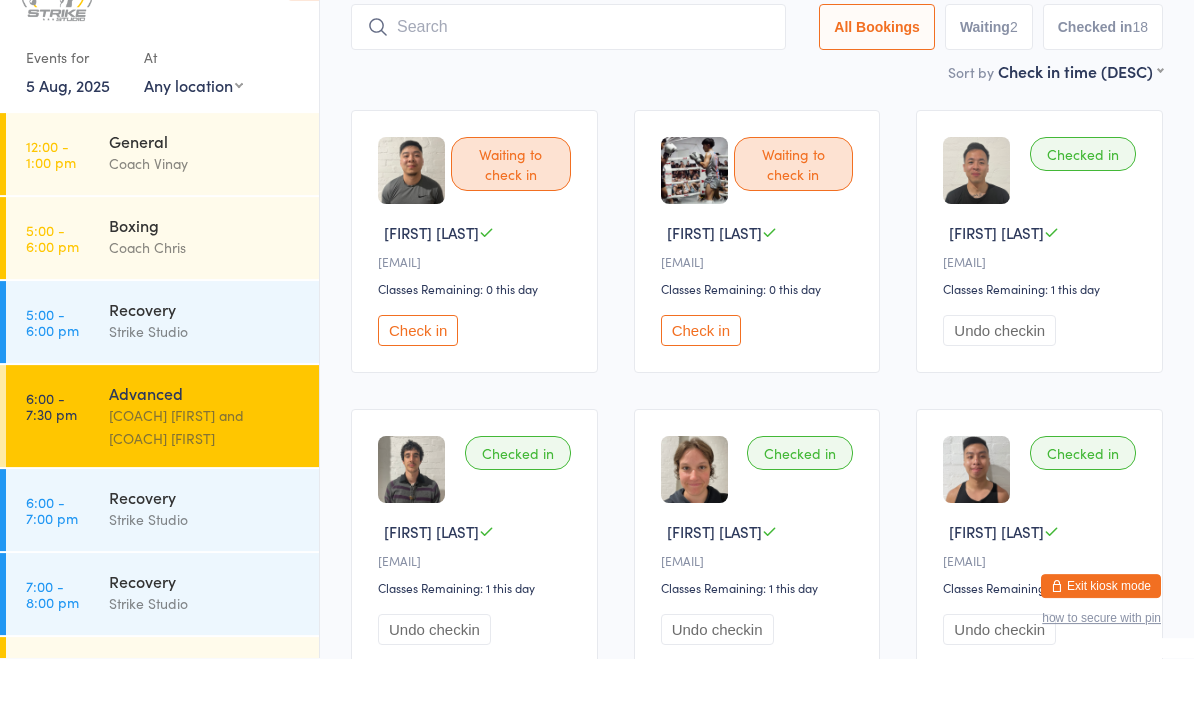 scroll, scrollTop: 65, scrollLeft: 0, axis: vertical 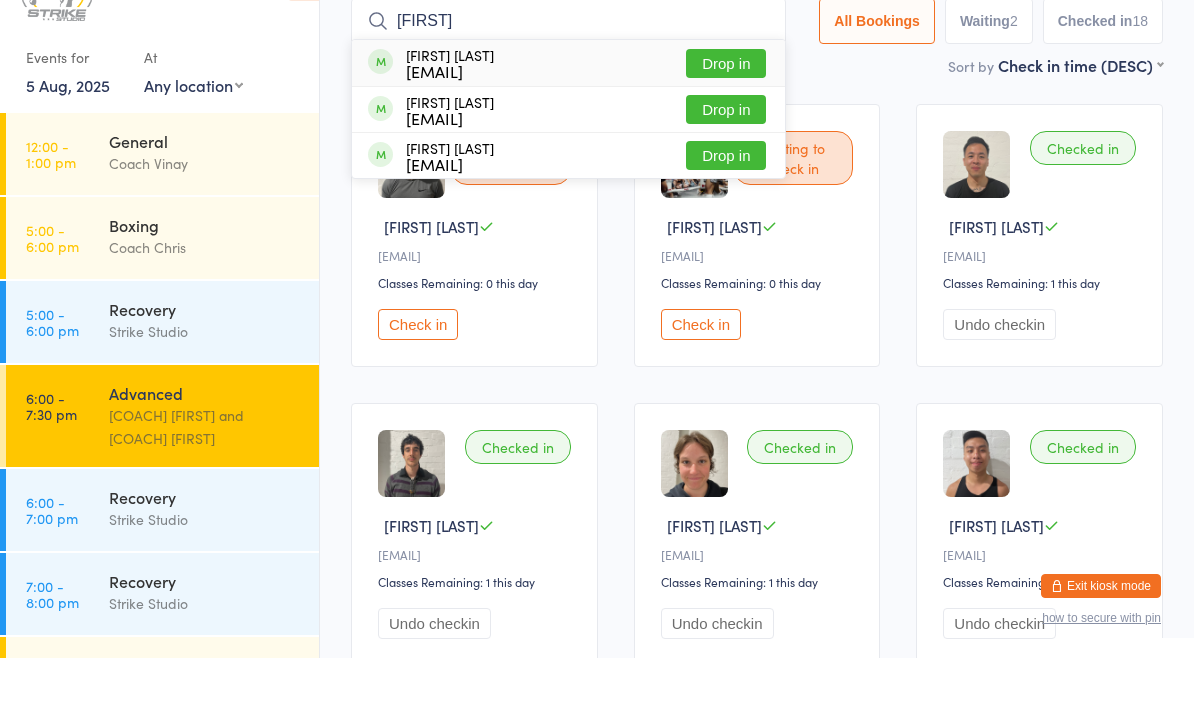 type on "Alyshia" 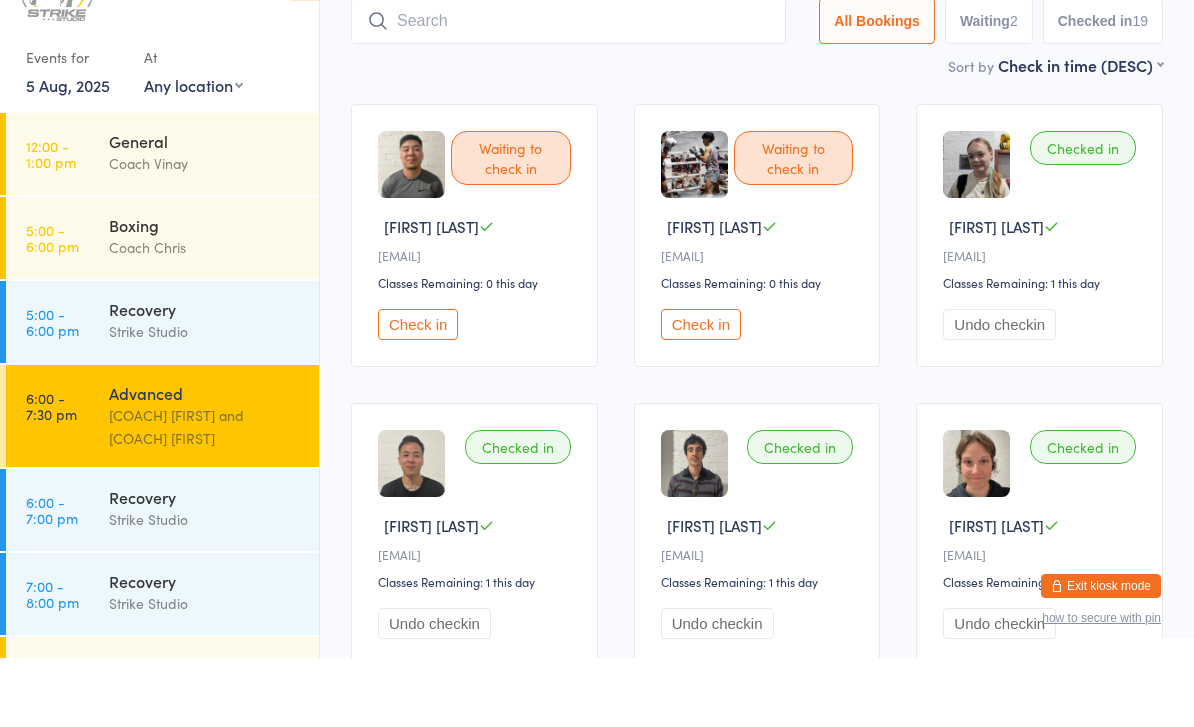 click on "Check in" at bounding box center (701, 393) 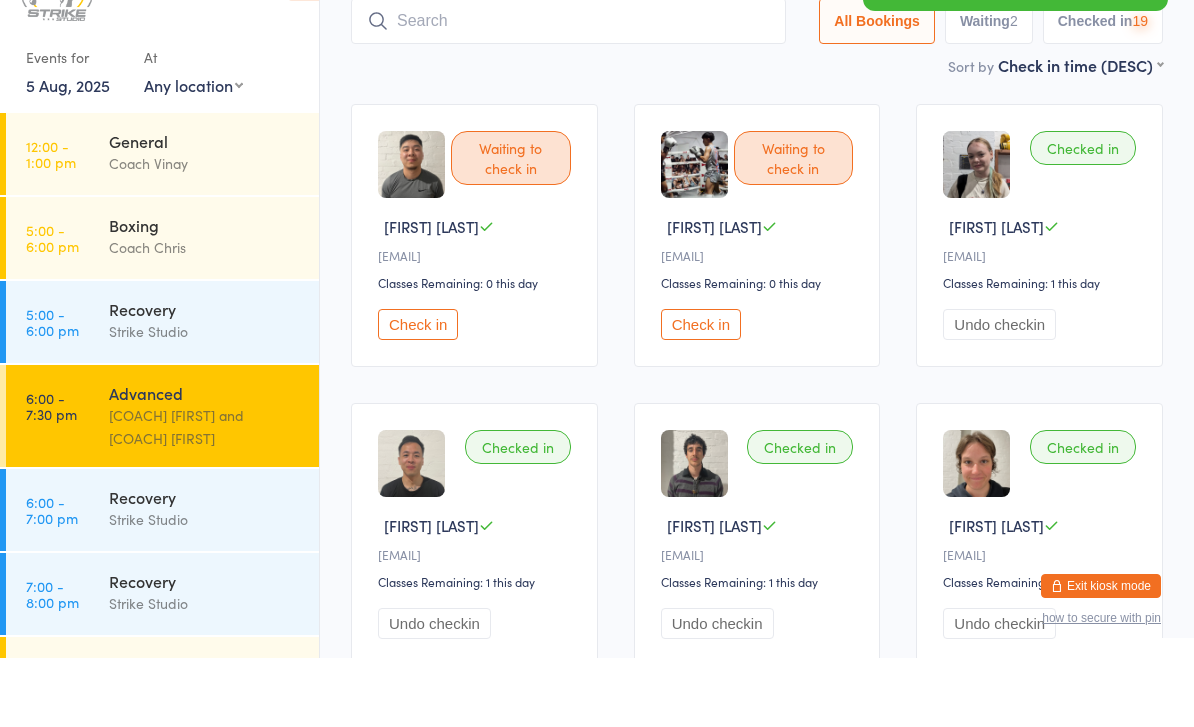 scroll, scrollTop: 134, scrollLeft: 0, axis: vertical 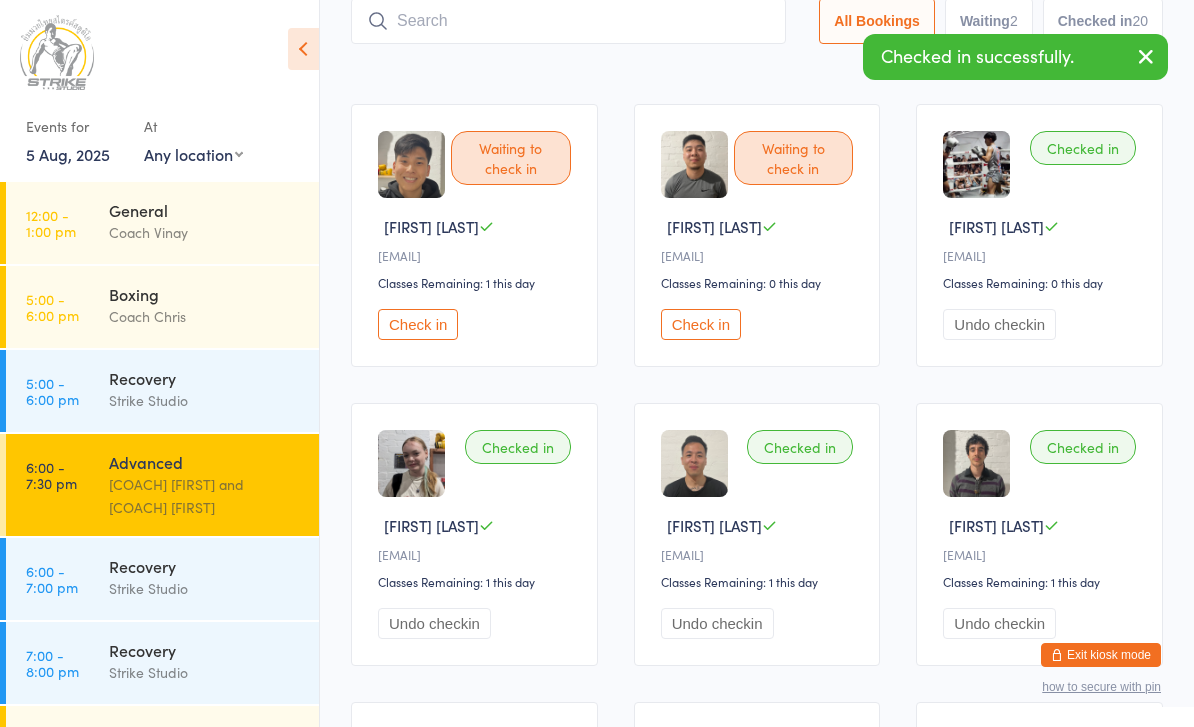 click on "Check in" at bounding box center [418, 324] 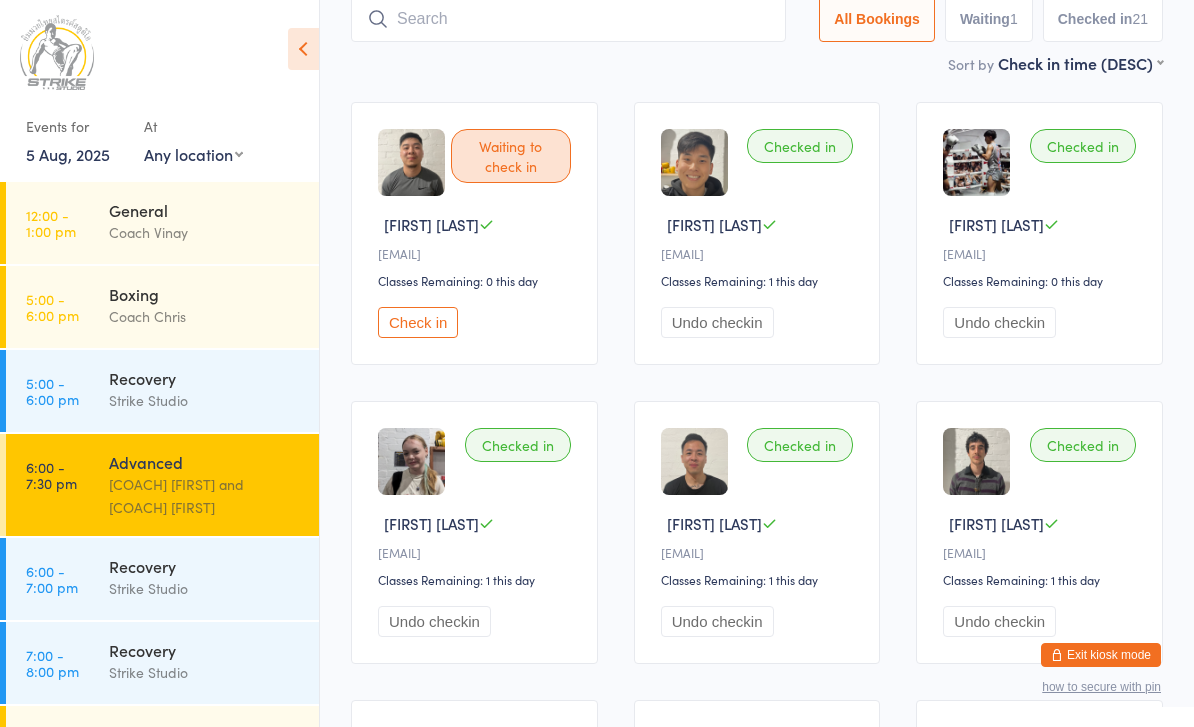 scroll, scrollTop: 135, scrollLeft: 0, axis: vertical 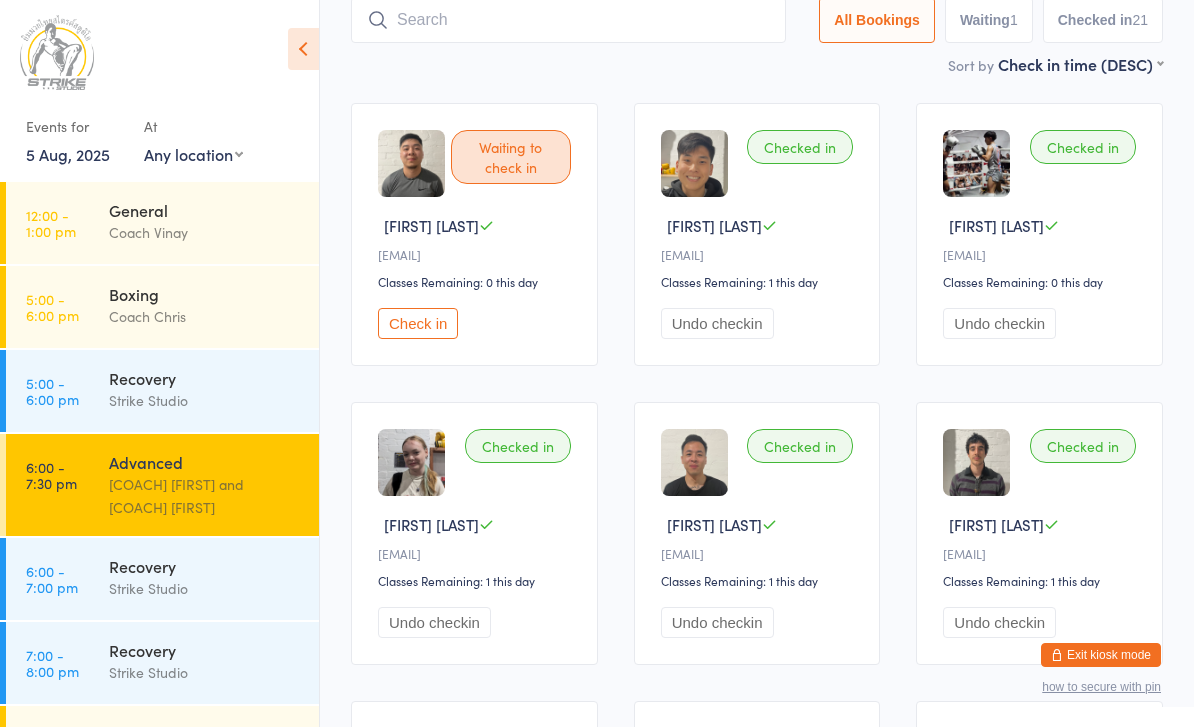 click at bounding box center [568, 20] 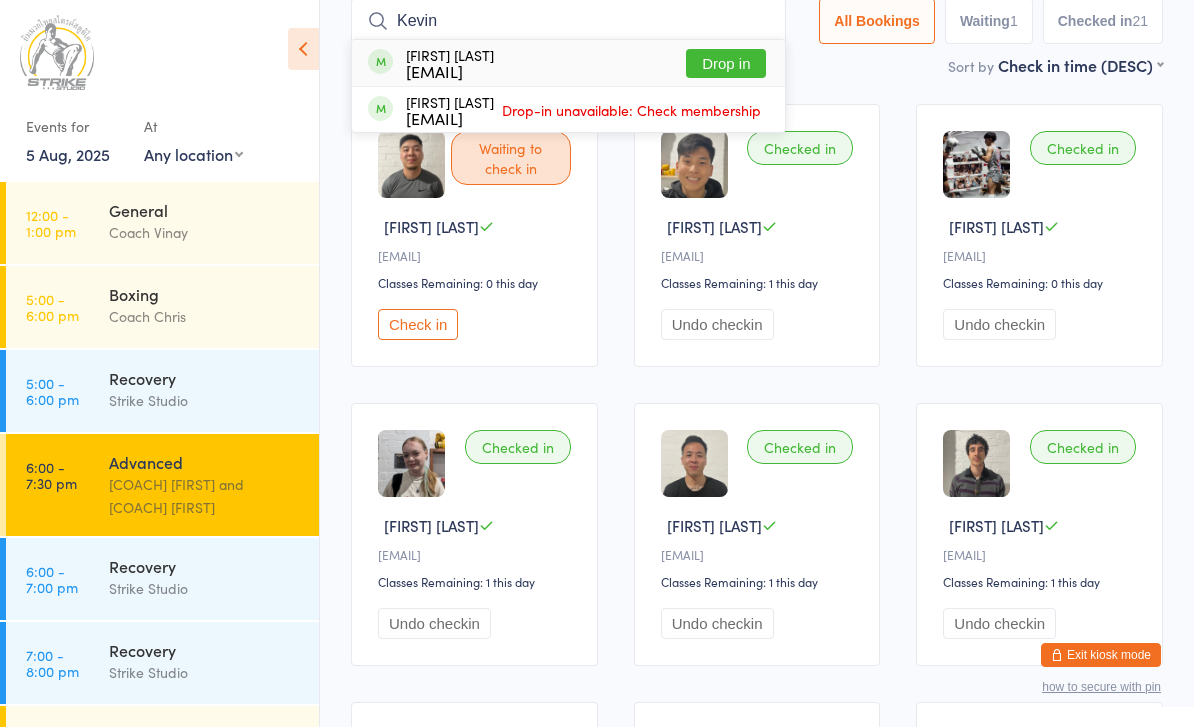 type on "Kevin" 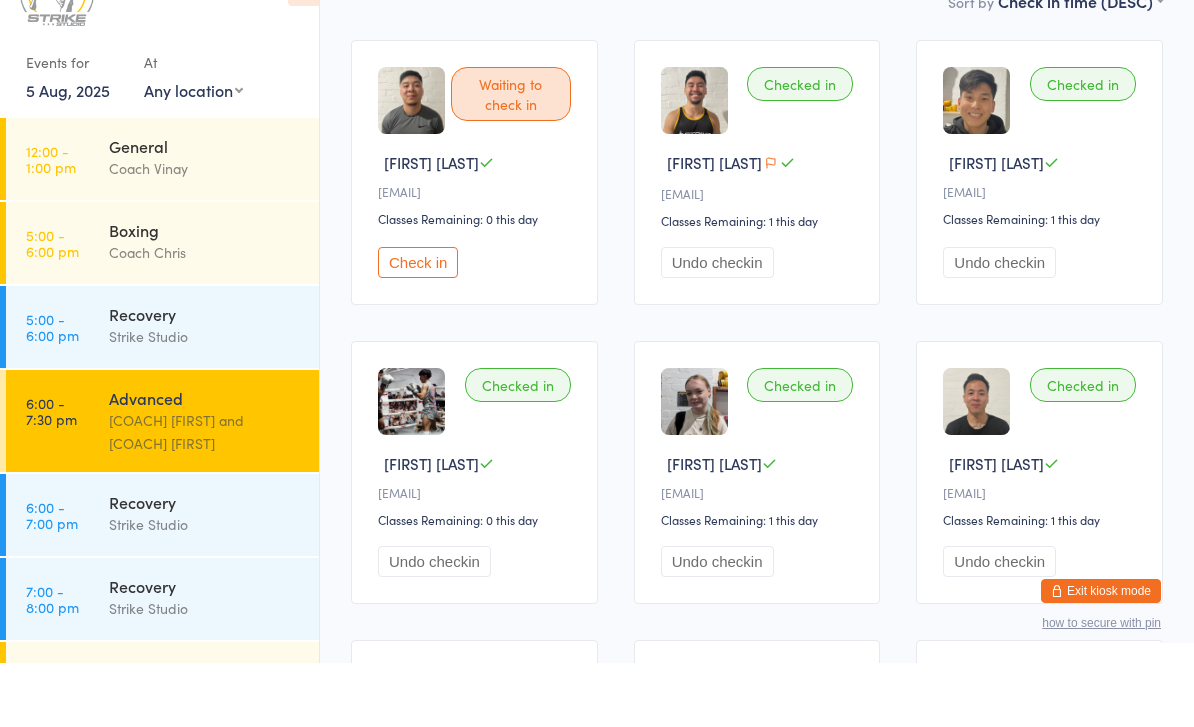 scroll, scrollTop: 0, scrollLeft: 0, axis: both 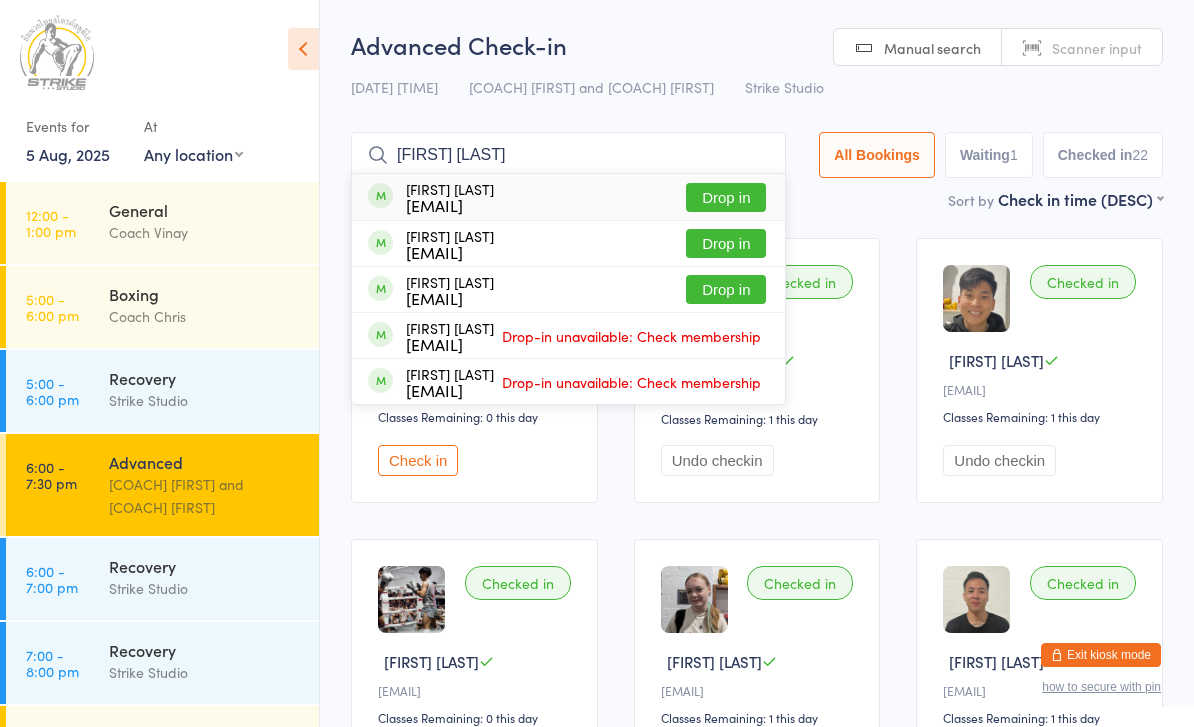 type on "Matthew camilleri" 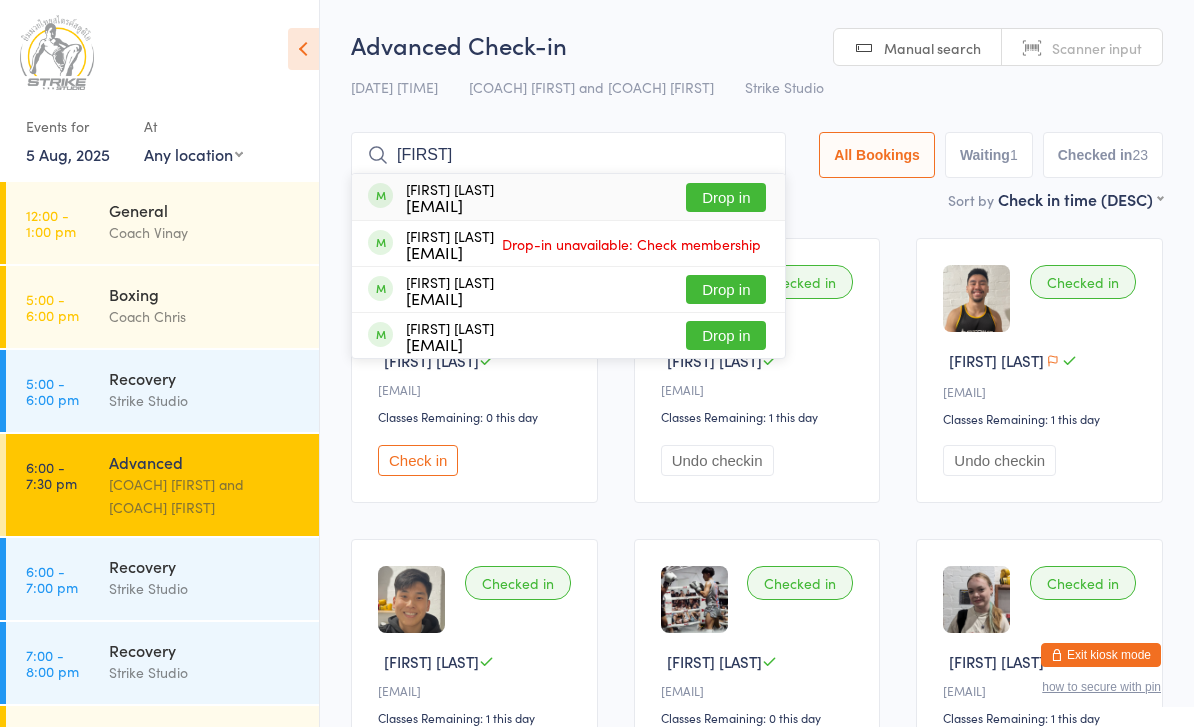 type on "Linda" 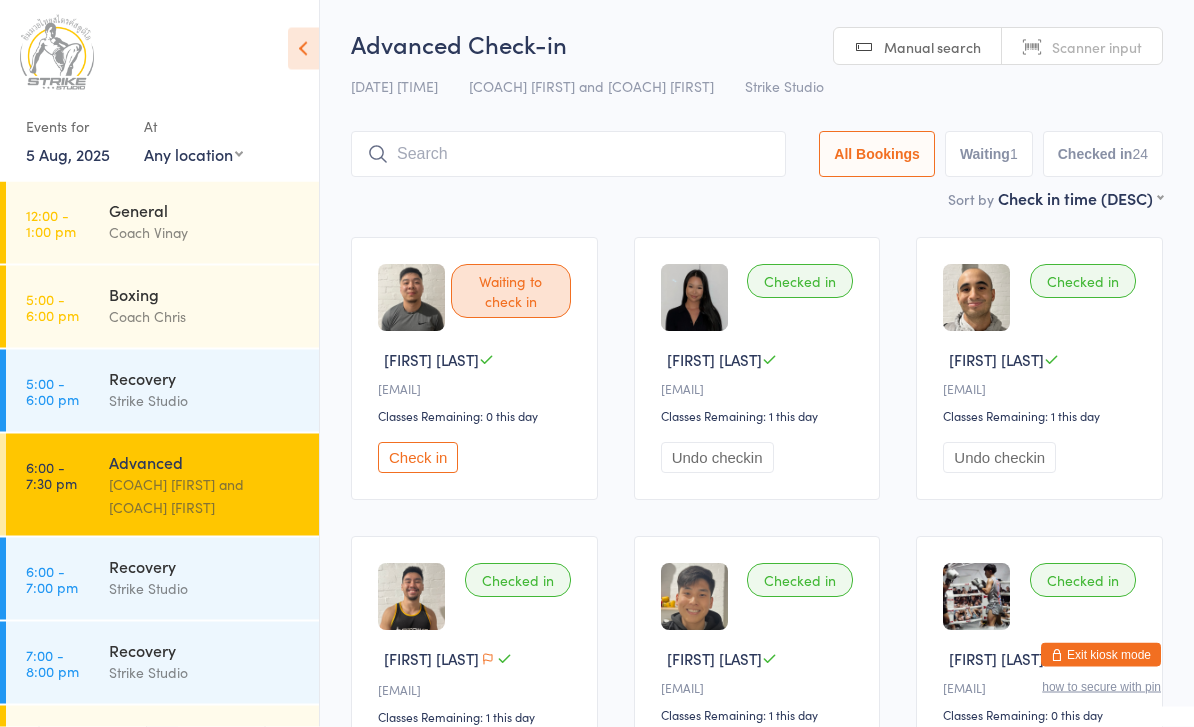 scroll, scrollTop: 9, scrollLeft: 0, axis: vertical 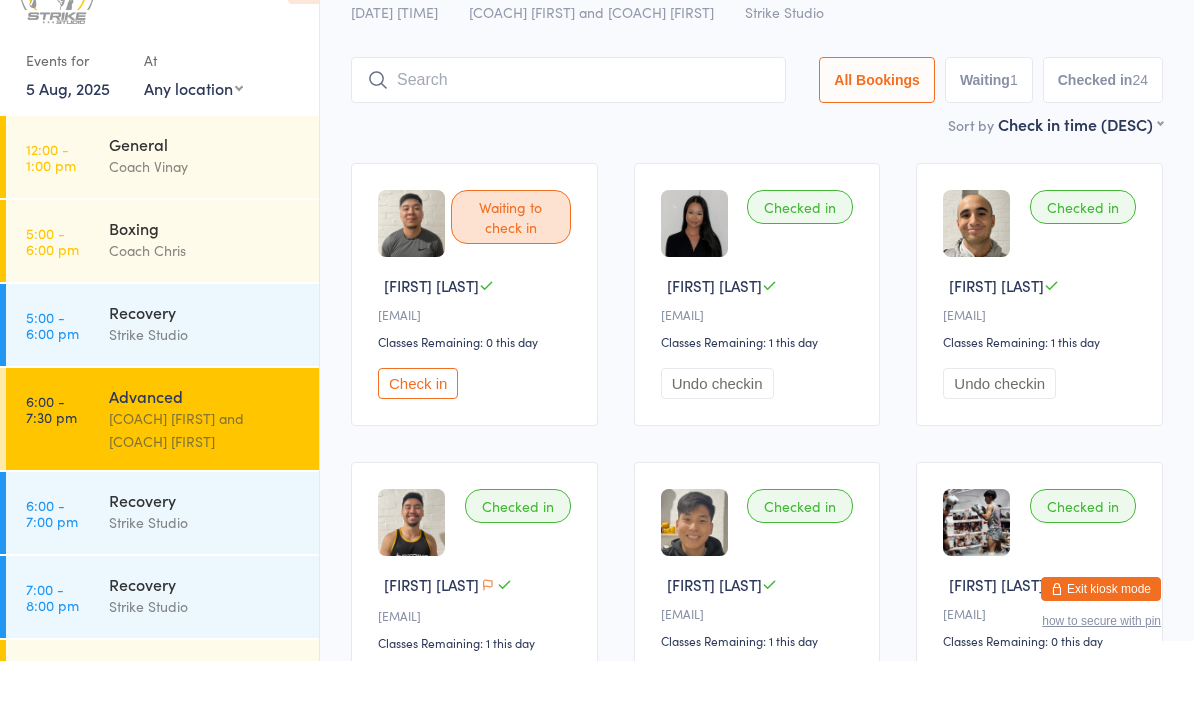 click on "Check in" at bounding box center (418, 449) 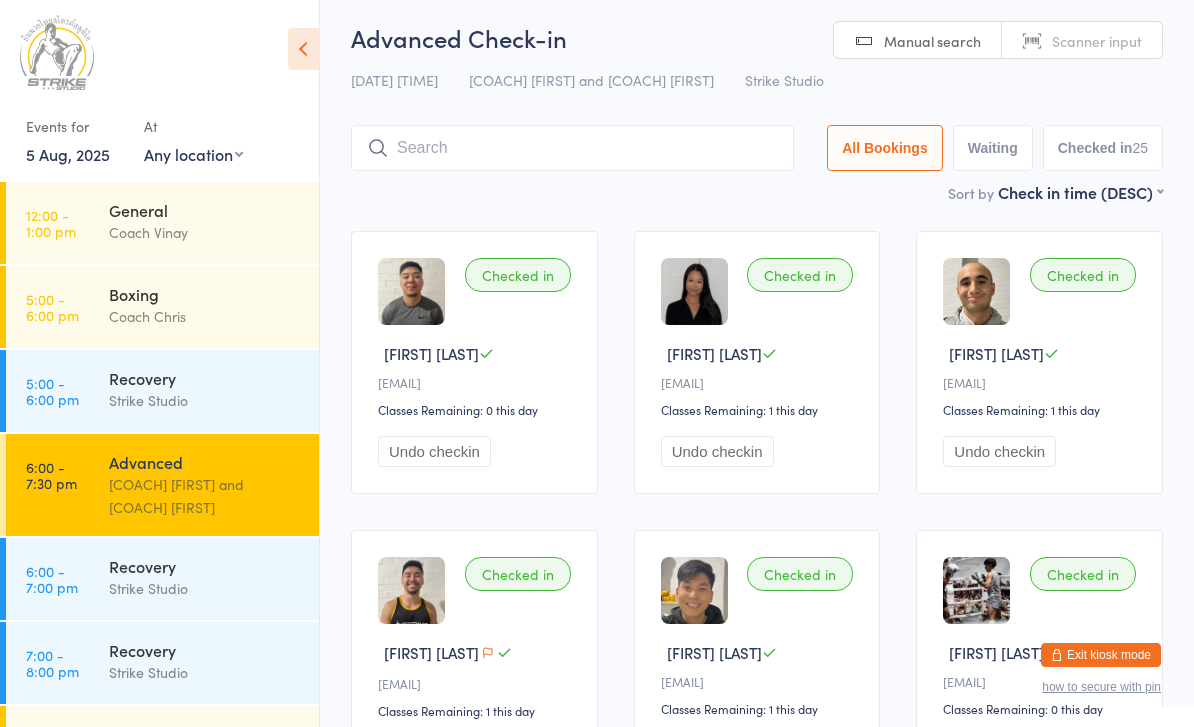 scroll, scrollTop: 0, scrollLeft: 0, axis: both 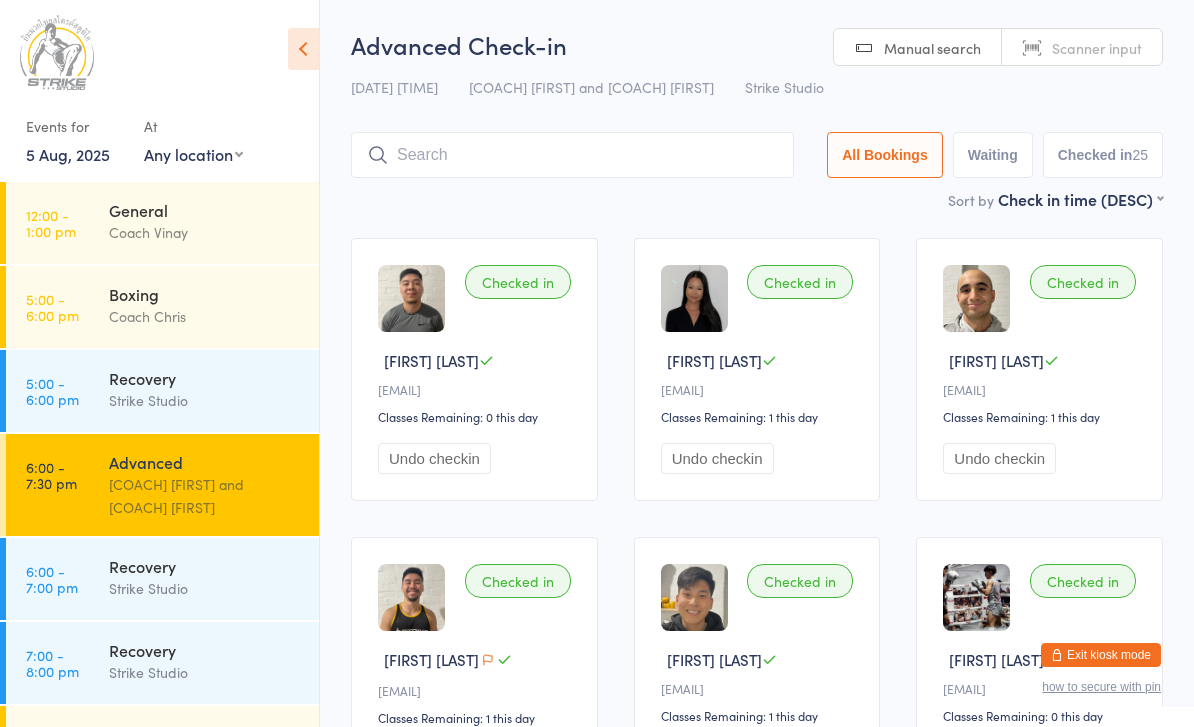 click at bounding box center (572, 155) 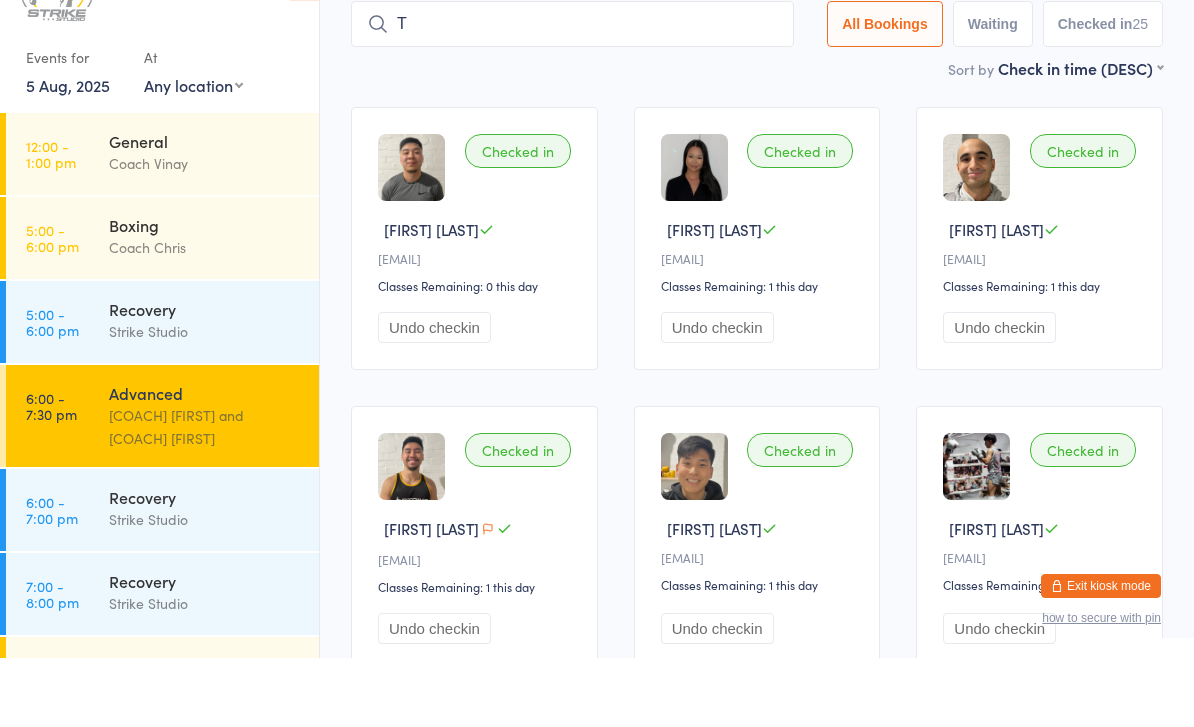 scroll, scrollTop: 65, scrollLeft: 0, axis: vertical 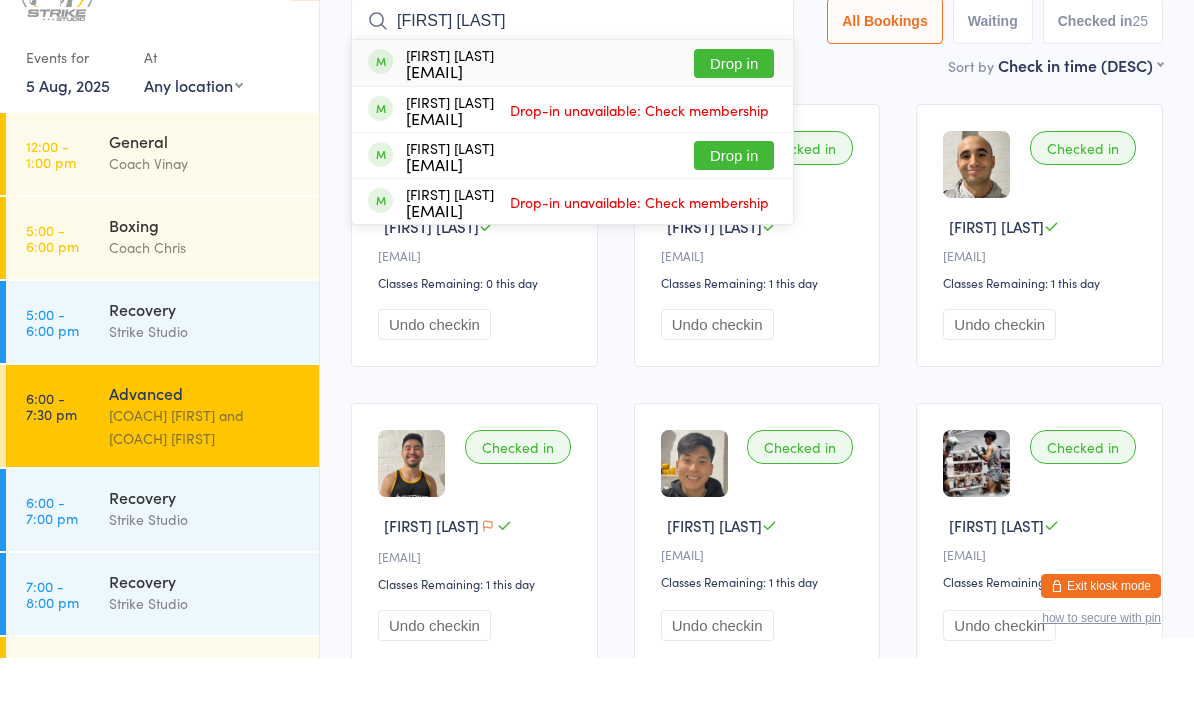 type on "Tina tr" 